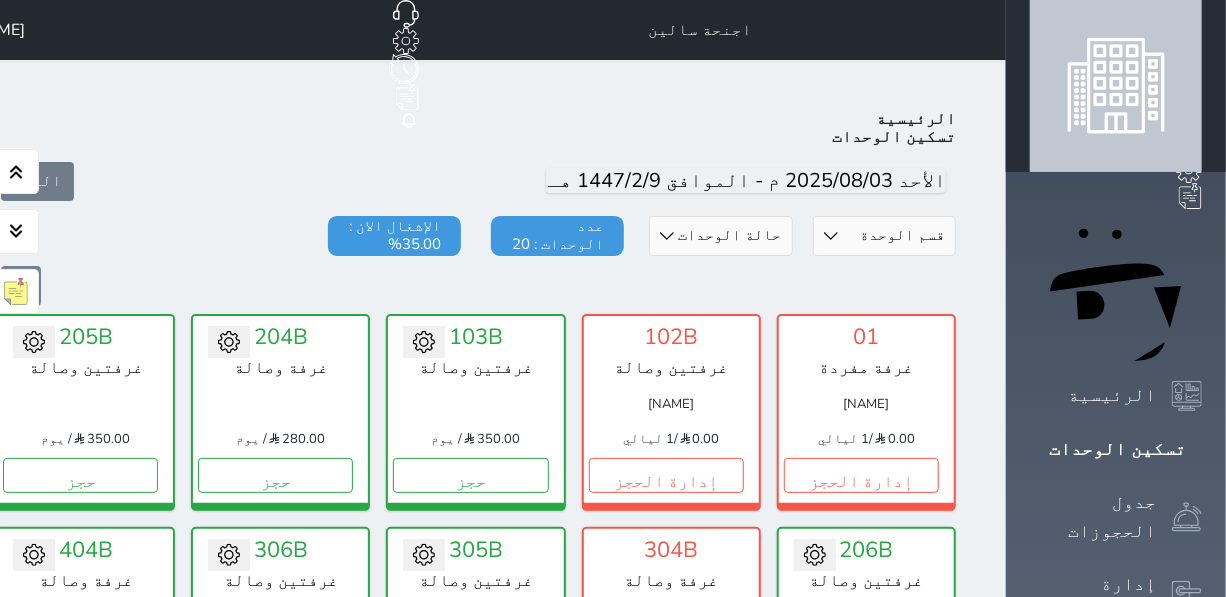 scroll, scrollTop: 0, scrollLeft: 0, axis: both 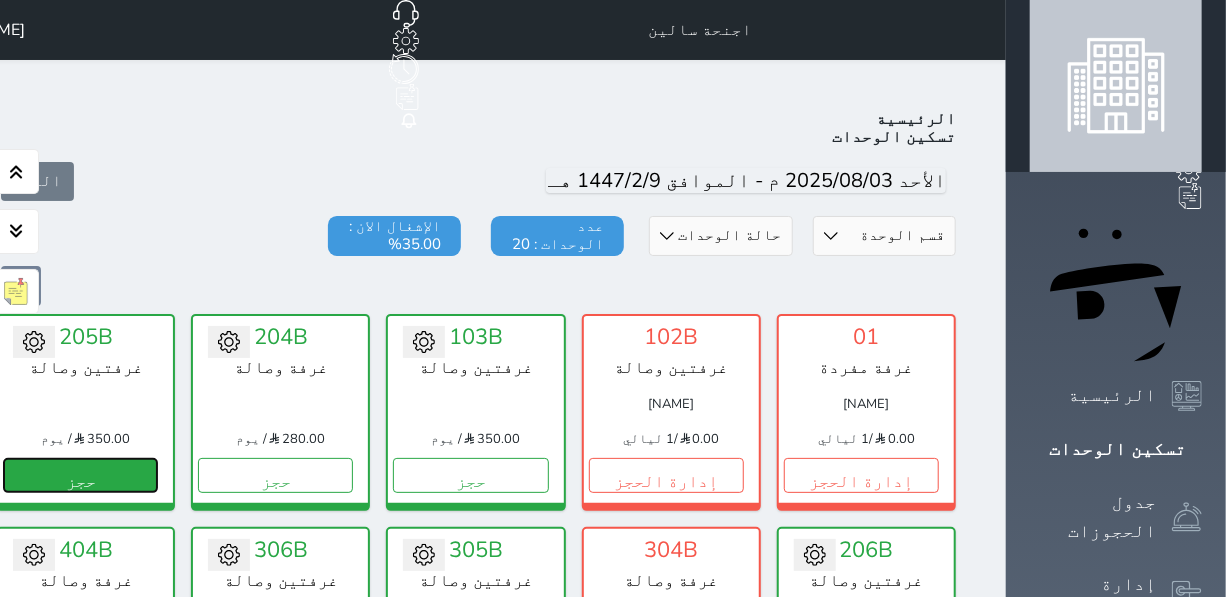 click on "حجز" at bounding box center (80, 475) 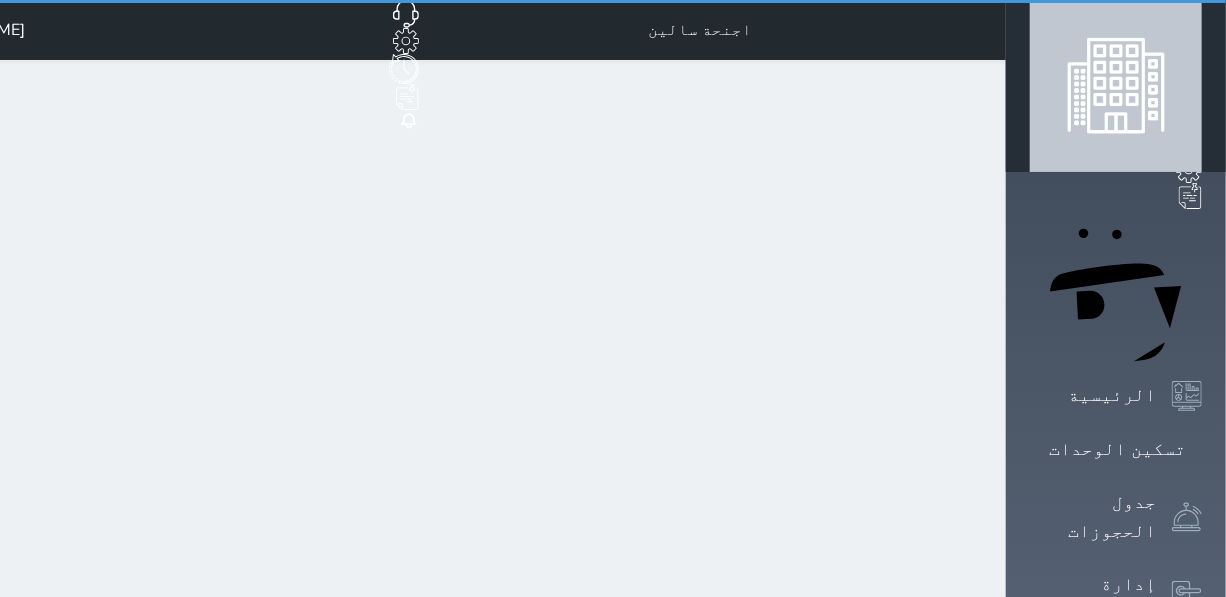 select on "1" 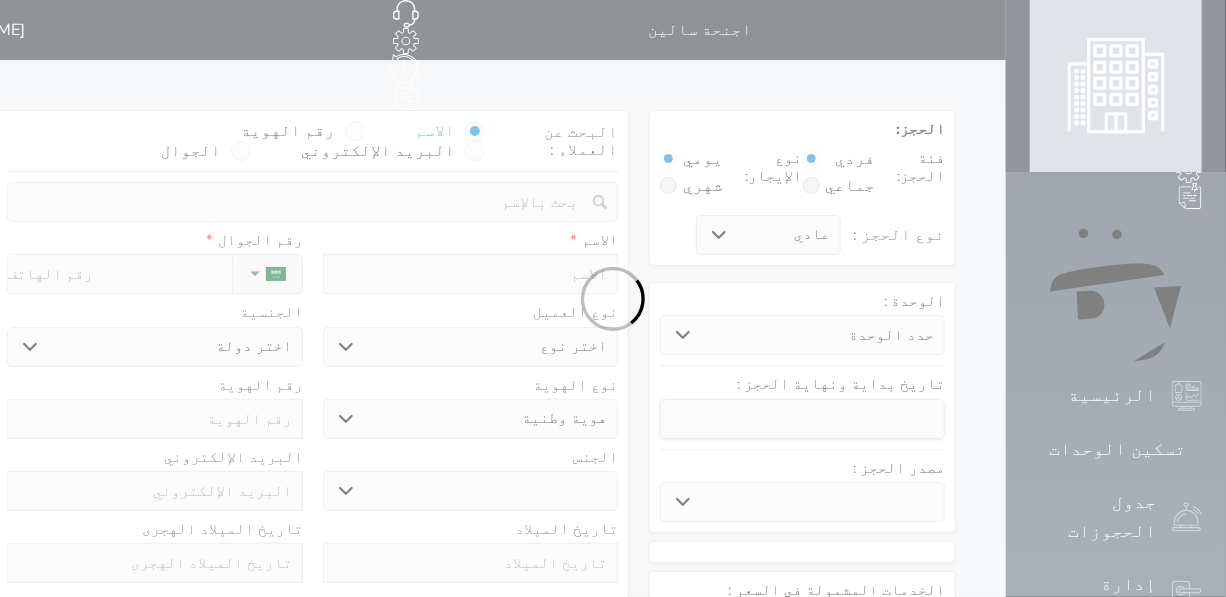 select 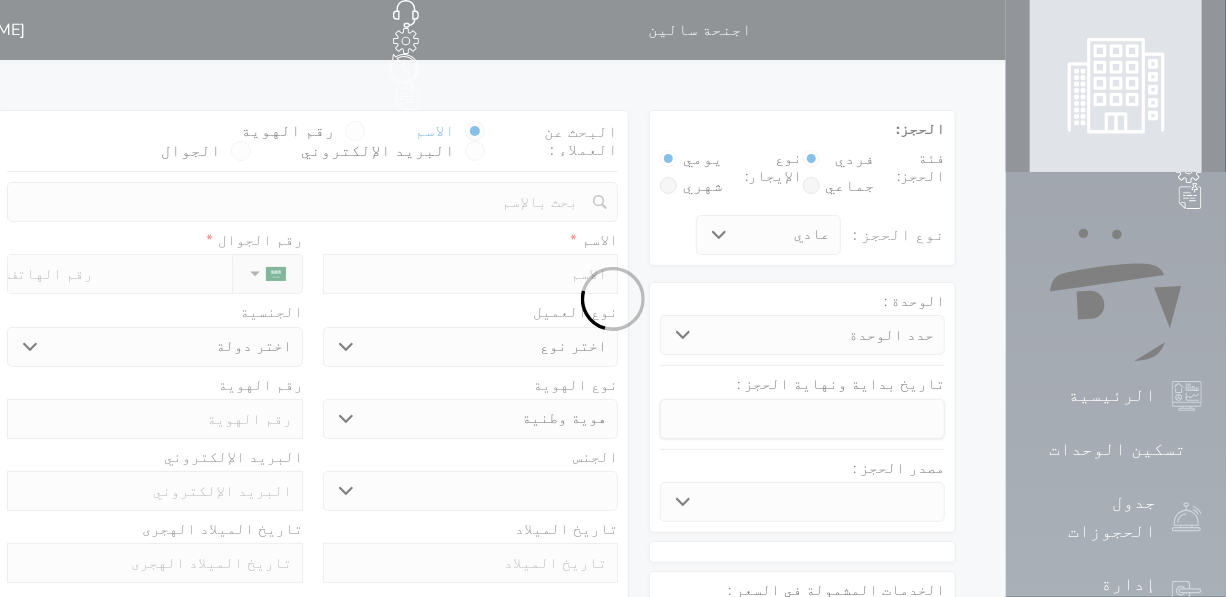 select 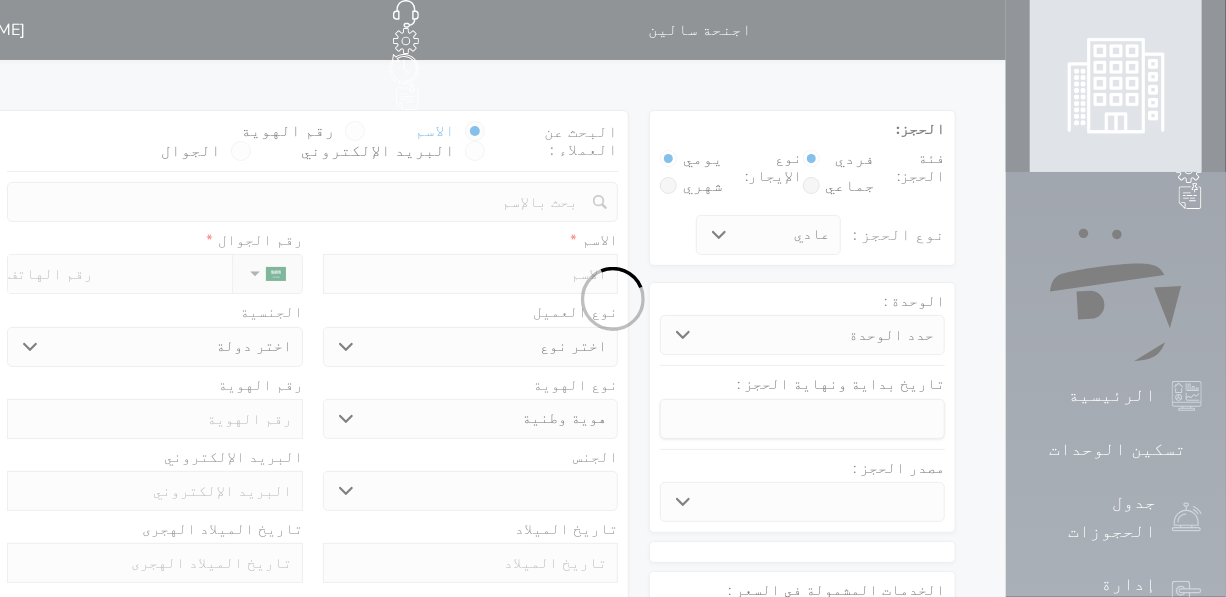 select 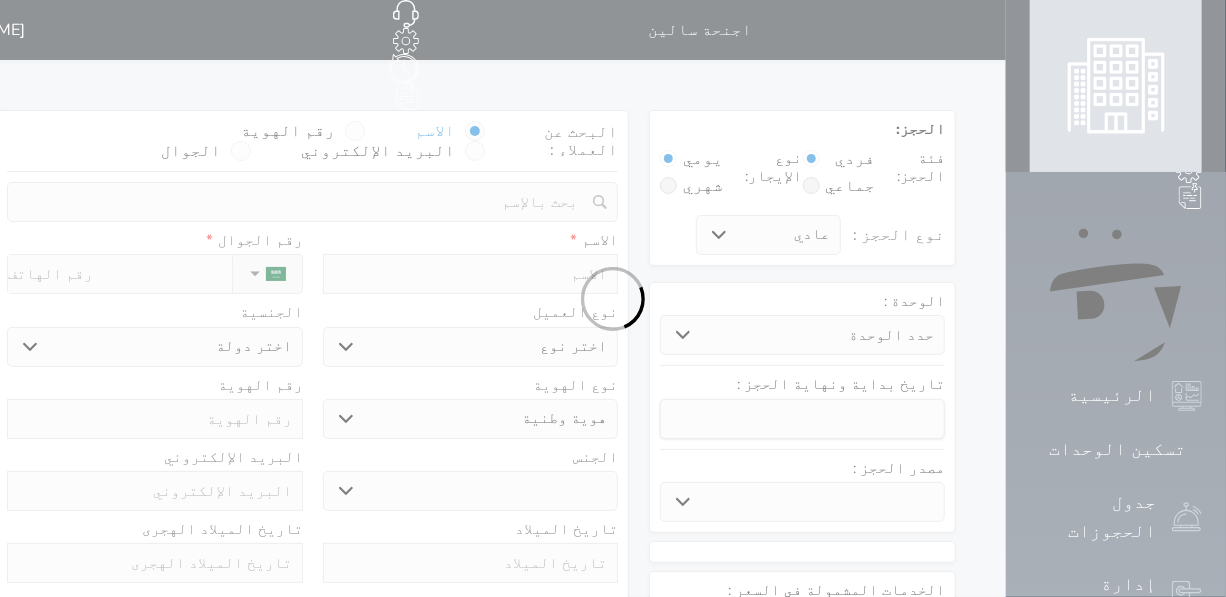 select 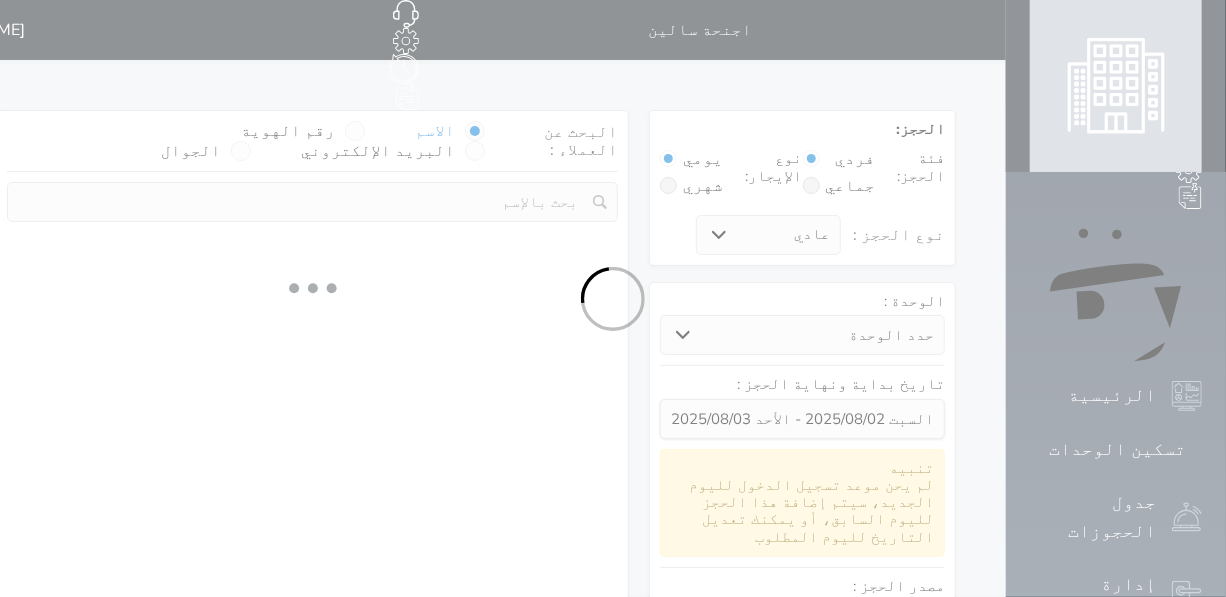 select 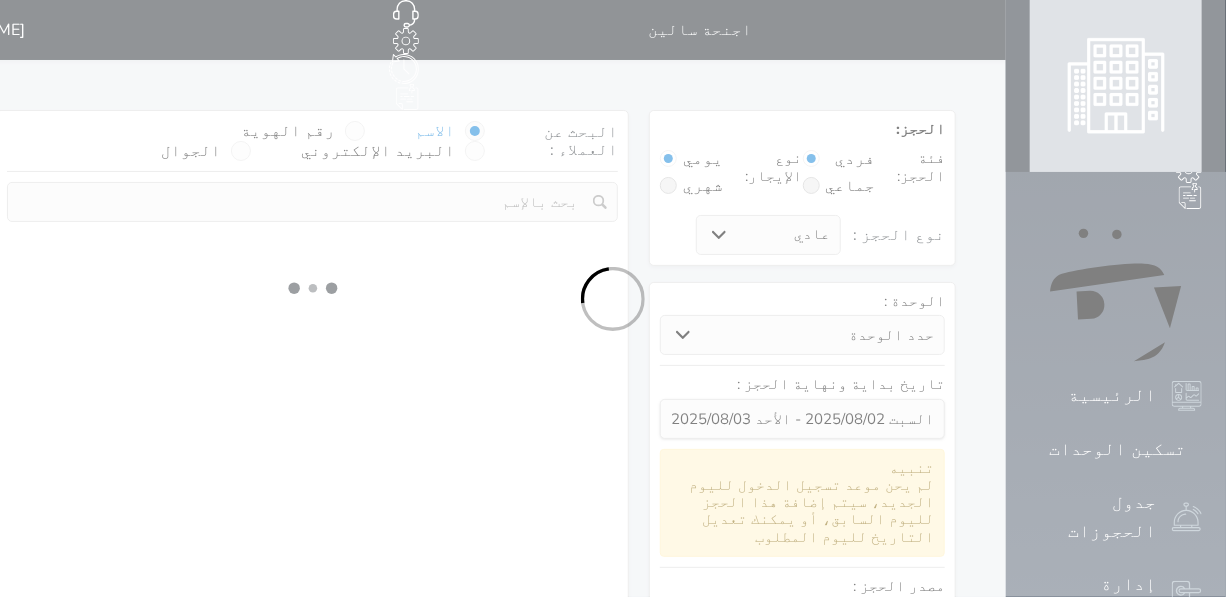 select on "1" 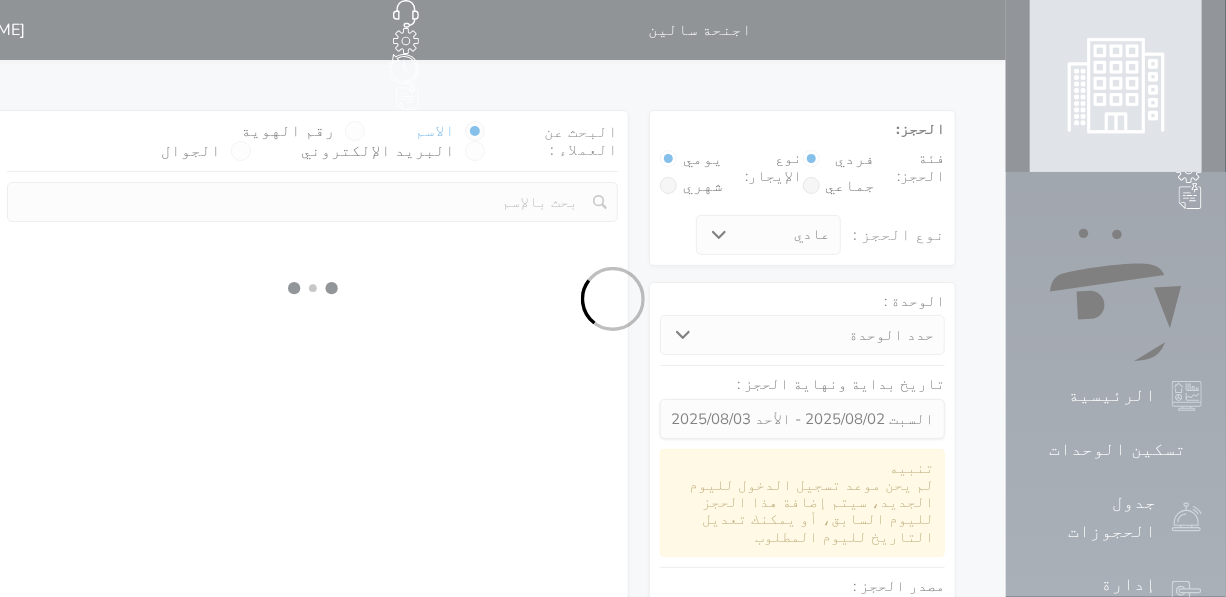 select on "113" 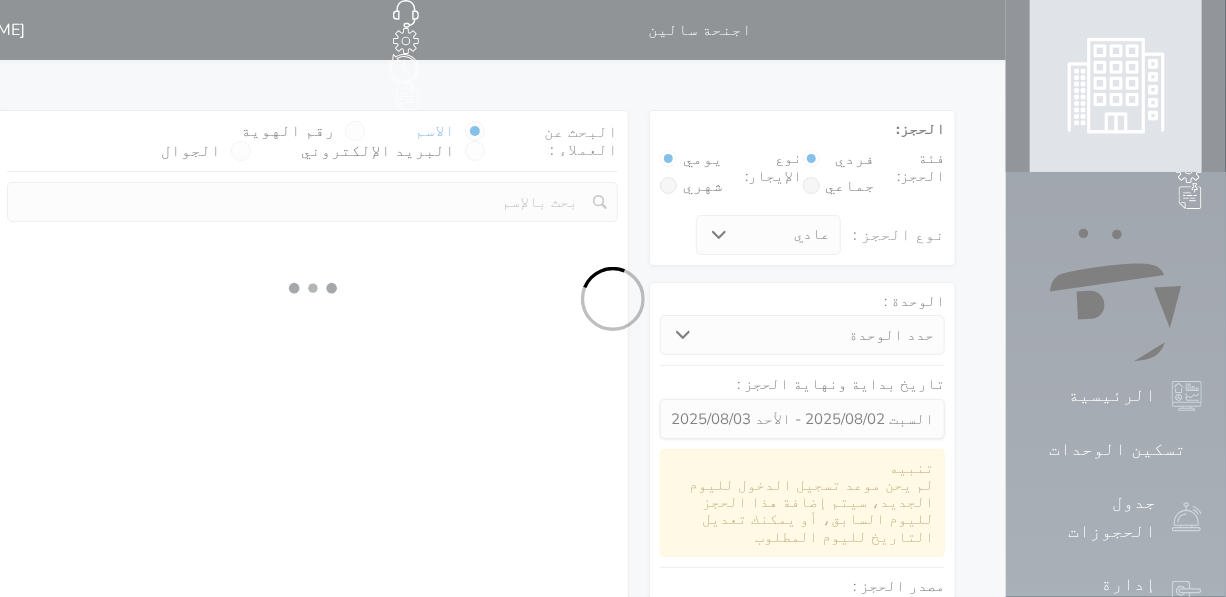 select on "1" 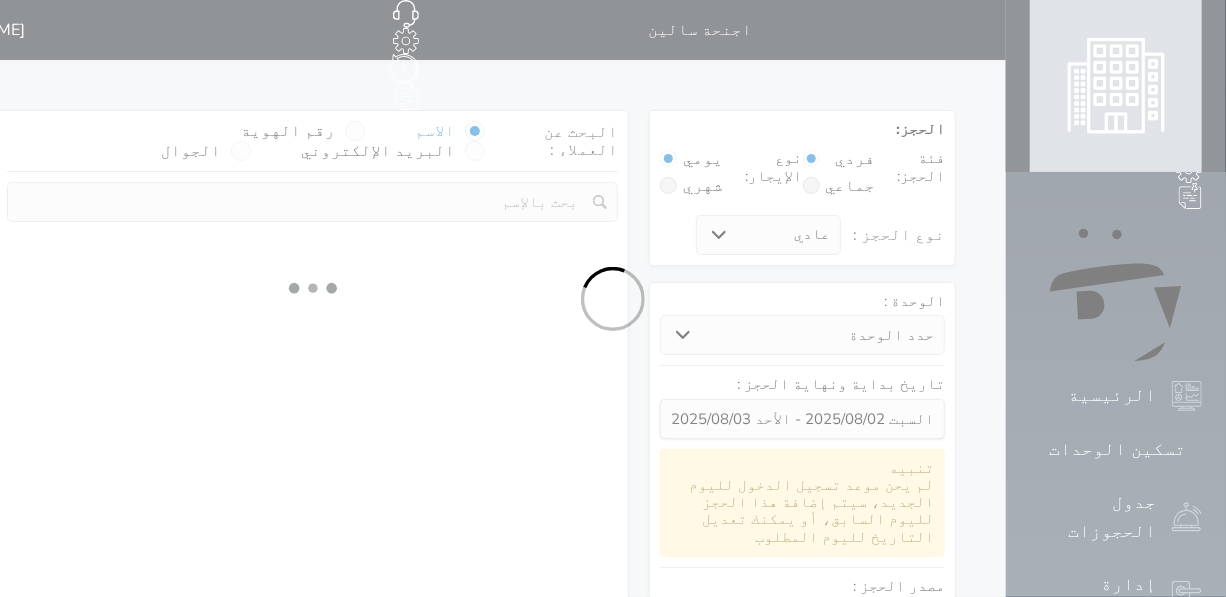 select 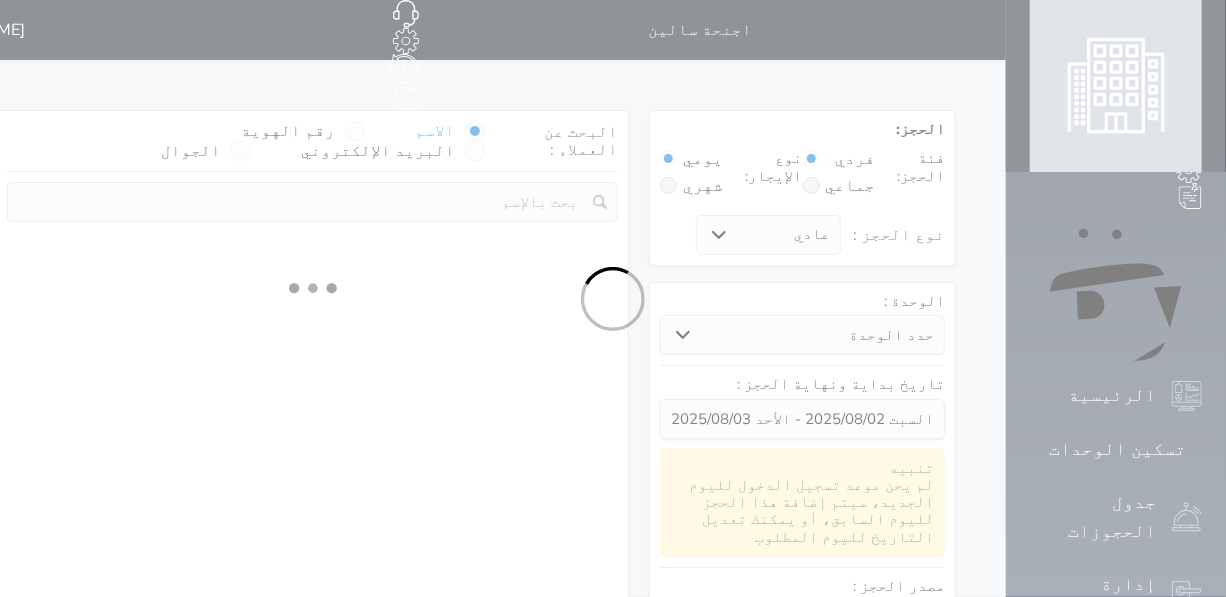 select on "7" 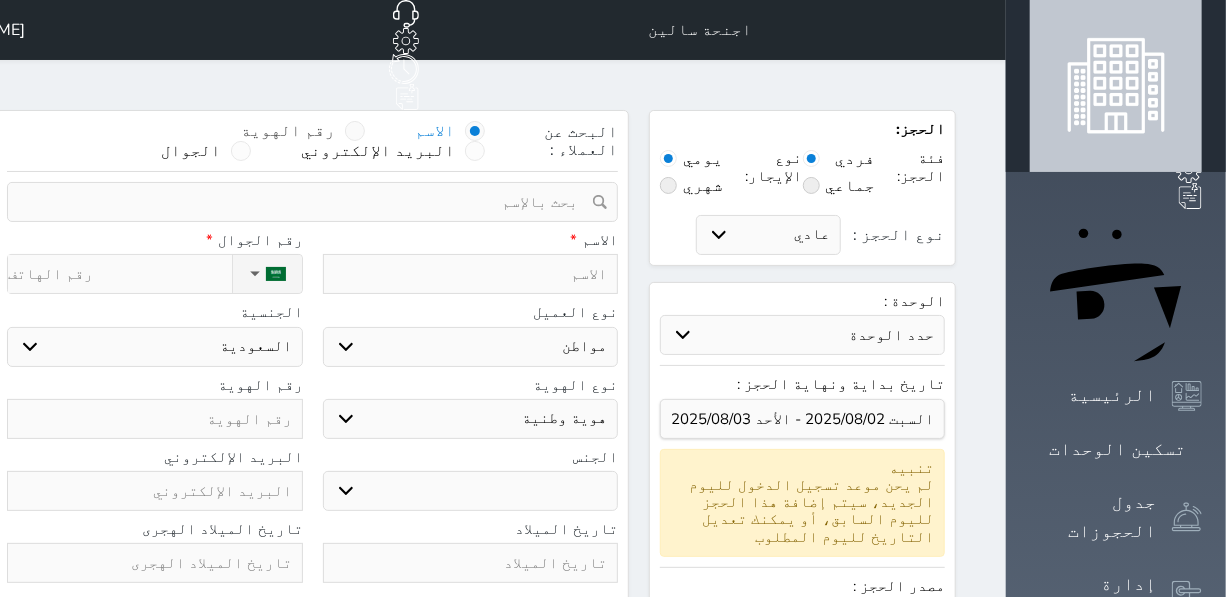 click on "رقم الهوية" at bounding box center [288, 131] 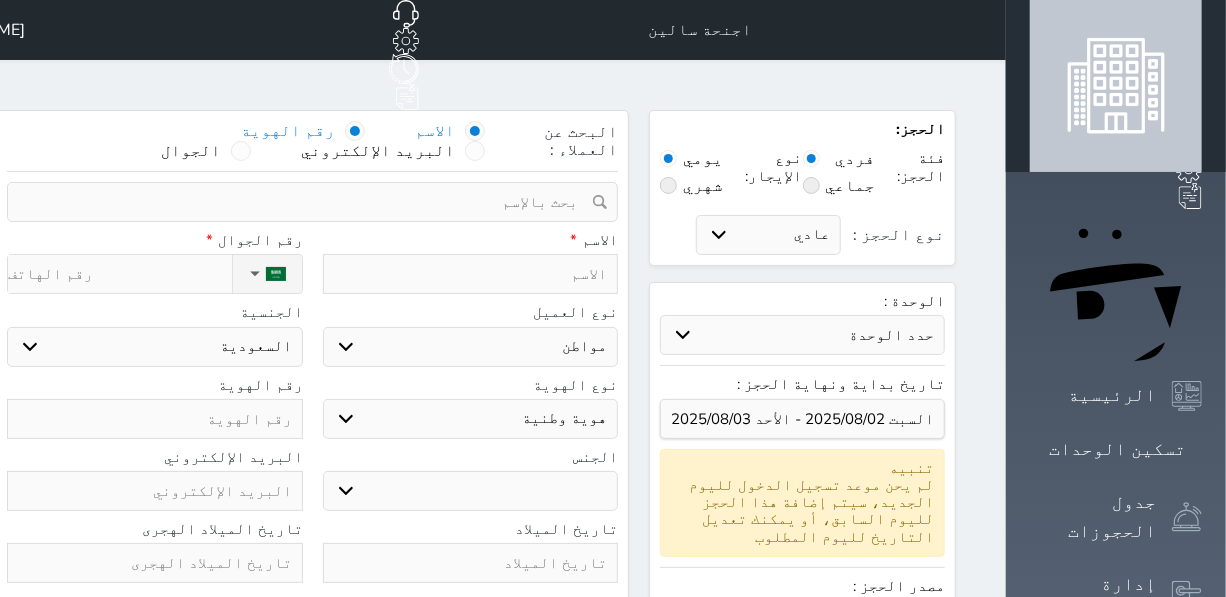 select 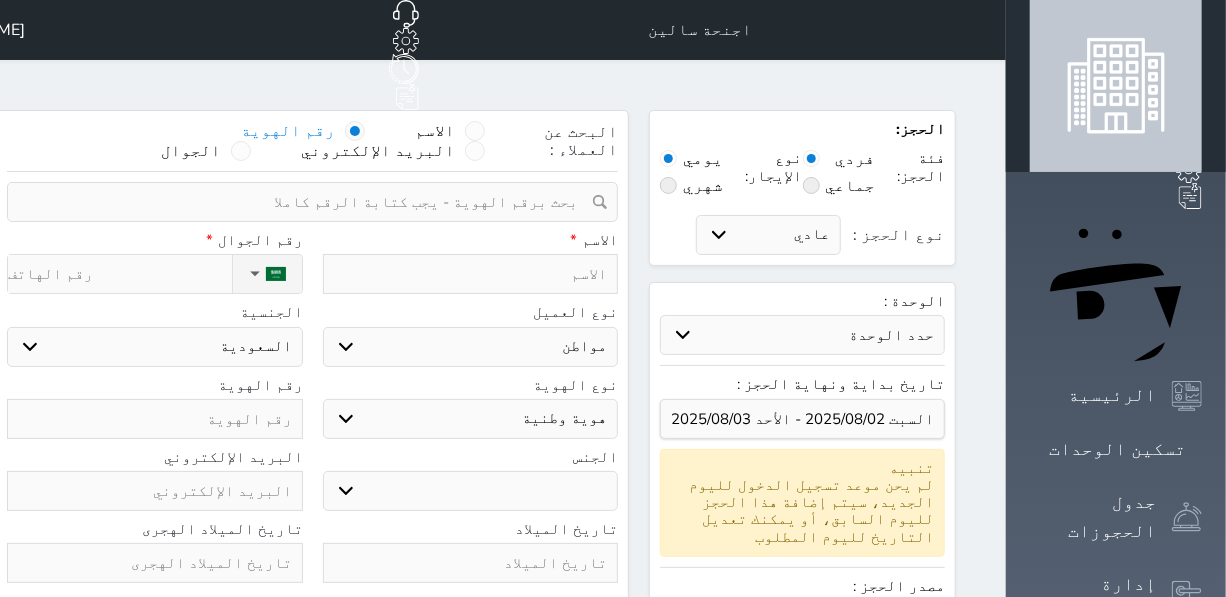 click at bounding box center [305, 202] 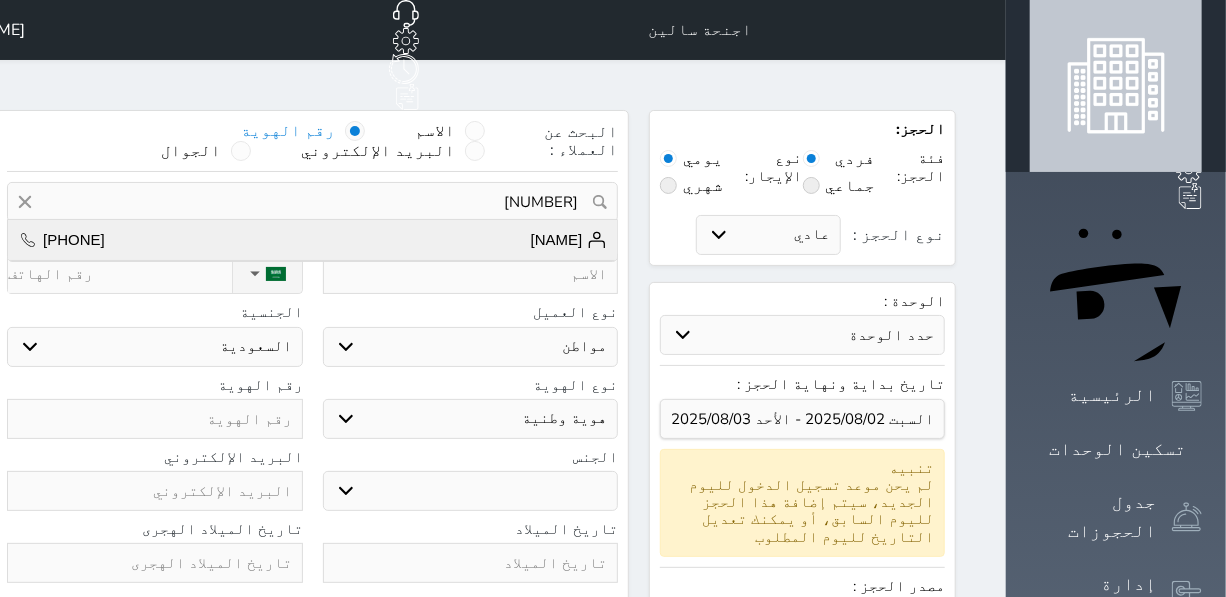 click on "[NAME]   [PHONE]" at bounding box center (312, 240) 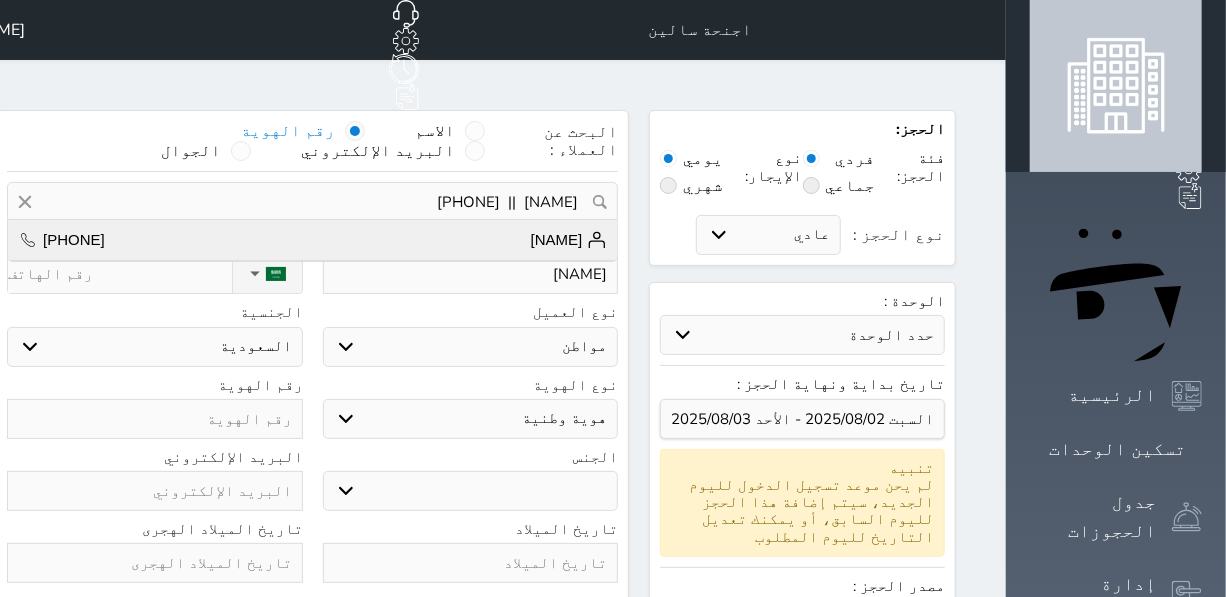 type on "[PHONE]" 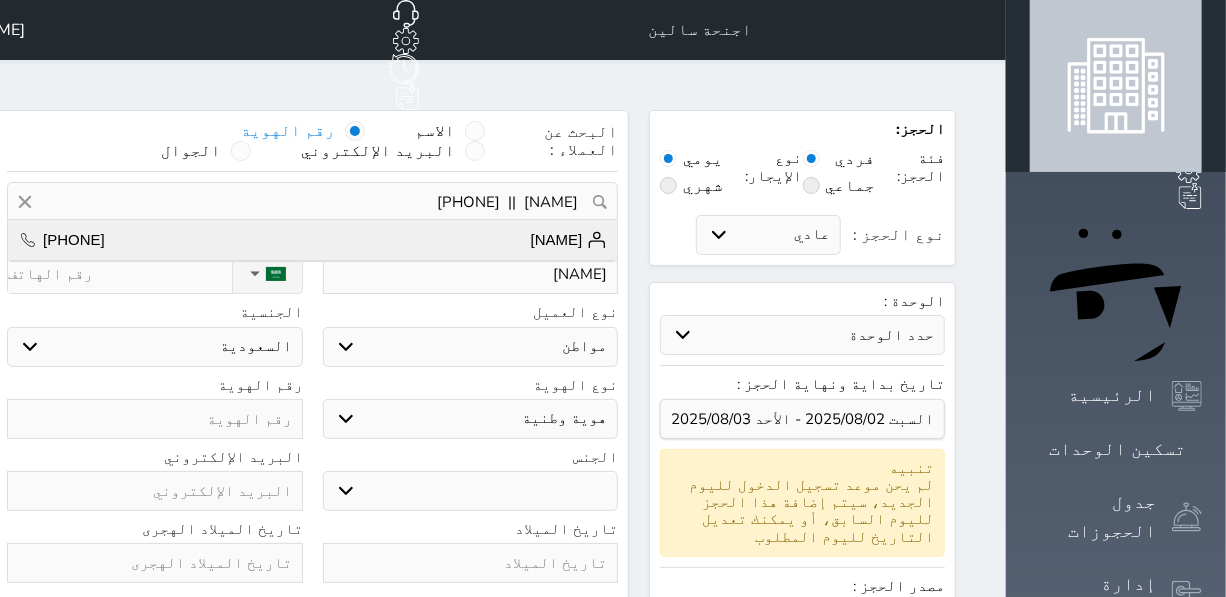 select 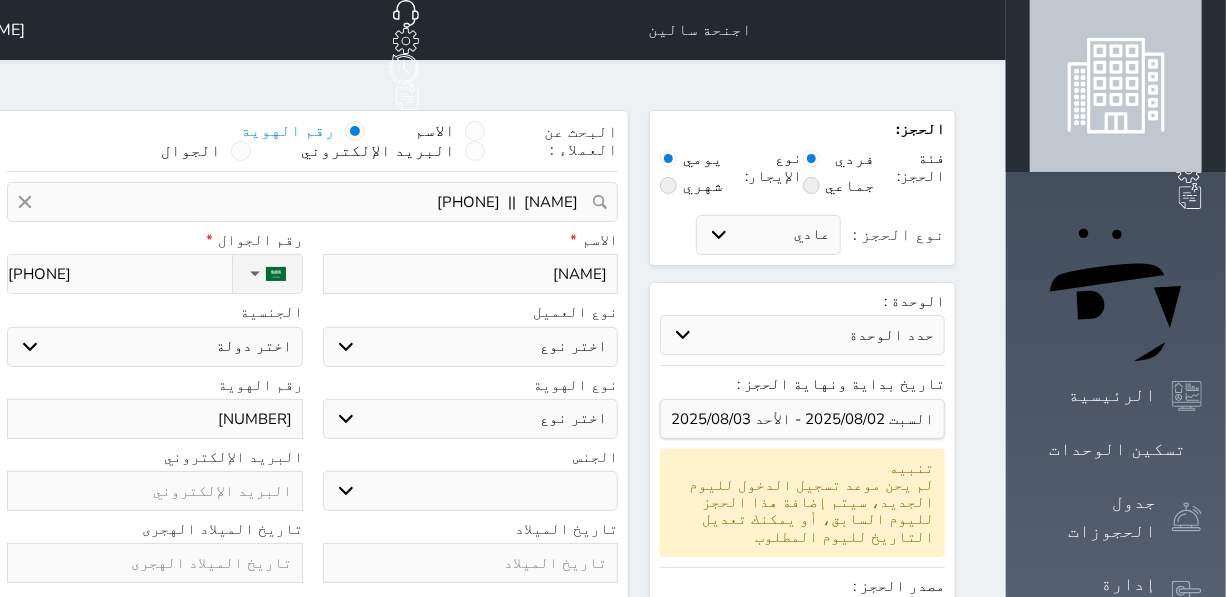 select 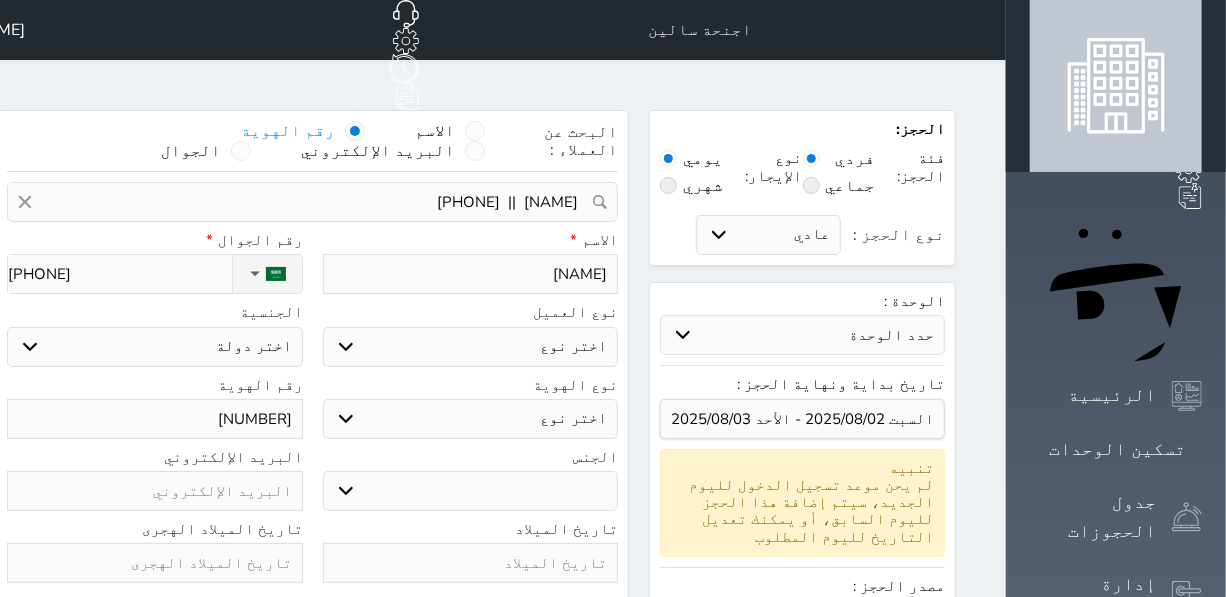 select 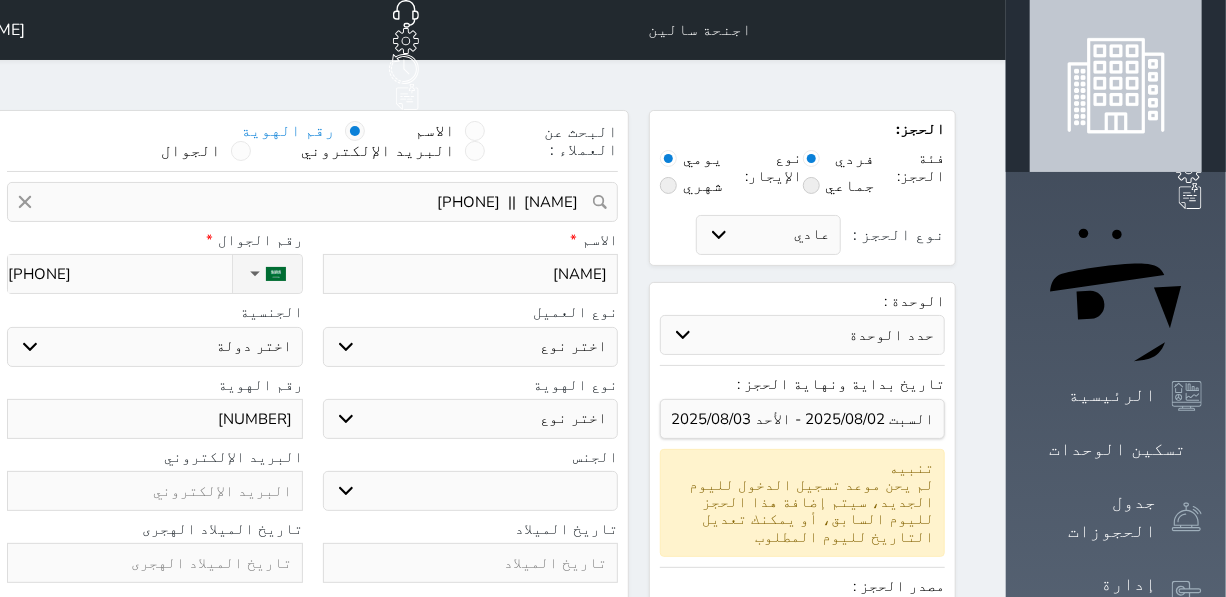 select 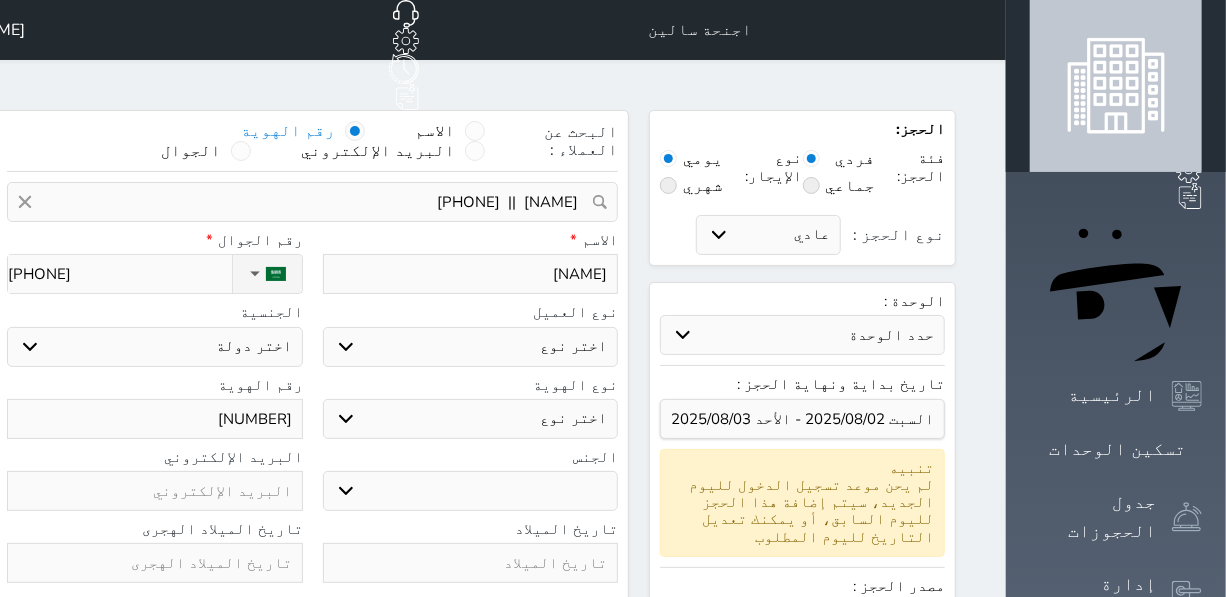select 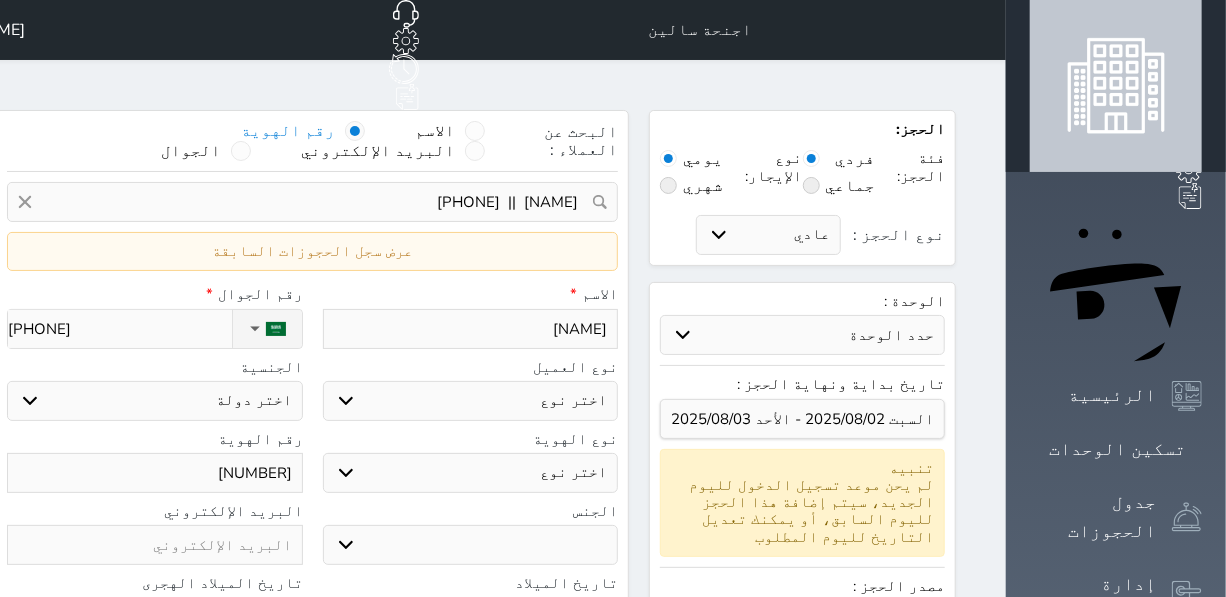 select 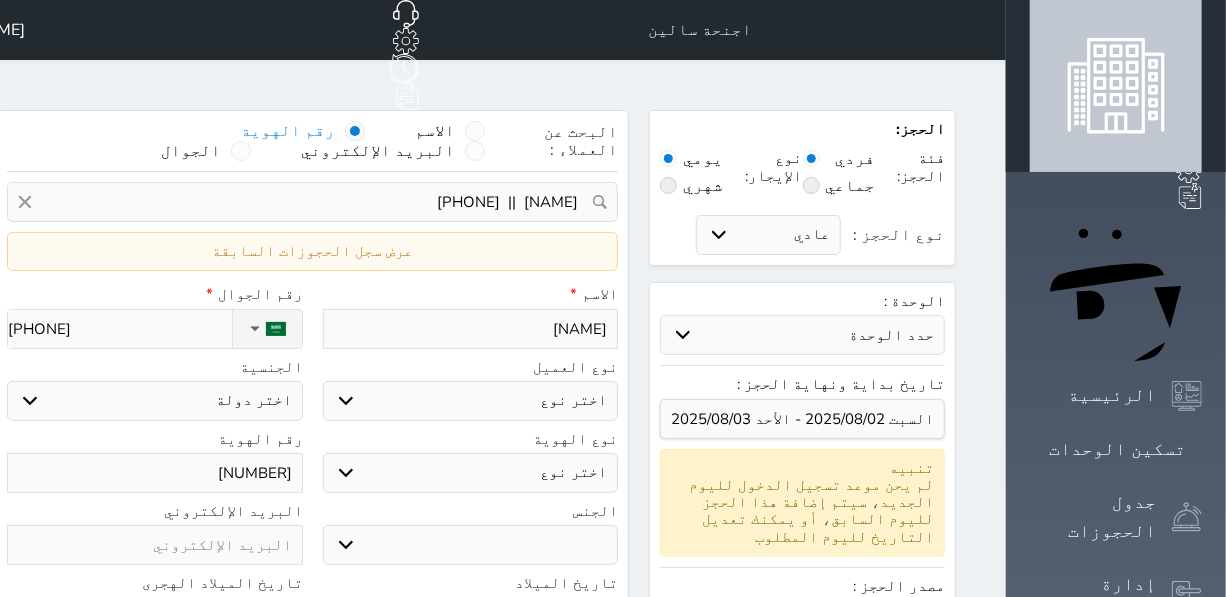 select 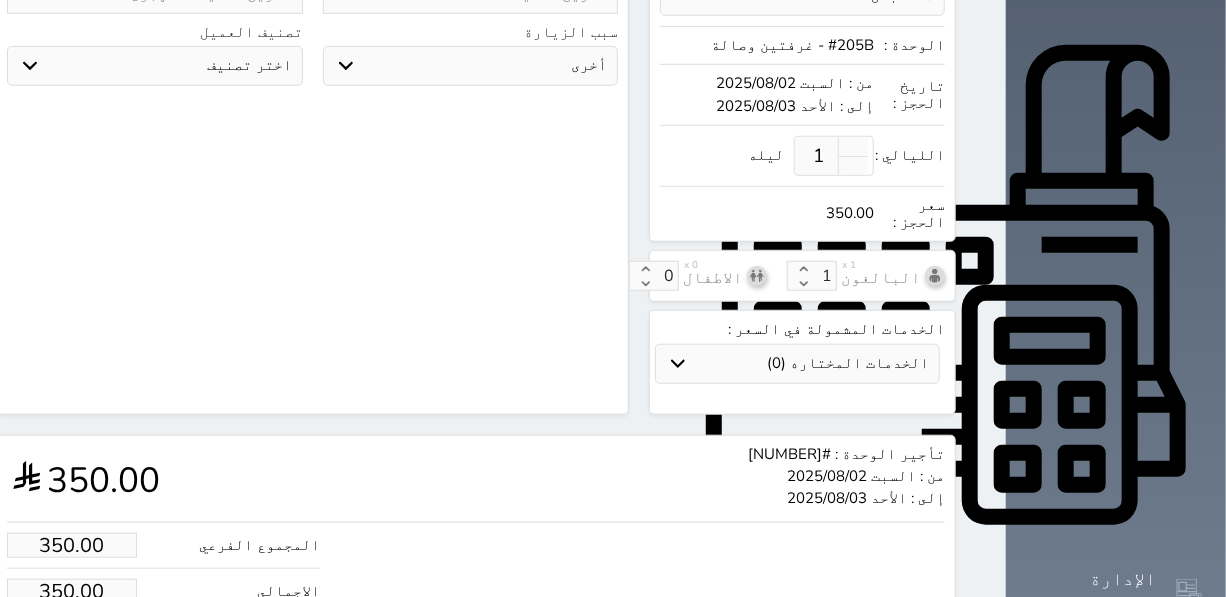 scroll, scrollTop: 646, scrollLeft: 0, axis: vertical 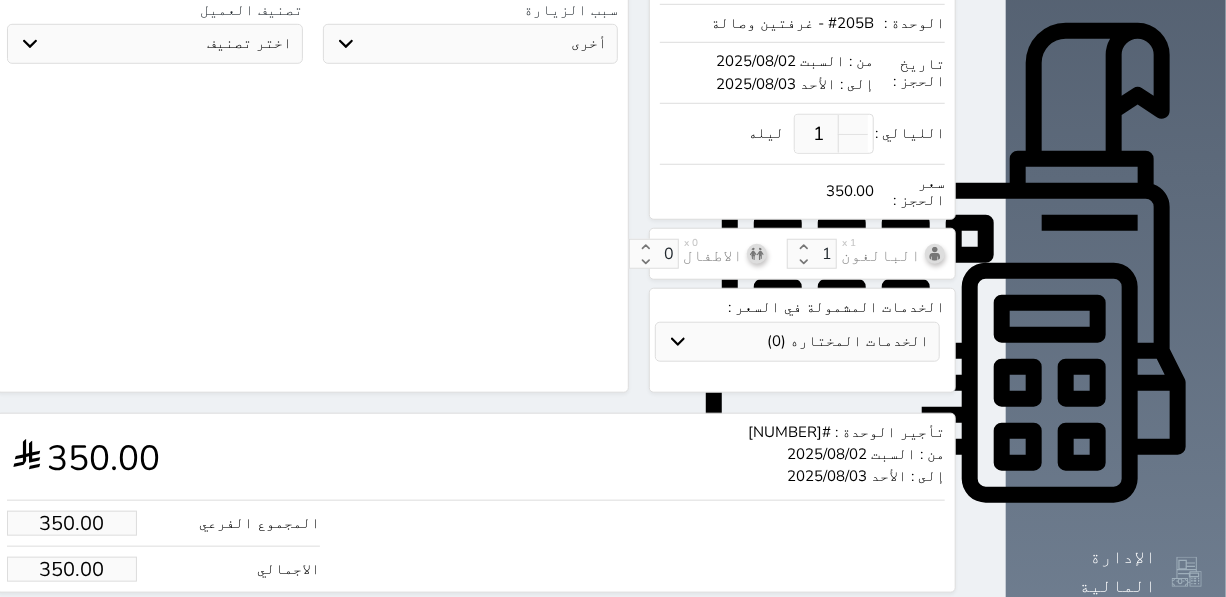click on "350.00" at bounding box center (72, 569) 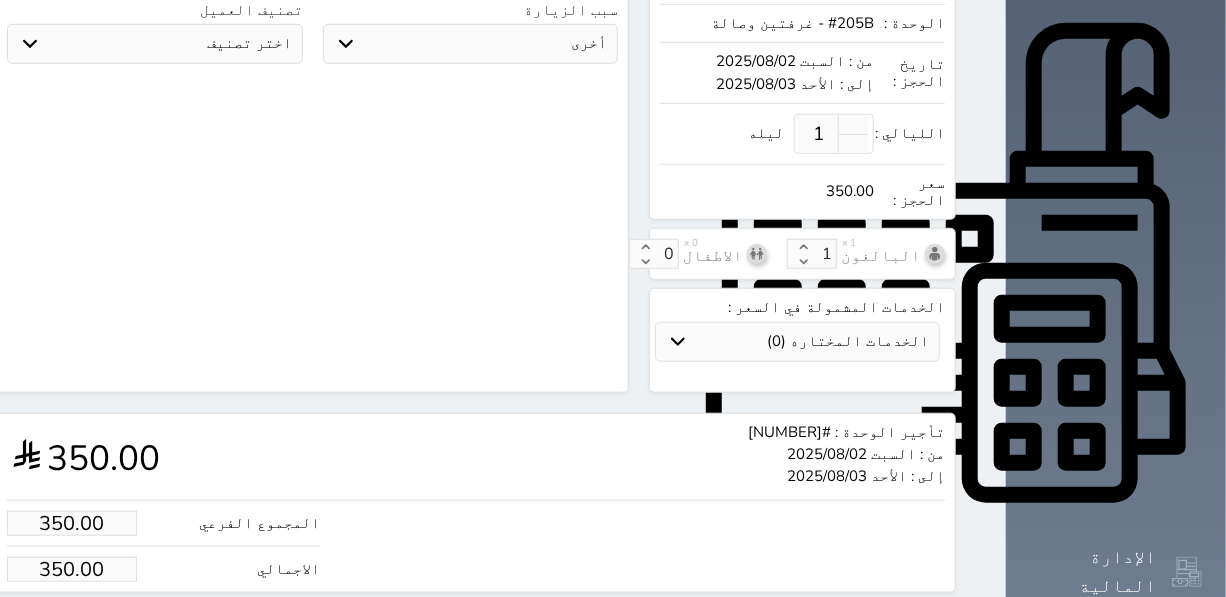 type on "2.00" 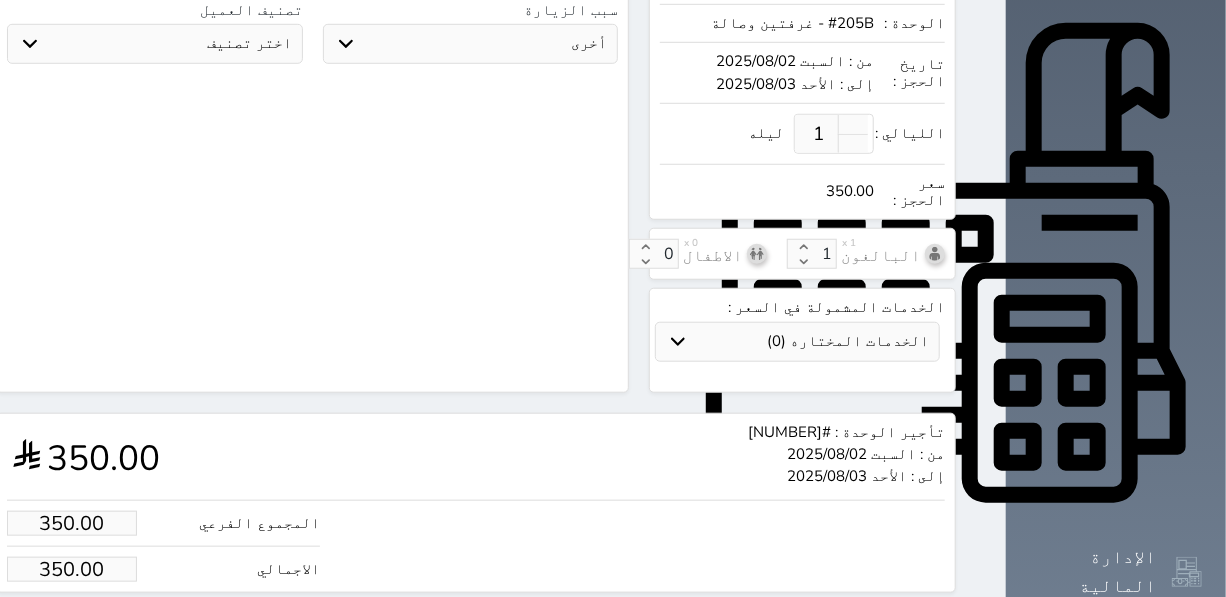 type on "2" 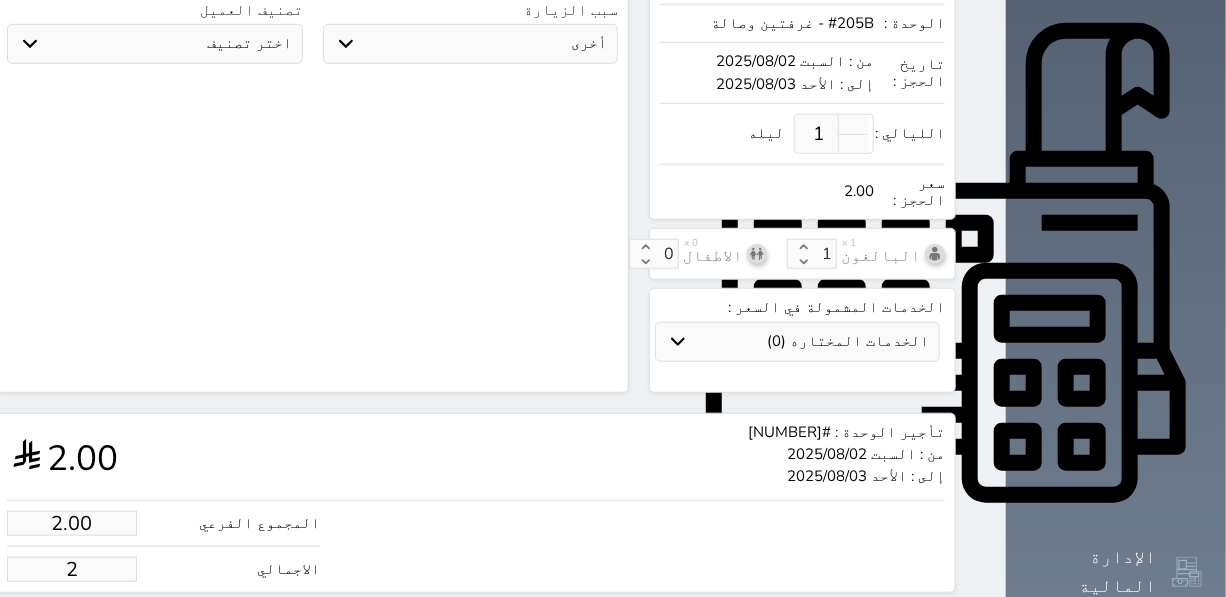 type on "25.00" 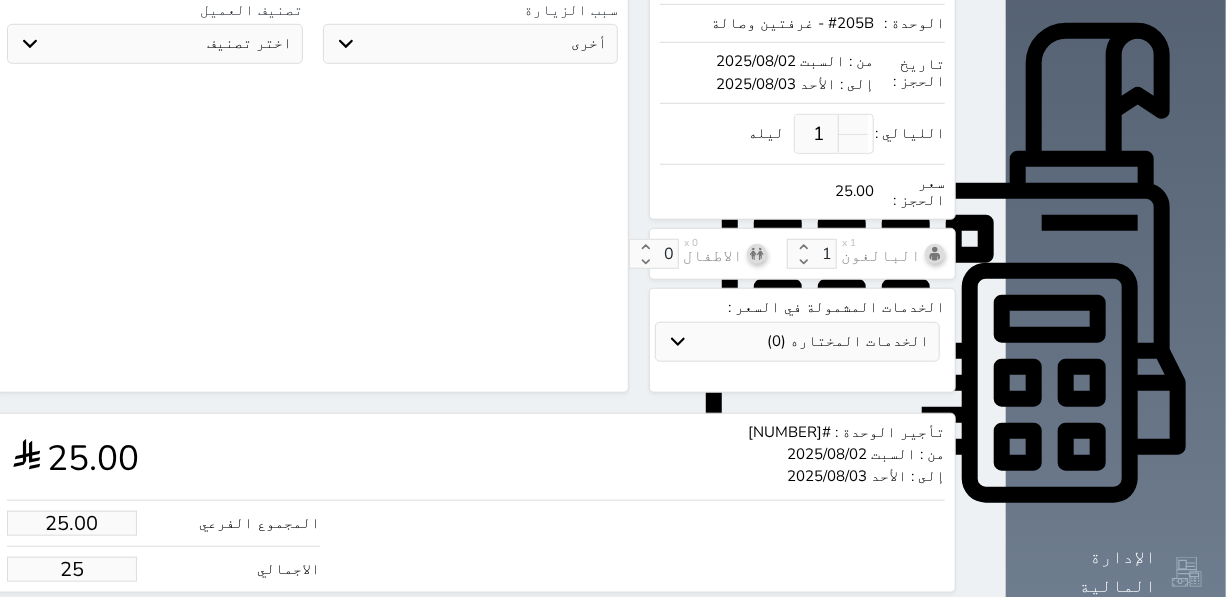 type on "2.00" 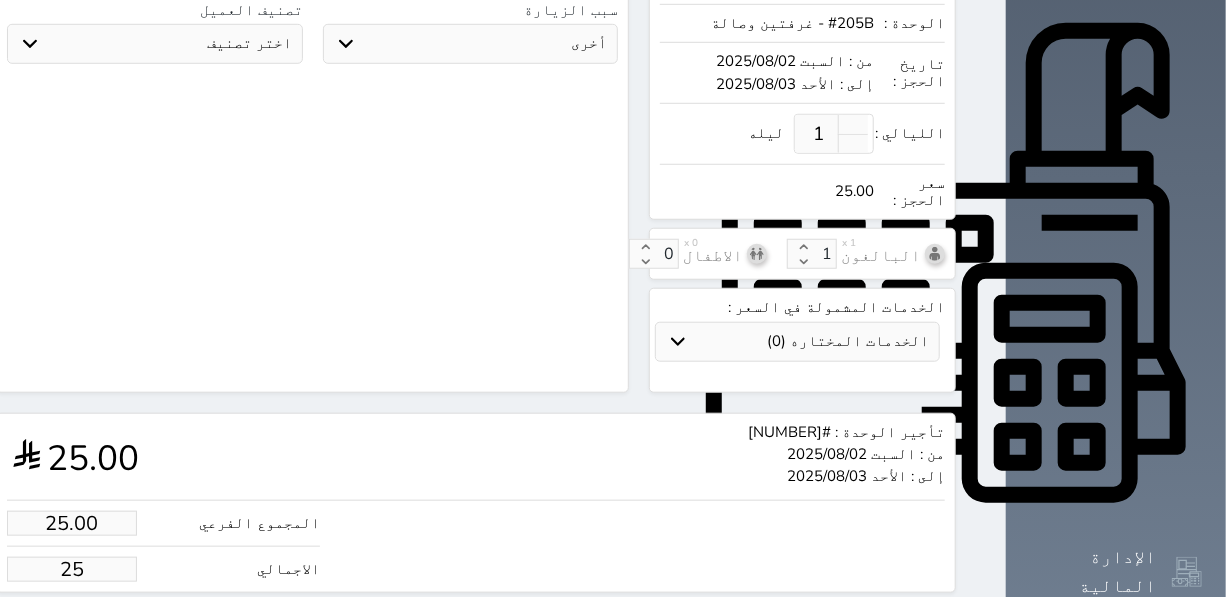 type on "2" 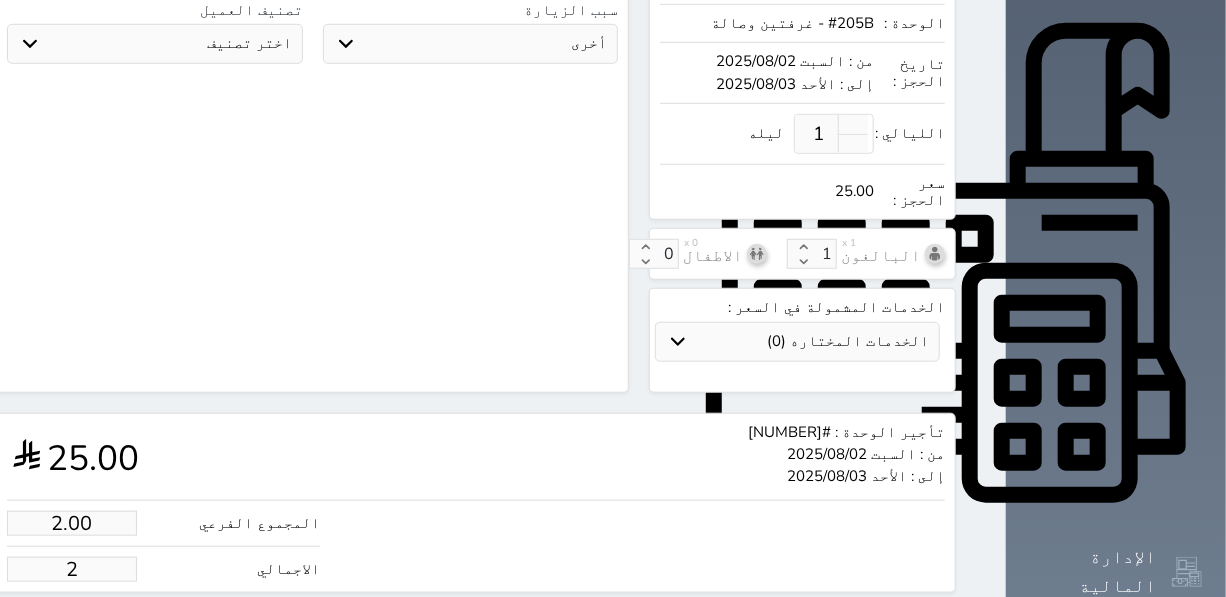 select 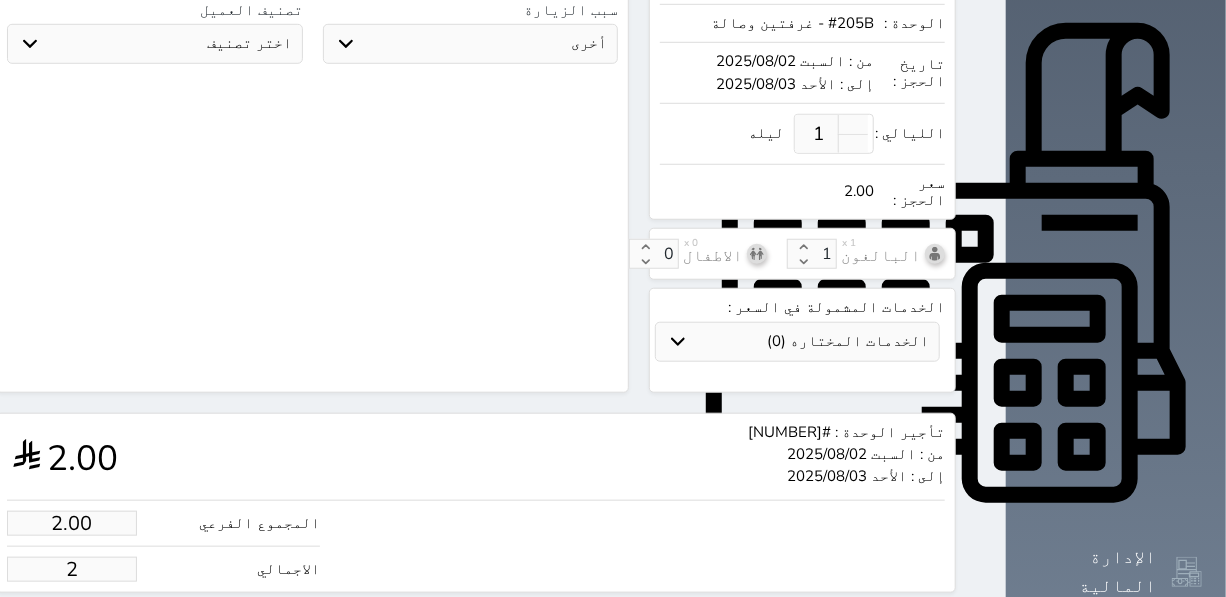 type on "1.00" 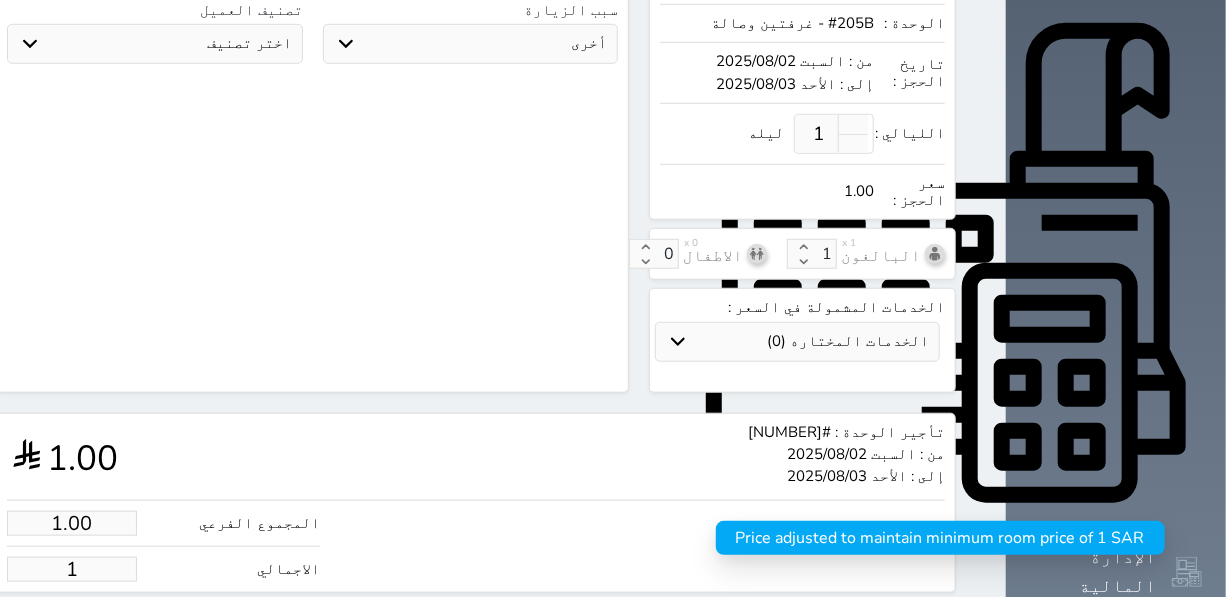 type 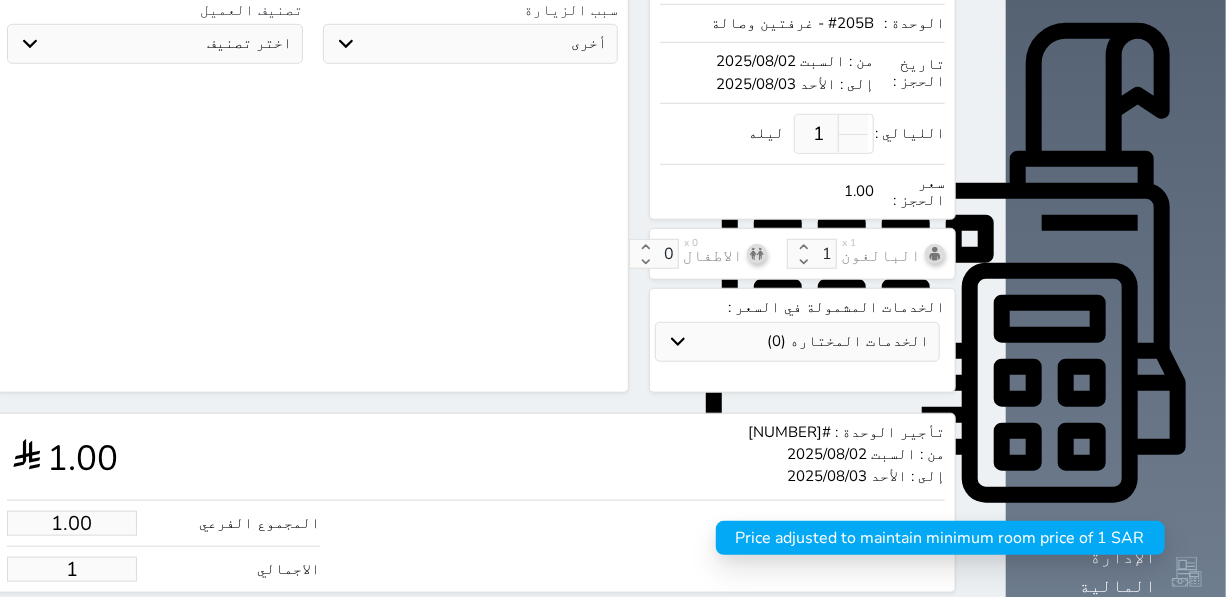 select 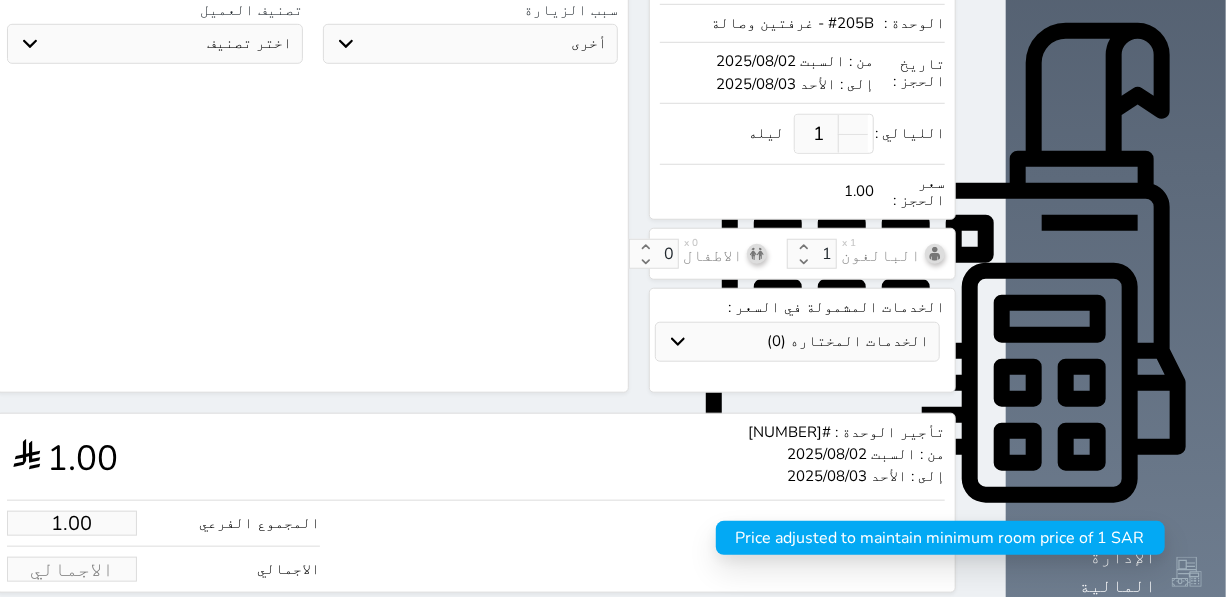 type on "1.00" 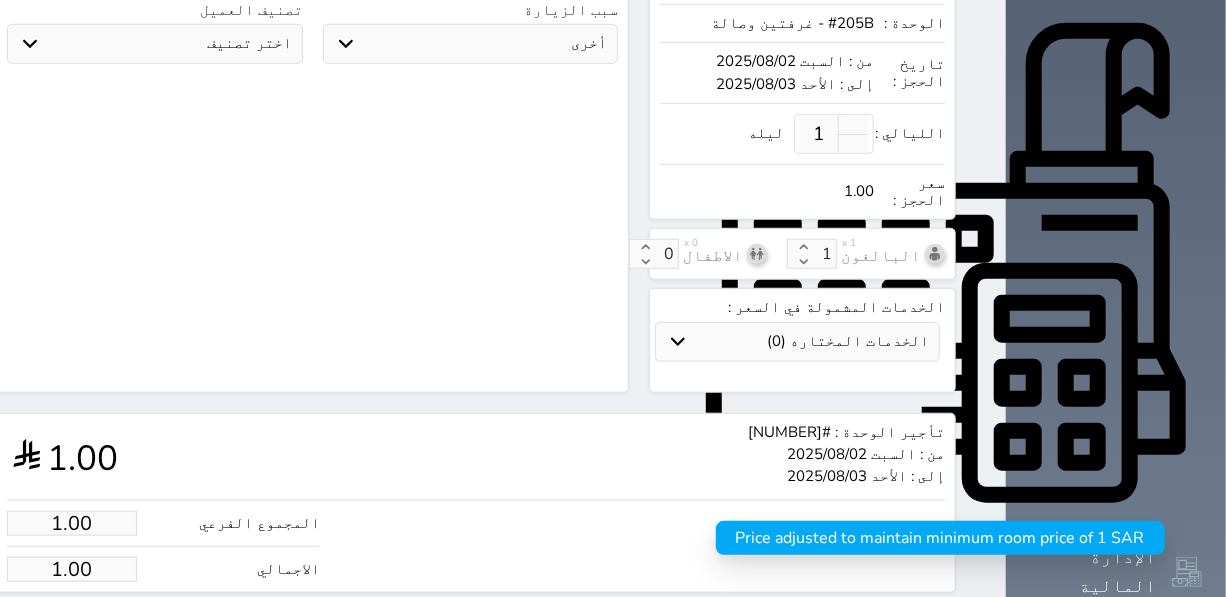 click on "البحث عن العملاء :        الاسم       رقم الهوية       البريد الإلكتروني       الجوال       [NAME]  ||  [PHONE]     تغيير العميل                      ملاحظات                   عرض سجل الحجوزات السابقة         سجل حجوزات العميل [NAME]                   إجمالى رصيد العميل : 0 ريال     رقم الحجز   الوحدة   من   إلى   نوع الحجز   الرصيد   الاجرائات         النتائج  : من (  ) - إلى  (  )   العدد  :              سجل الكمبيالات الغير محصلة على العميل [NAME]                 رقم الحجز   المبلغ الكلى    المبلغ المحصل    المبلغ المتبقى    تاريخ الإستحقاق         النتائج  : من (  ) - إلى  (  )   العدد  : 0     الاسم *   [NAME]   رقم الجوال *       ▼     Afghanistan (‫افغانستان‬‎)" at bounding box center [312, -72] 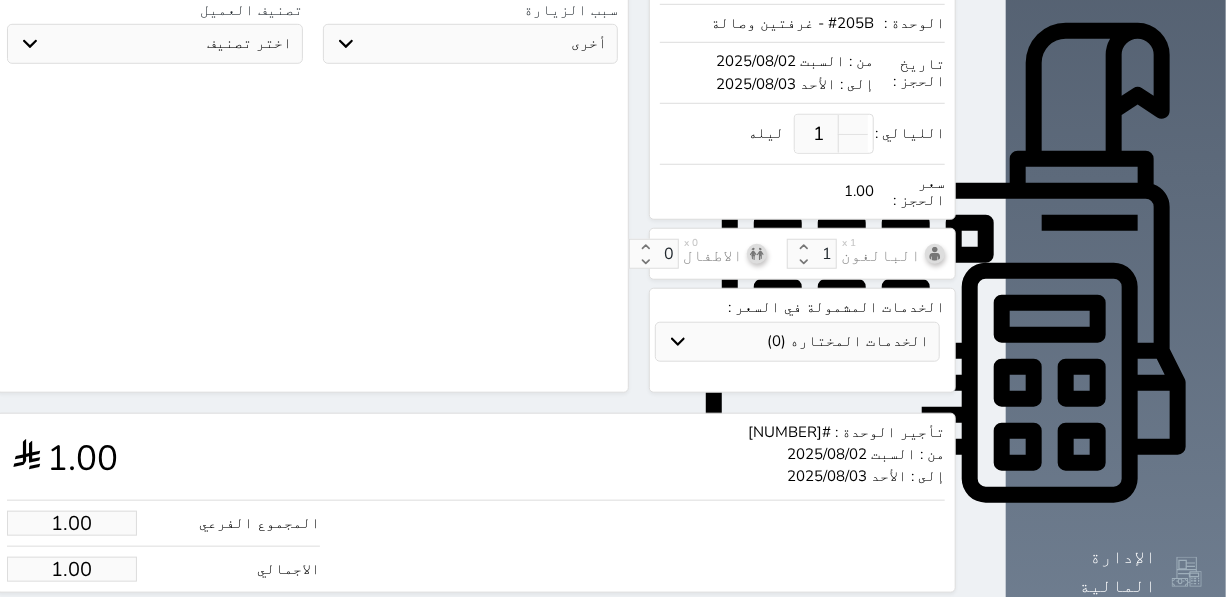 click on "1.00" at bounding box center [62, 457] 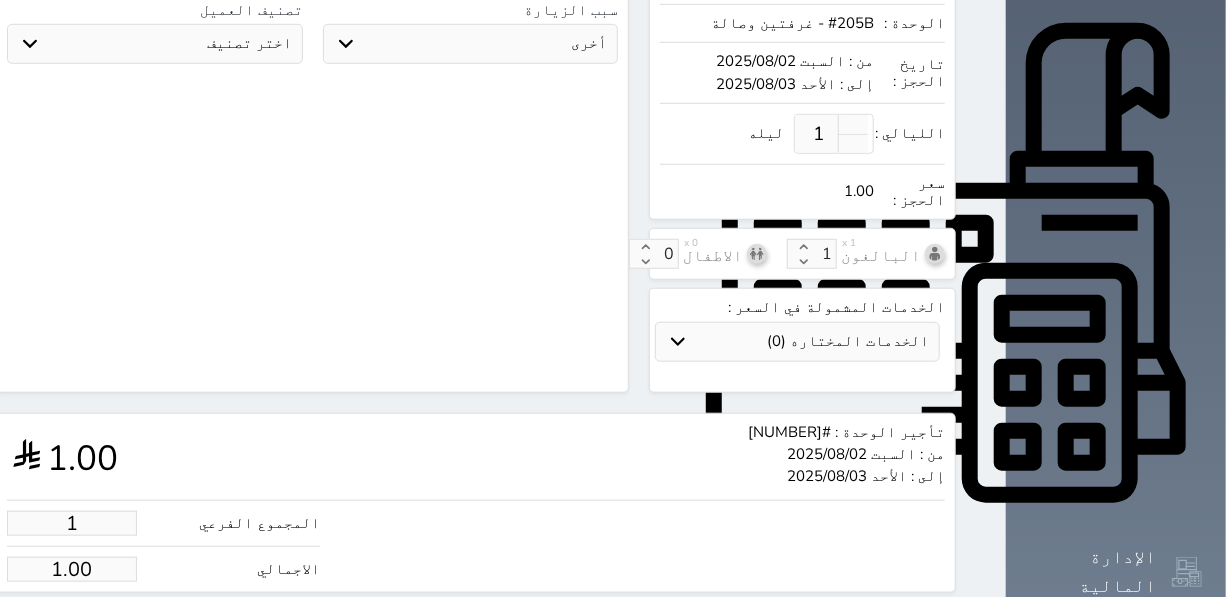 click on "1" at bounding box center [72, 523] 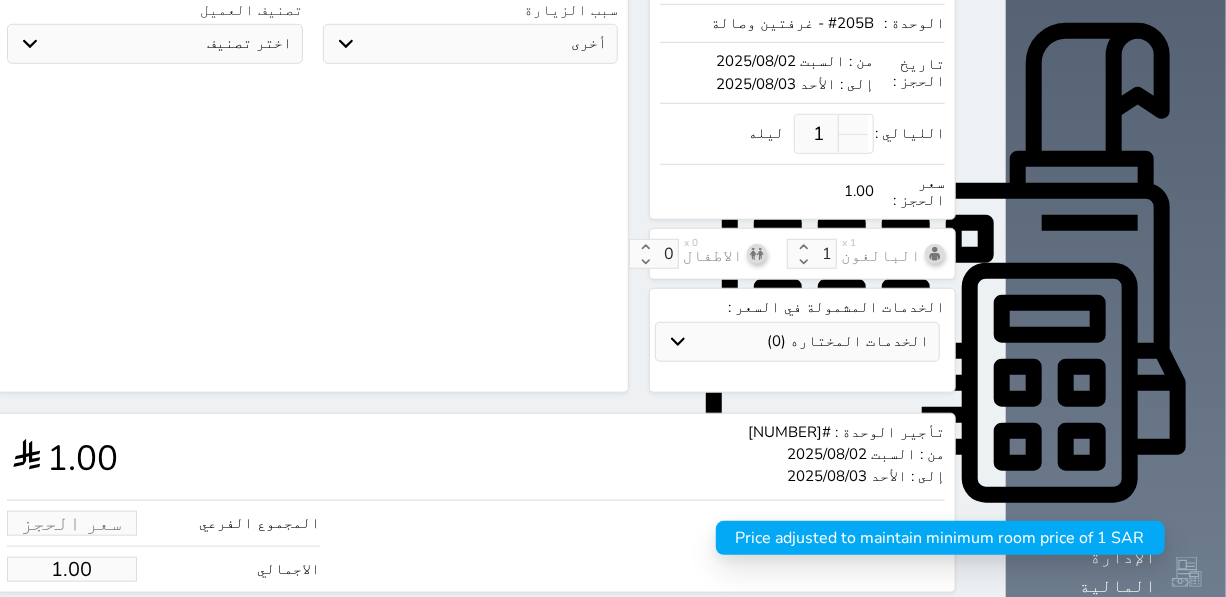 type on "1.00" 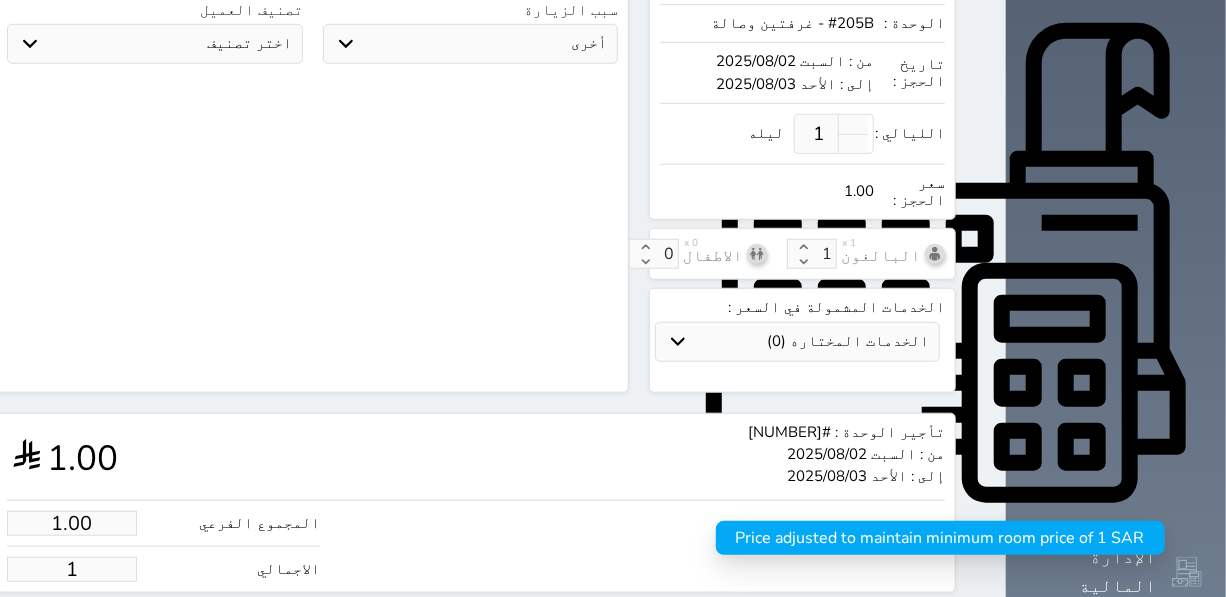 click on "1" at bounding box center (72, 569) 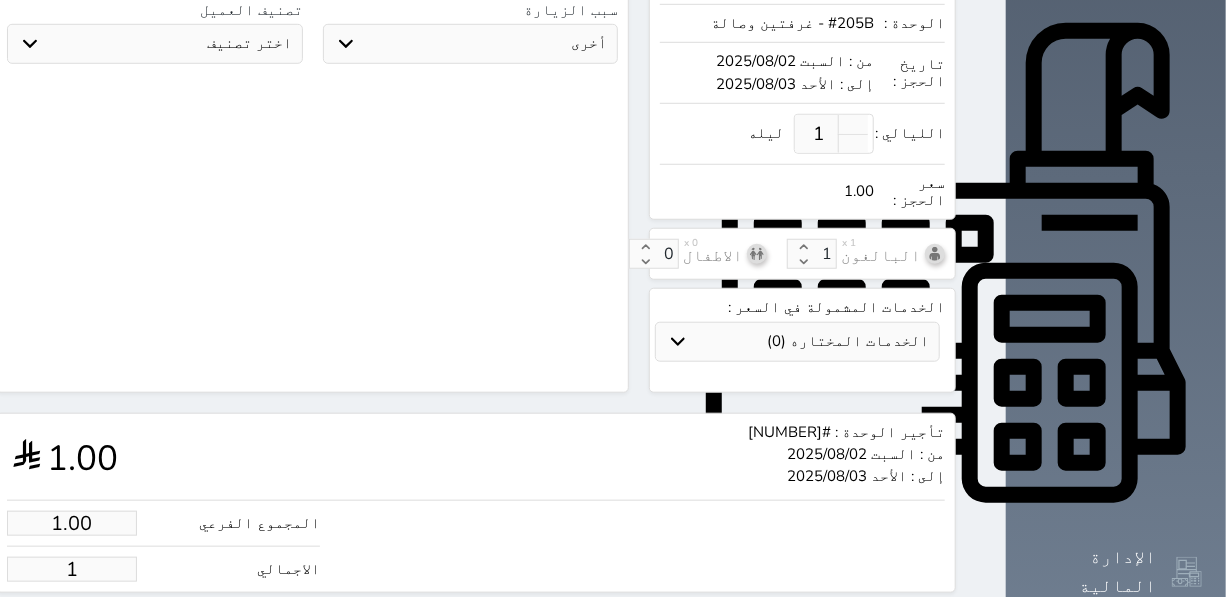 click on "1" at bounding box center (72, 569) 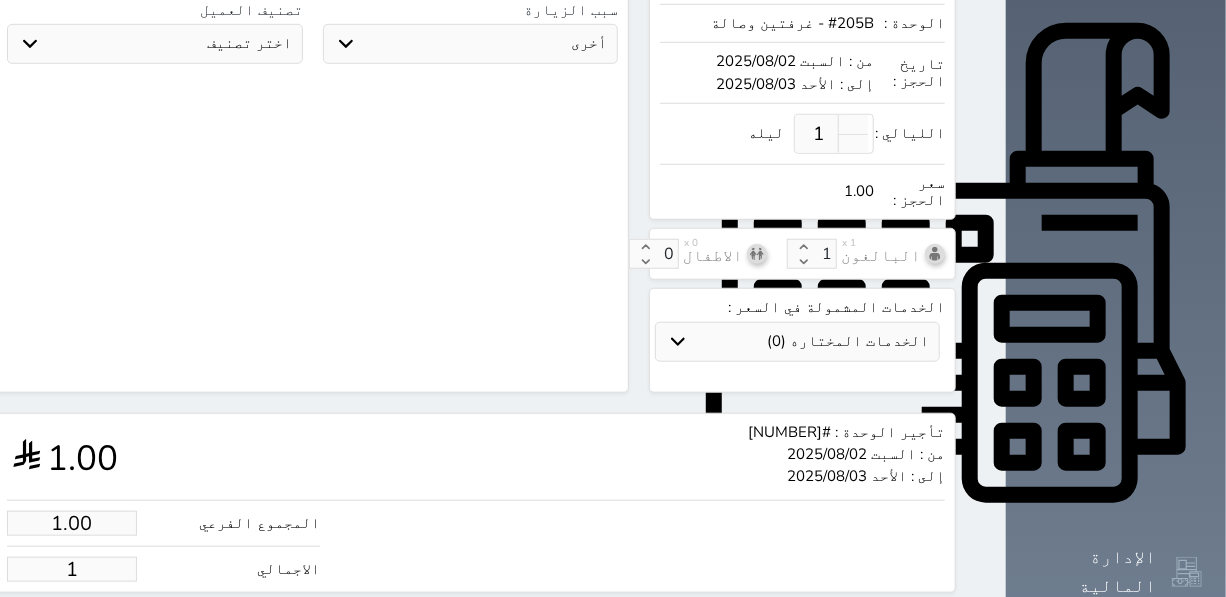 type on "3.00" 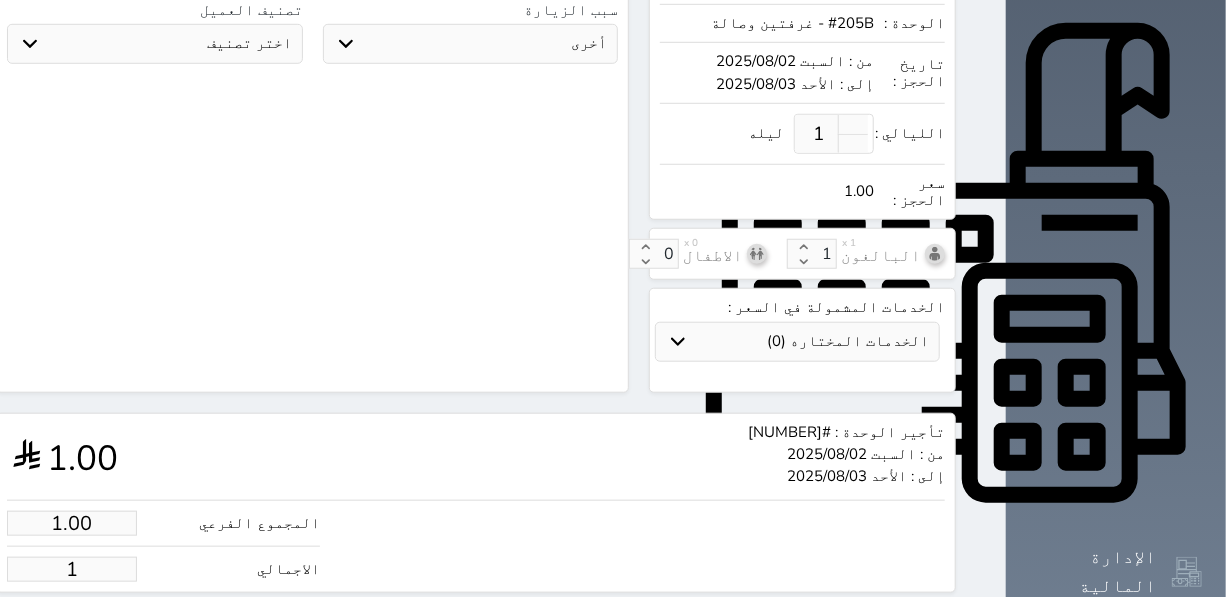 type on "3" 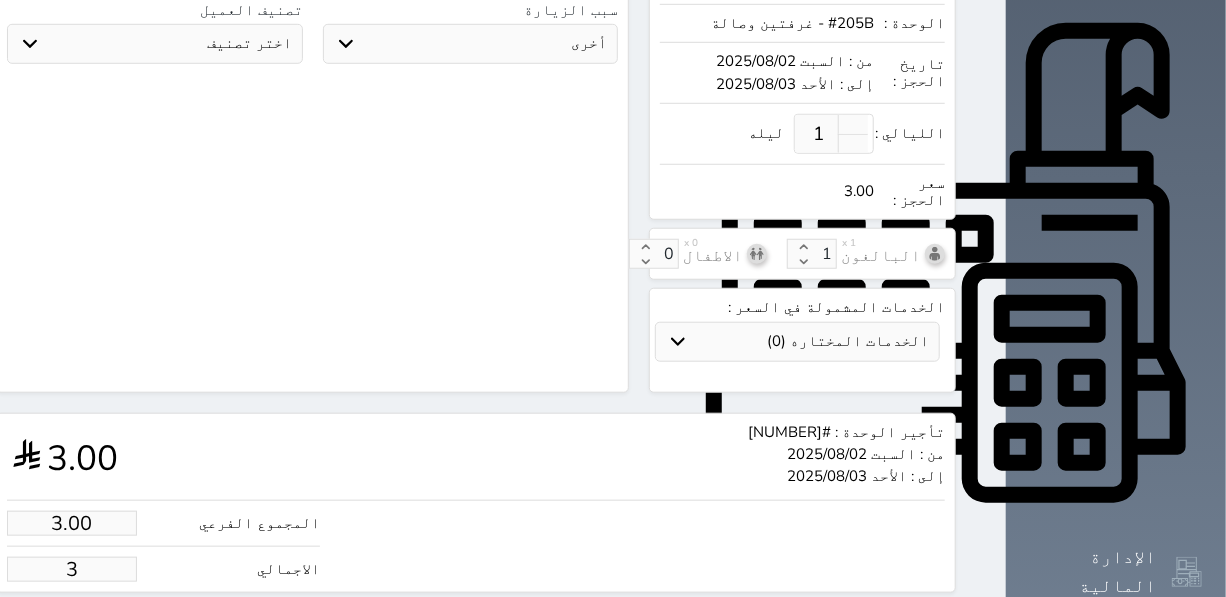 type on "35.00" 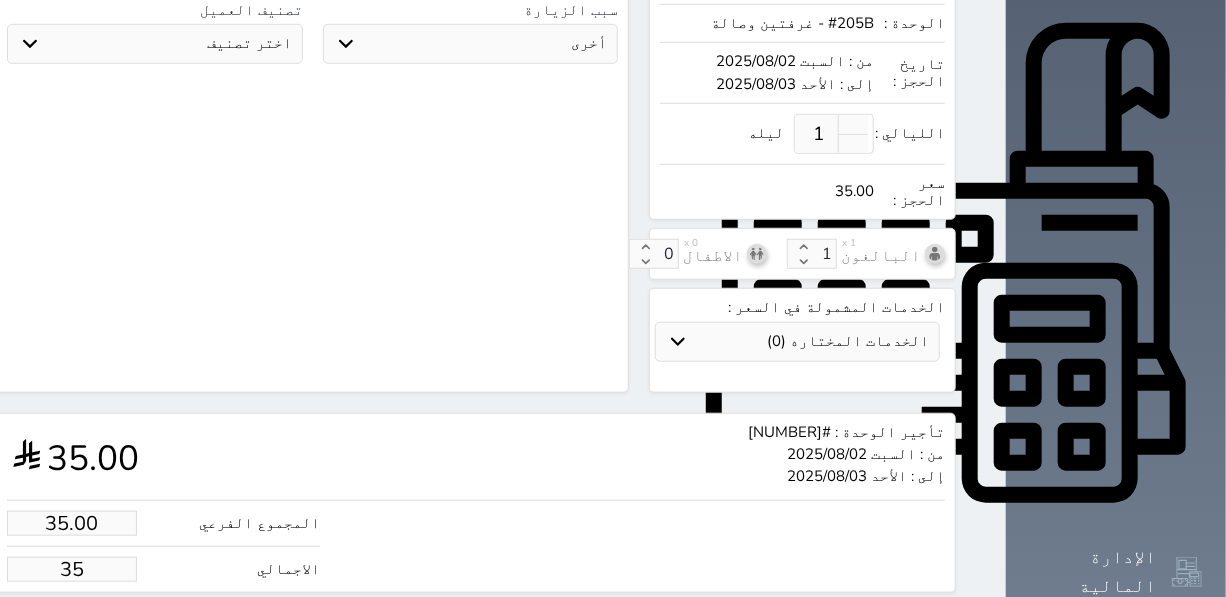 type on "350.00" 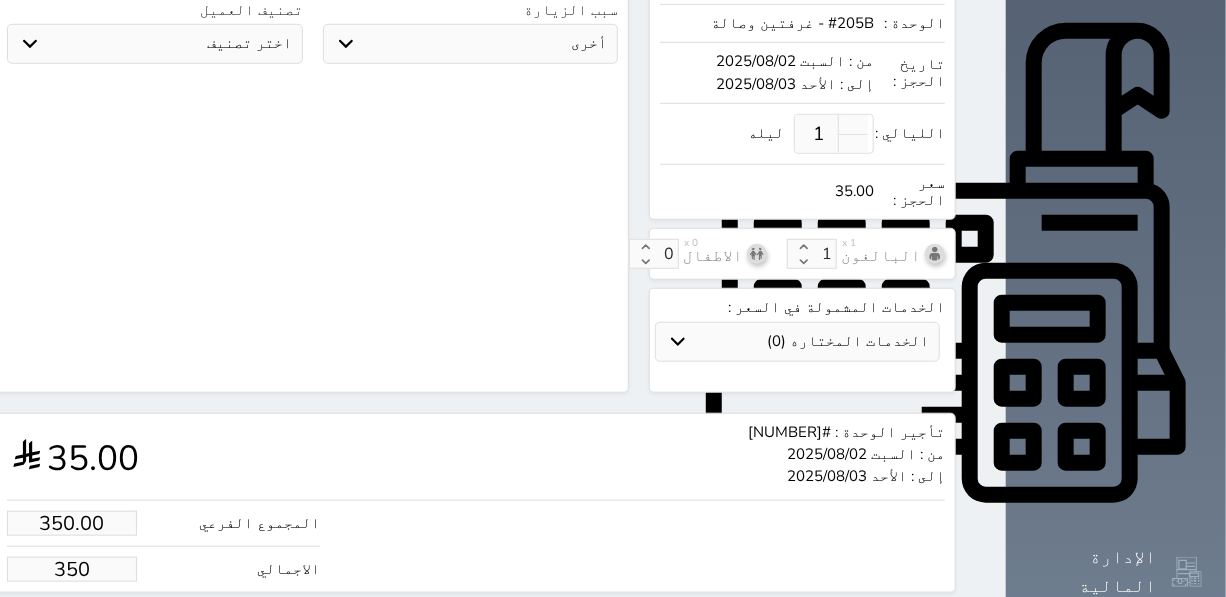 select 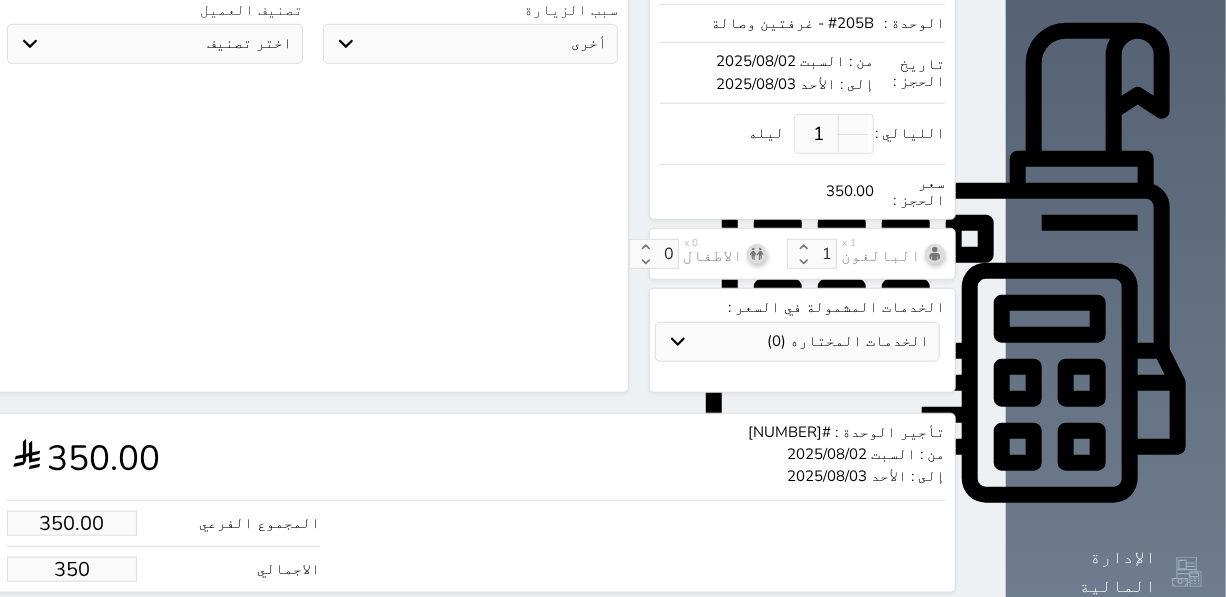 type on "350.00" 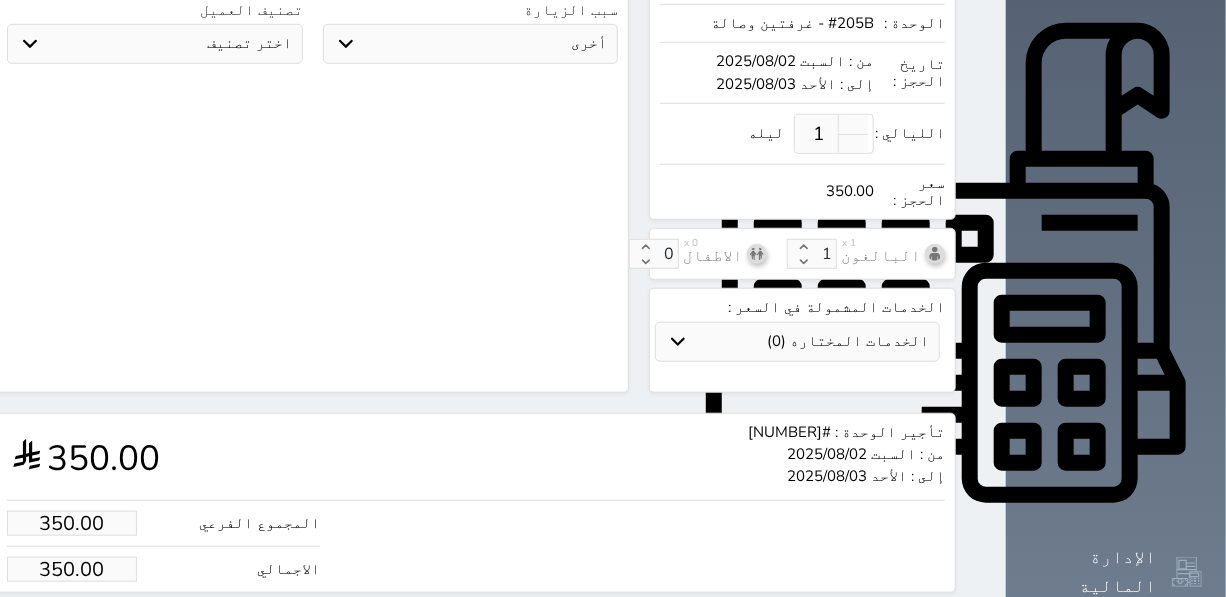 click on "حجز" at bounding box center [89, 630] 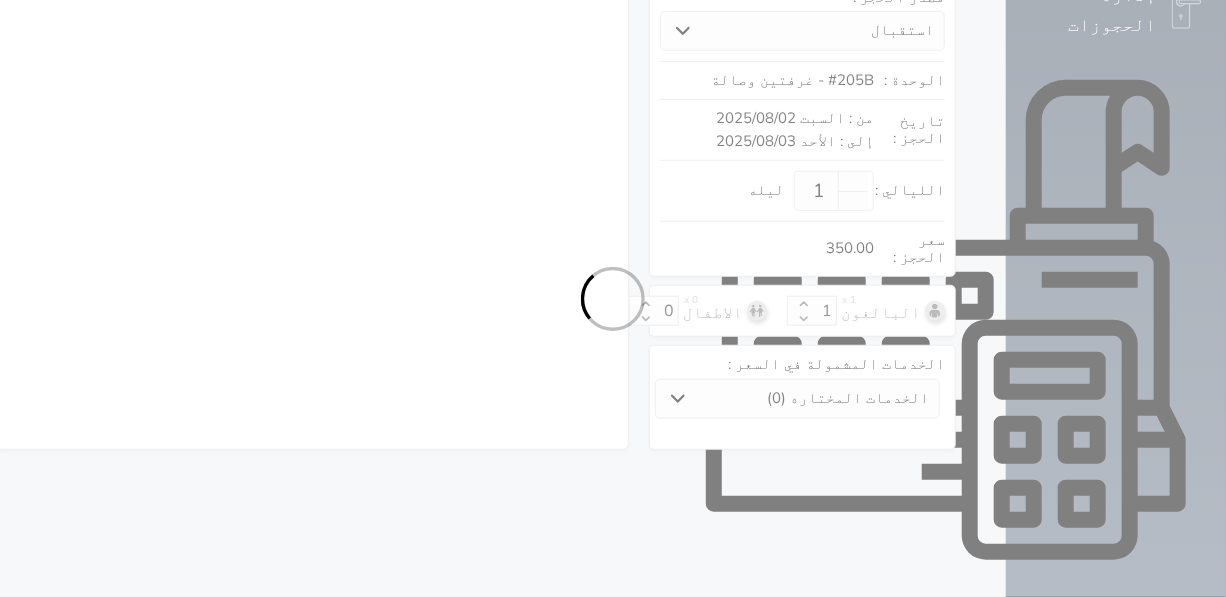 select 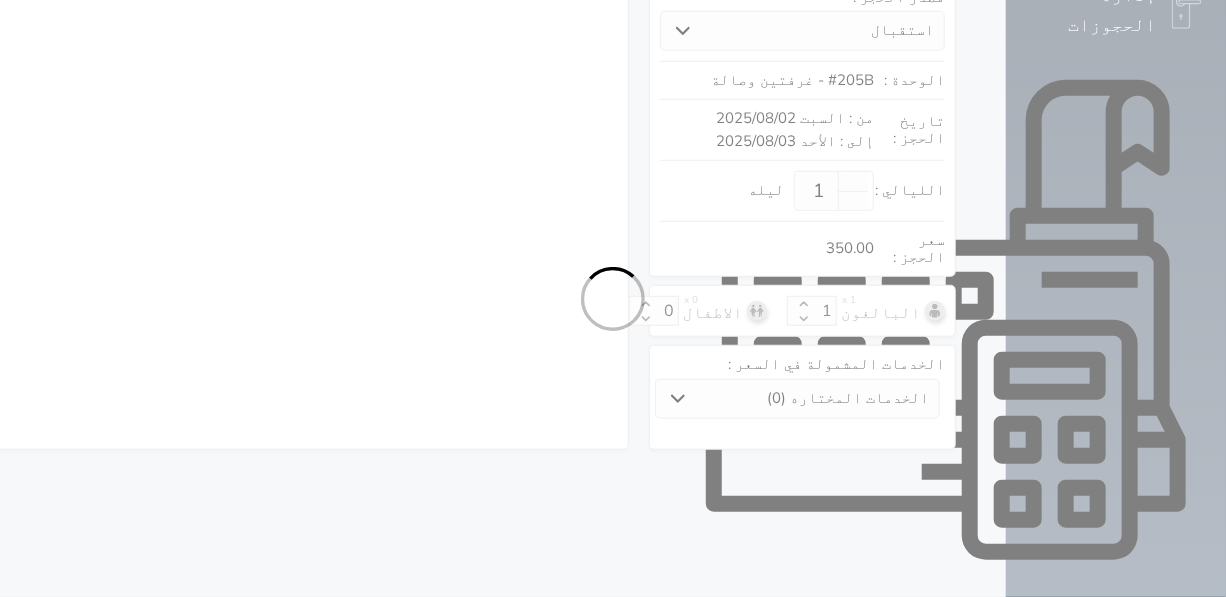 select on "7" 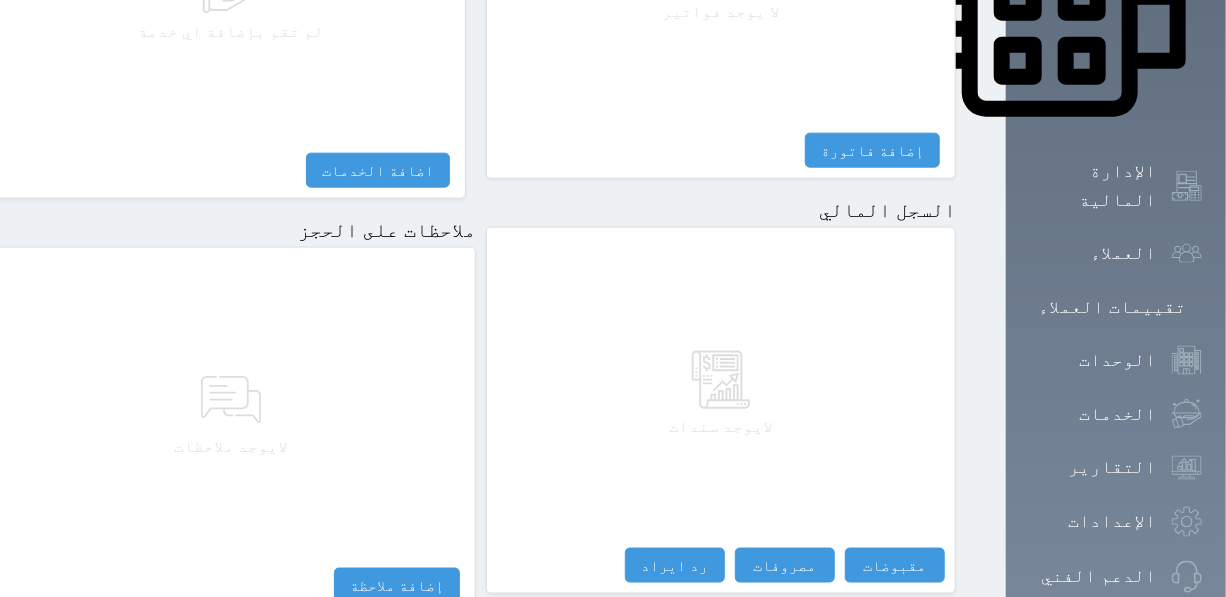 scroll, scrollTop: 1049, scrollLeft: 0, axis: vertical 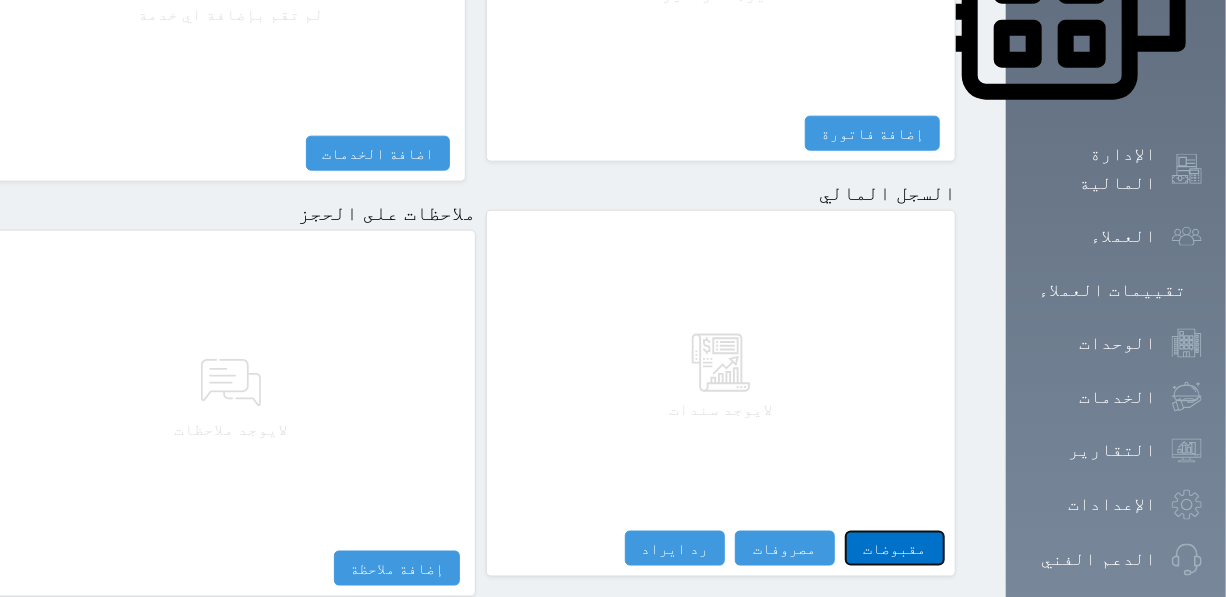 click on "مقبوضات" at bounding box center [895, 548] 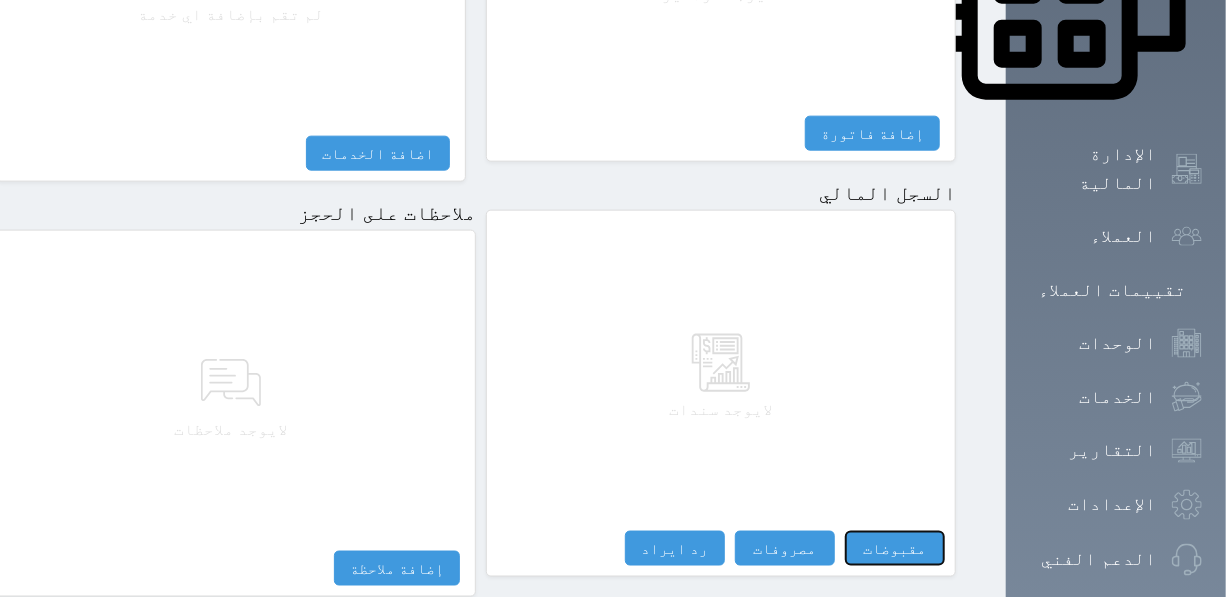 select 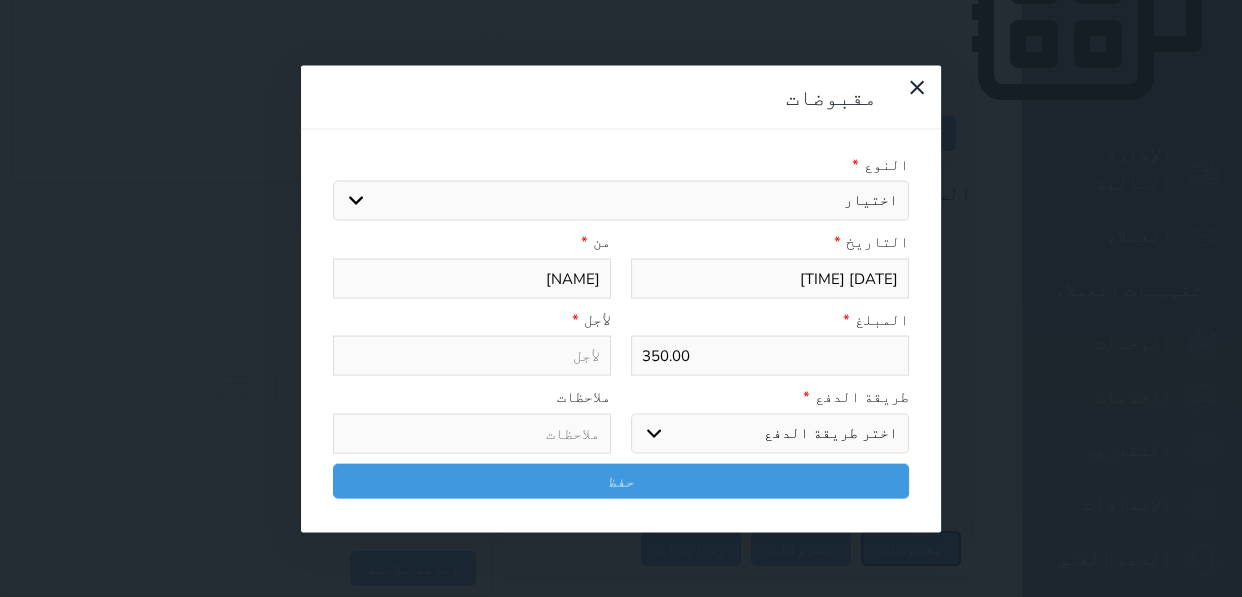 select 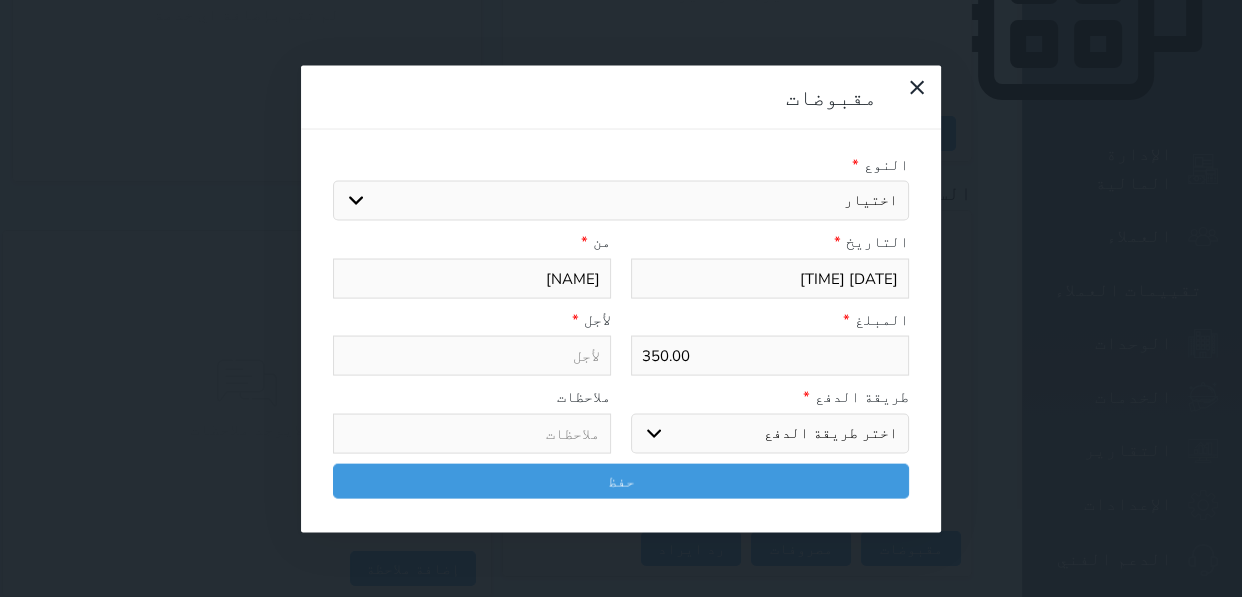 click on "اختيار   مقبوضات عامة قيمة إيجار فواتير تامين عربون لا ينطبق آخر مغسلة واي فاي - الإنترنت مواقف السيارات طعام الأغذية والمشروبات مشروبات المشروبات الباردة المشروبات الساخنة الإفطار غداء عشاء مخبز و كعك حمام سباحة الصالة الرياضية سبا و خدمات الجمال اختيار وإسقاط (خدمات النقل) ميني بار كابل - تلفزيون سرير إضافي تصفيف الشعر التسوق خدمات الجولات السياحية المنظمة خدمات الدليل السياحي" at bounding box center (621, 201) 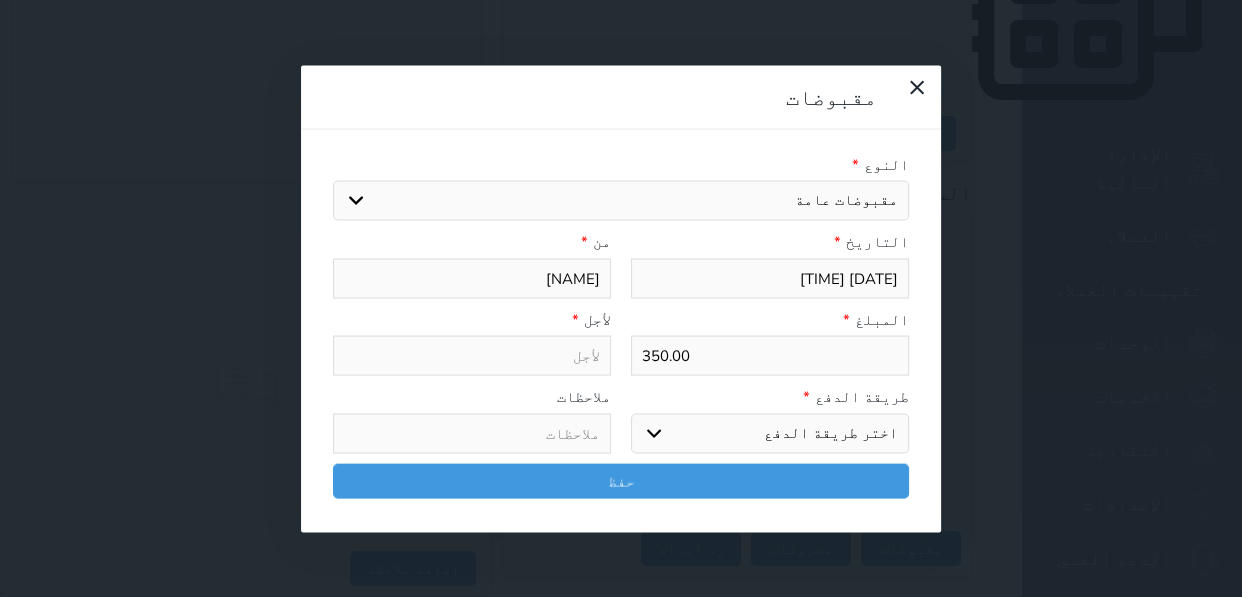 click on "اختيار   مقبوضات عامة قيمة إيجار فواتير تامين عربون لا ينطبق آخر مغسلة واي فاي - الإنترنت مواقف السيارات طعام الأغذية والمشروبات مشروبات المشروبات الباردة المشروبات الساخنة الإفطار غداء عشاء مخبز و كعك حمام سباحة الصالة الرياضية سبا و خدمات الجمال اختيار وإسقاط (خدمات النقل) ميني بار كابل - تلفزيون سرير إضافي تصفيف الشعر التسوق خدمات الجولات السياحية المنظمة خدمات الدليل السياحي" at bounding box center (621, 201) 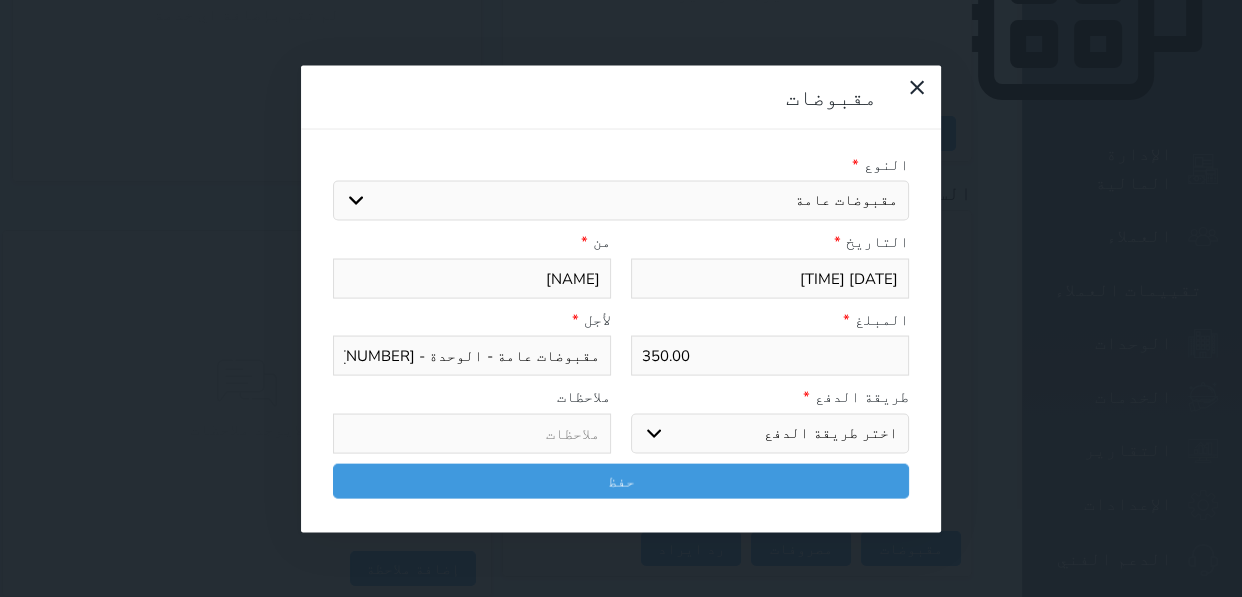 drag, startPoint x: 830, startPoint y: 364, endPoint x: 830, endPoint y: 382, distance: 18 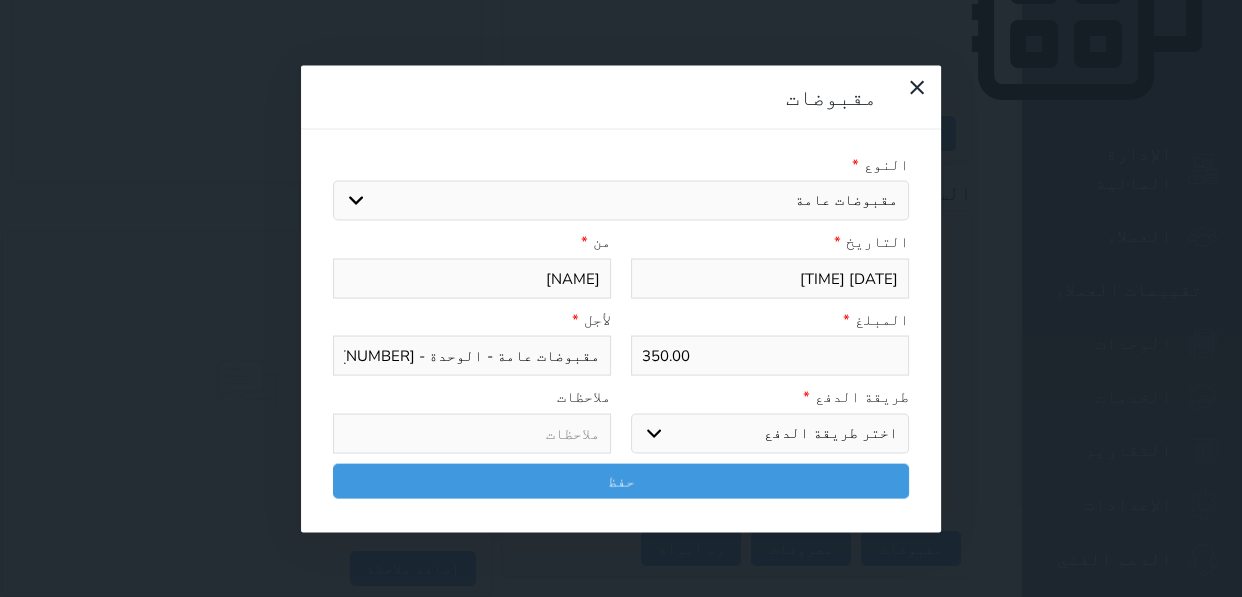 click on "اختر طريقة الدفع   دفع نقدى   تحويل بنكى   مدى   بطاقة ائتمان   آجل" at bounding box center [770, 433] 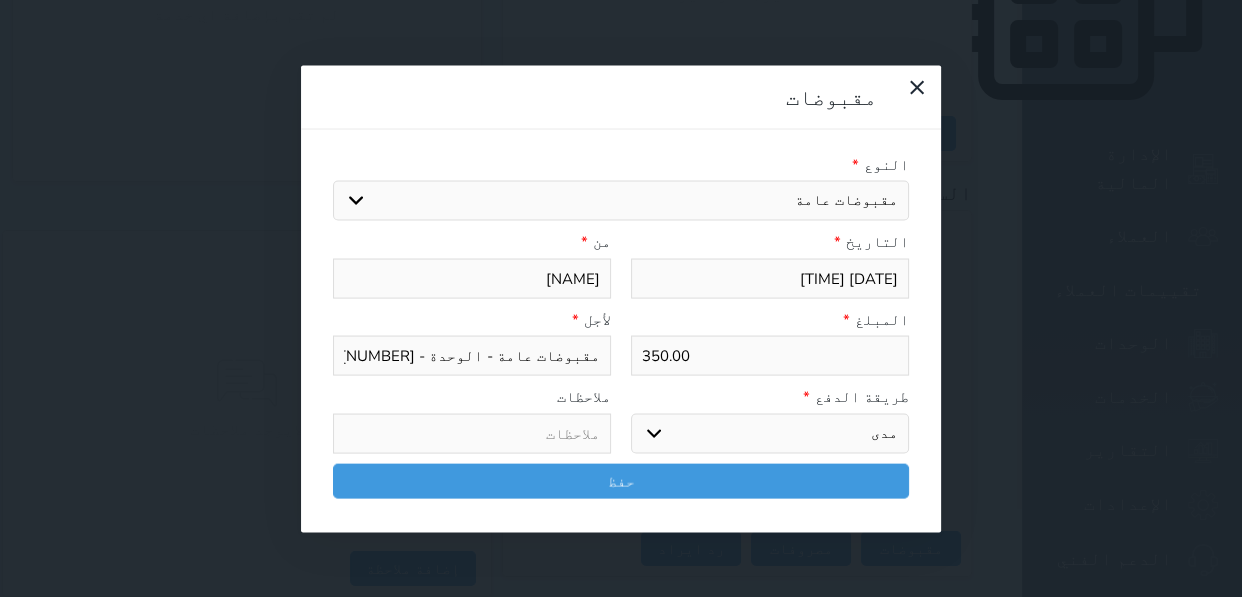 click on "اختر طريقة الدفع   دفع نقدى   تحويل بنكى   مدى   بطاقة ائتمان   آجل" at bounding box center (770, 433) 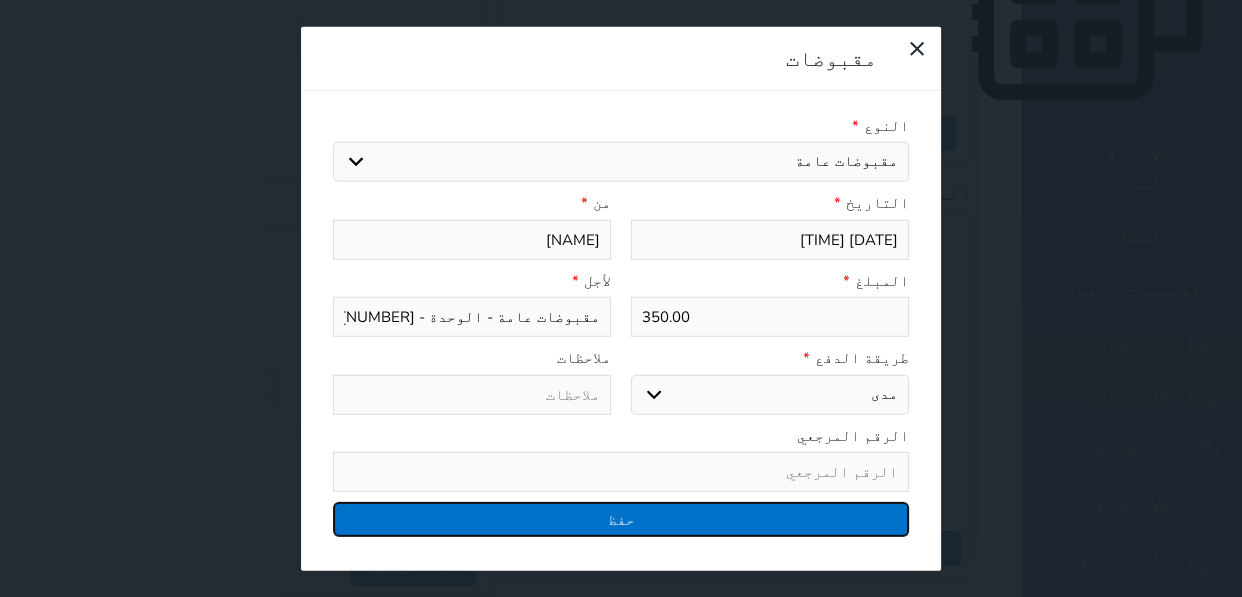 click on "حفظ" at bounding box center (621, 519) 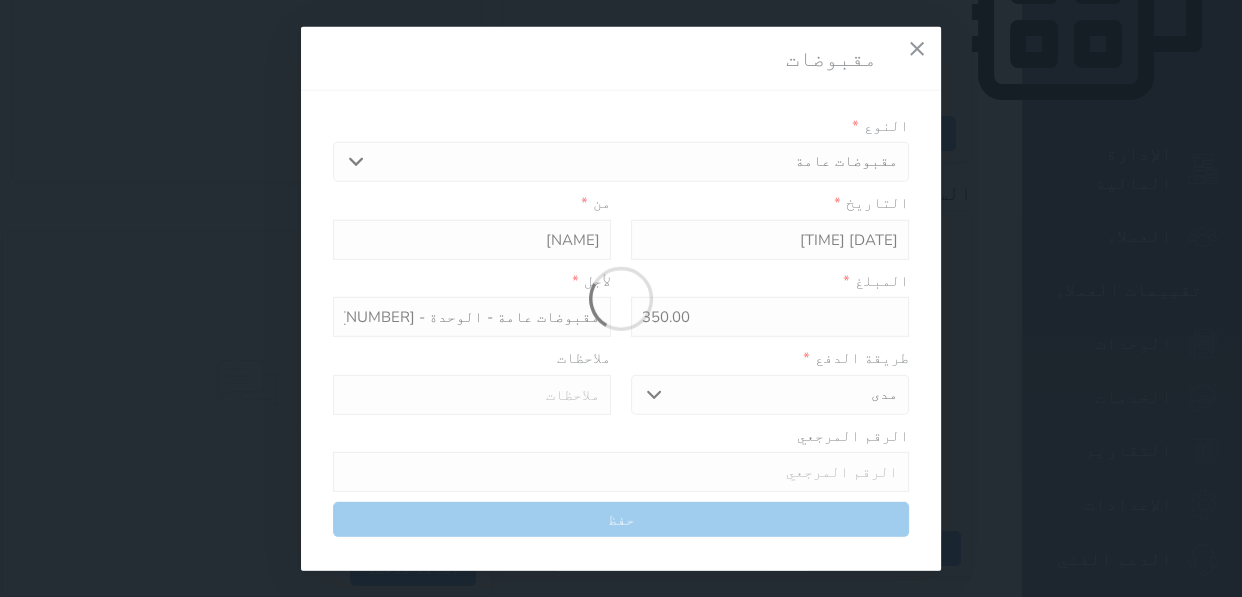 select 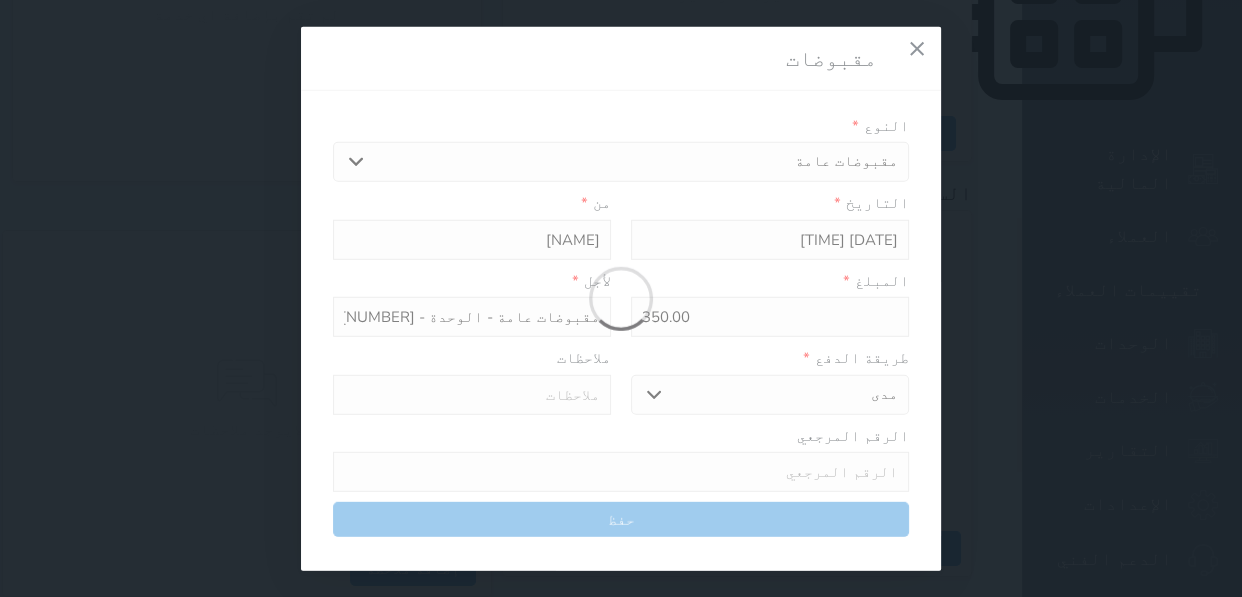 type 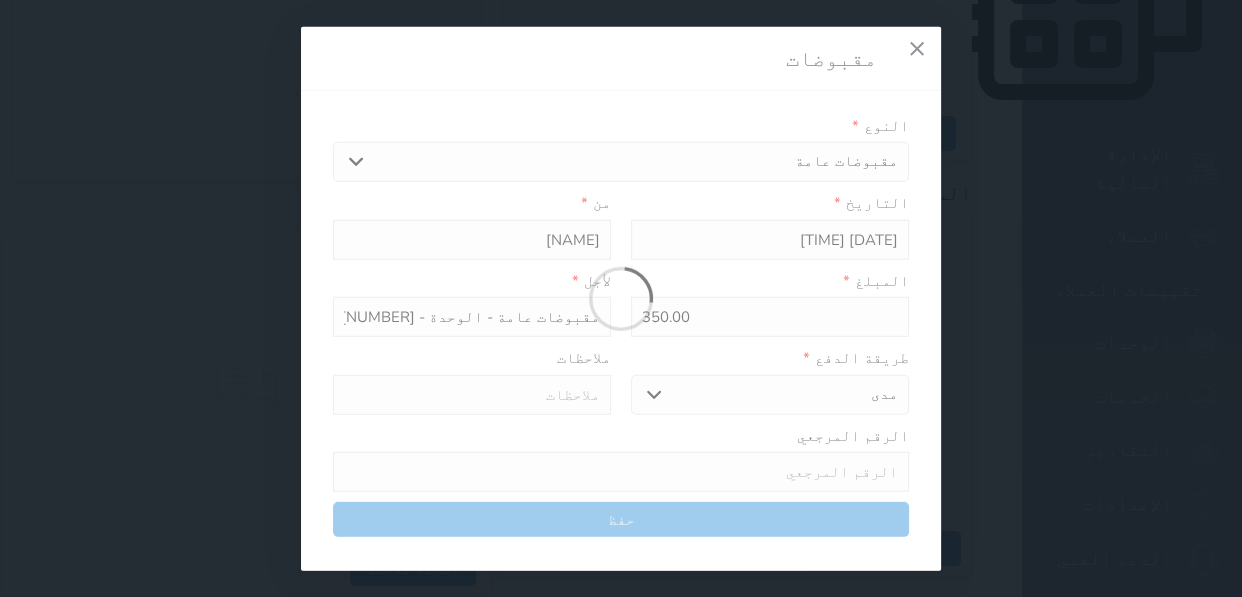 type on "0" 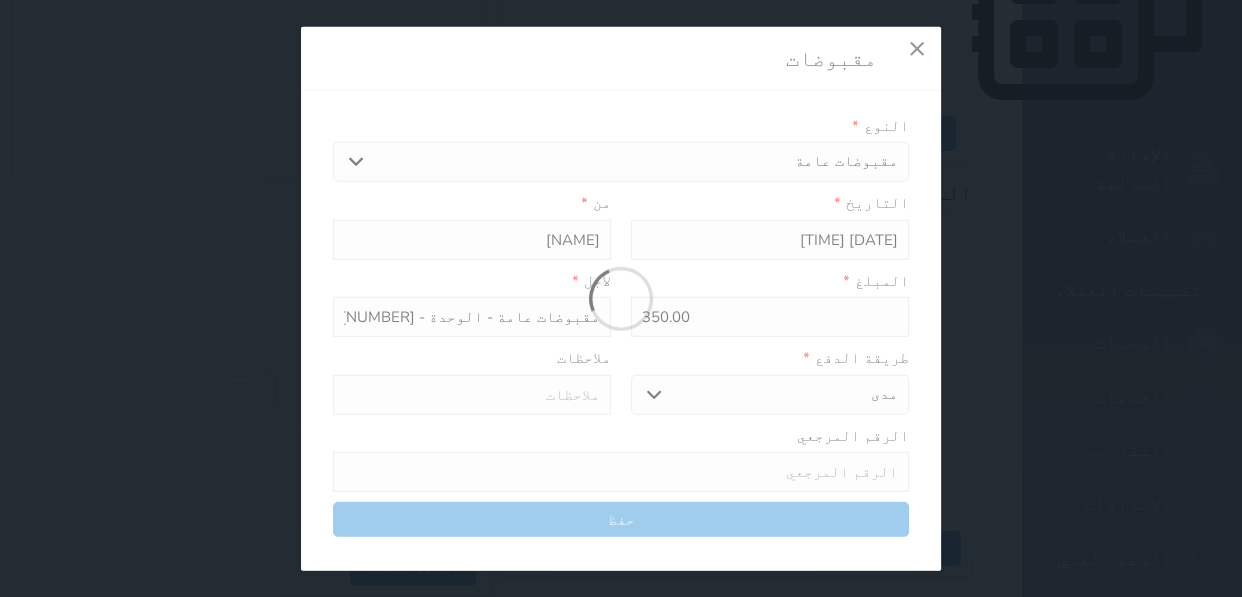 select 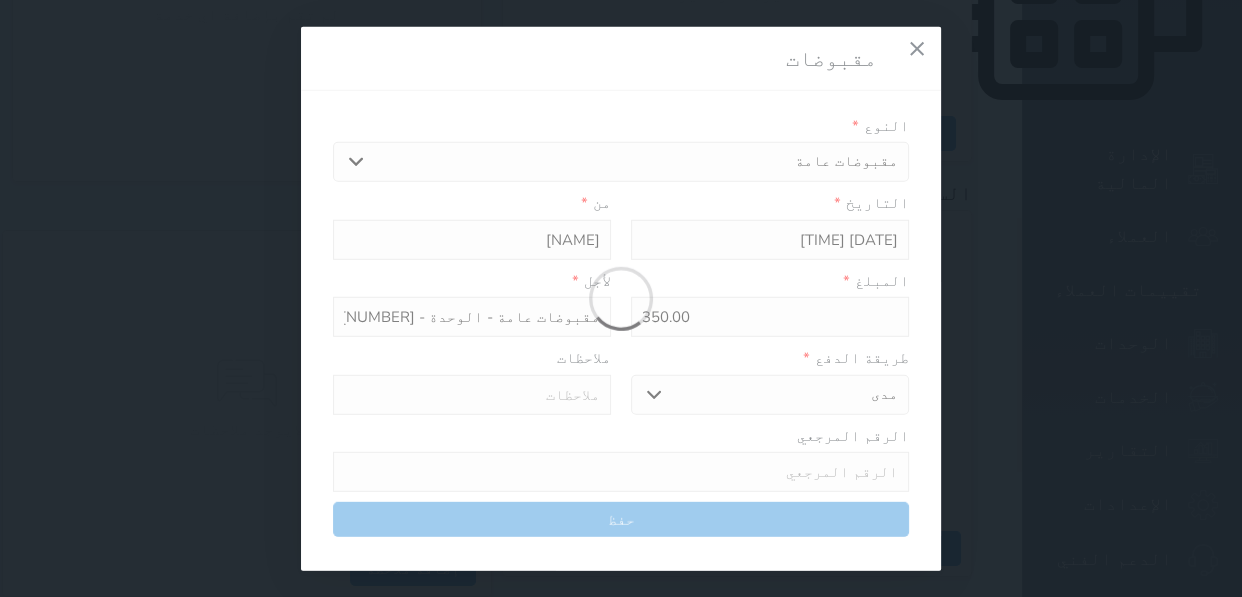 type on "0" 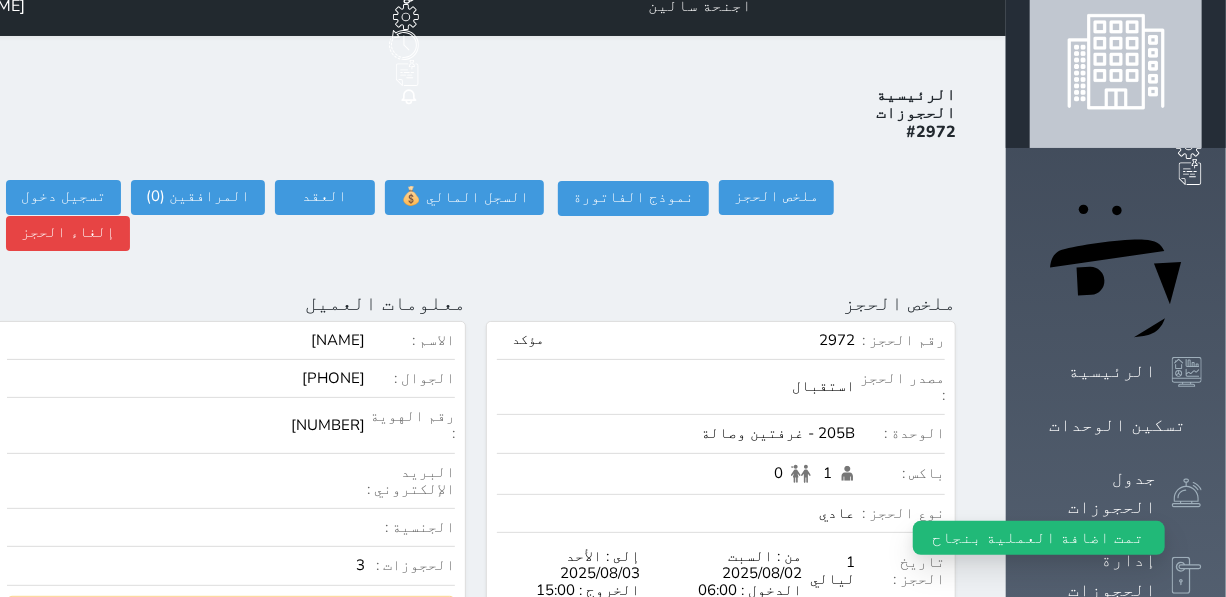 scroll, scrollTop: 0, scrollLeft: 0, axis: both 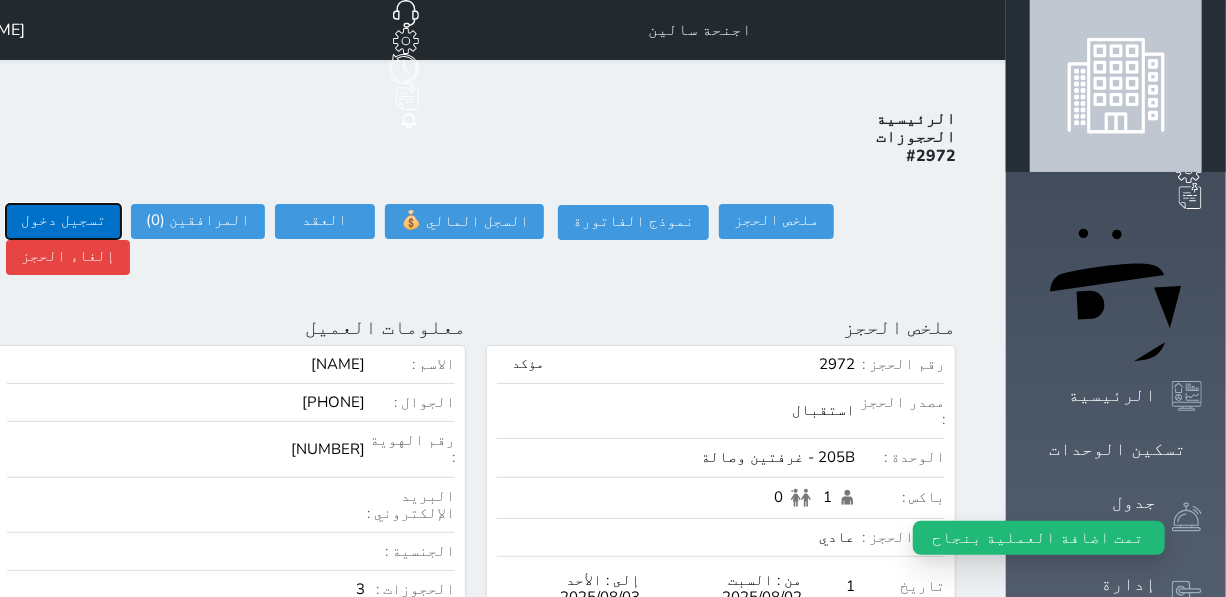 click on "تسجيل دخول" at bounding box center (63, 221) 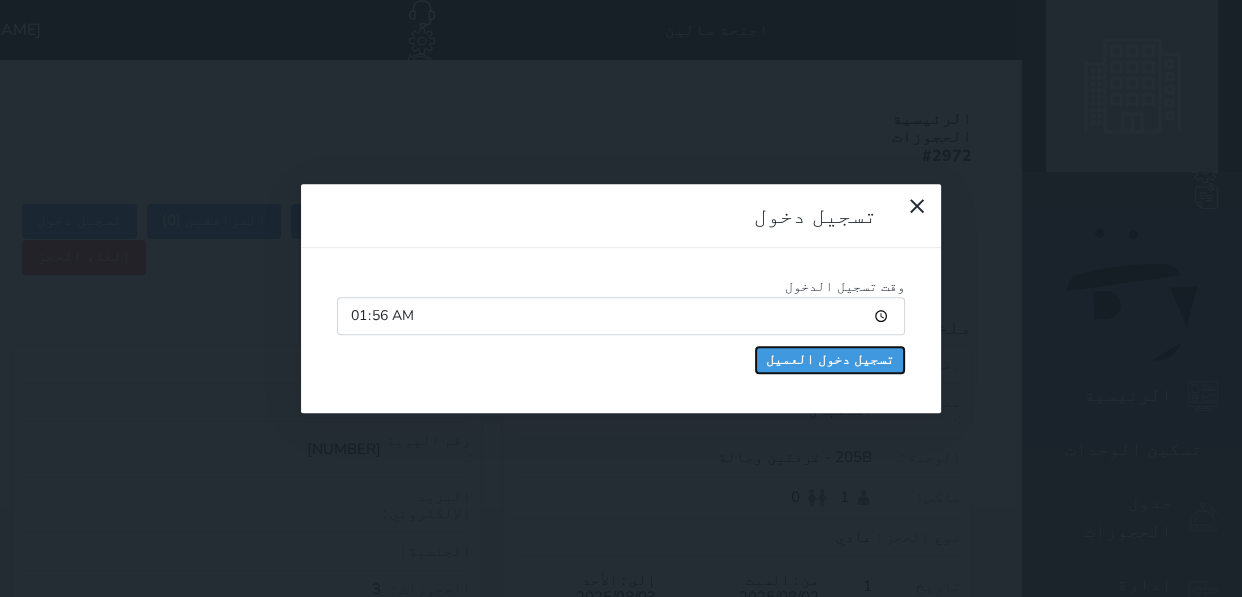 drag, startPoint x: 404, startPoint y: 189, endPoint x: 440, endPoint y: 210, distance: 41.677334 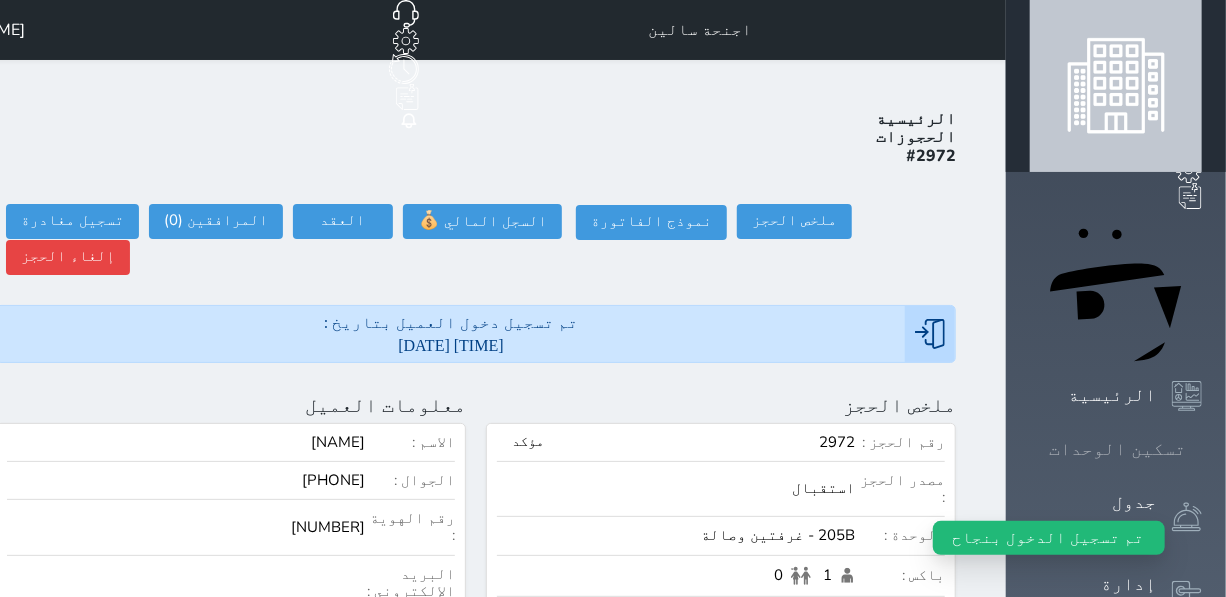 click 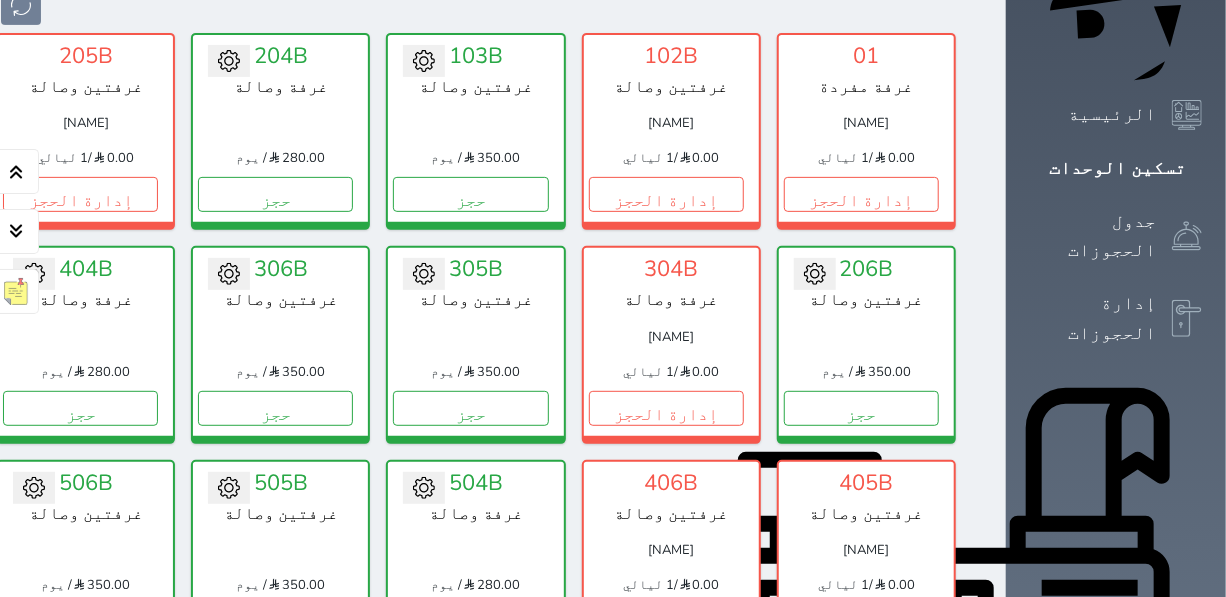 scroll, scrollTop: 272, scrollLeft: 0, axis: vertical 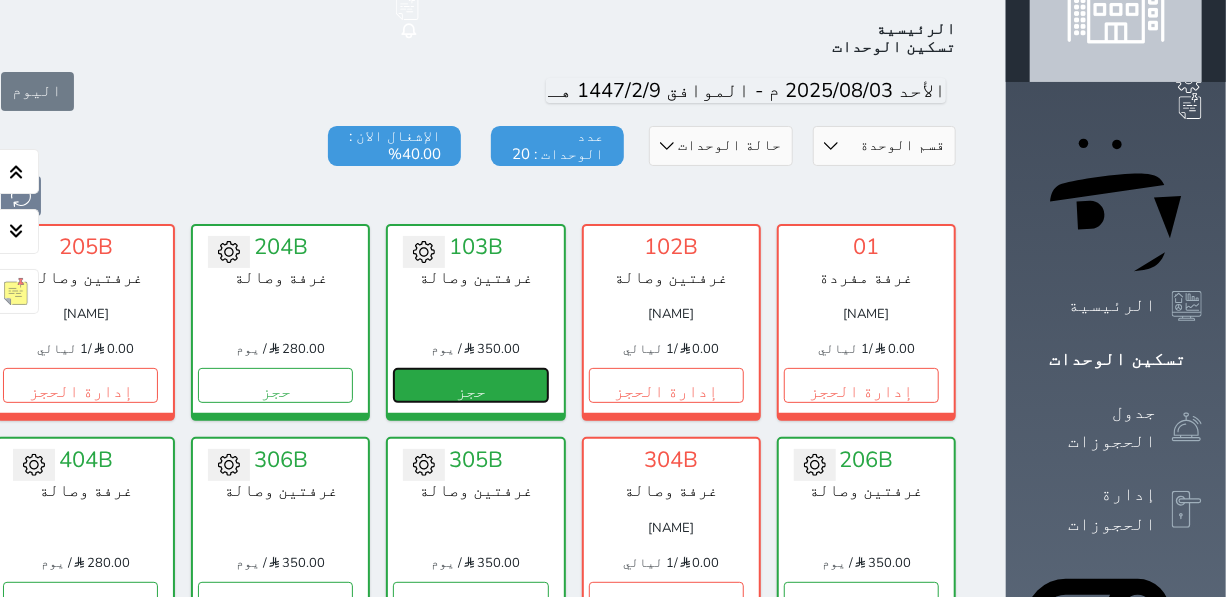 click on "حجز" at bounding box center [470, 385] 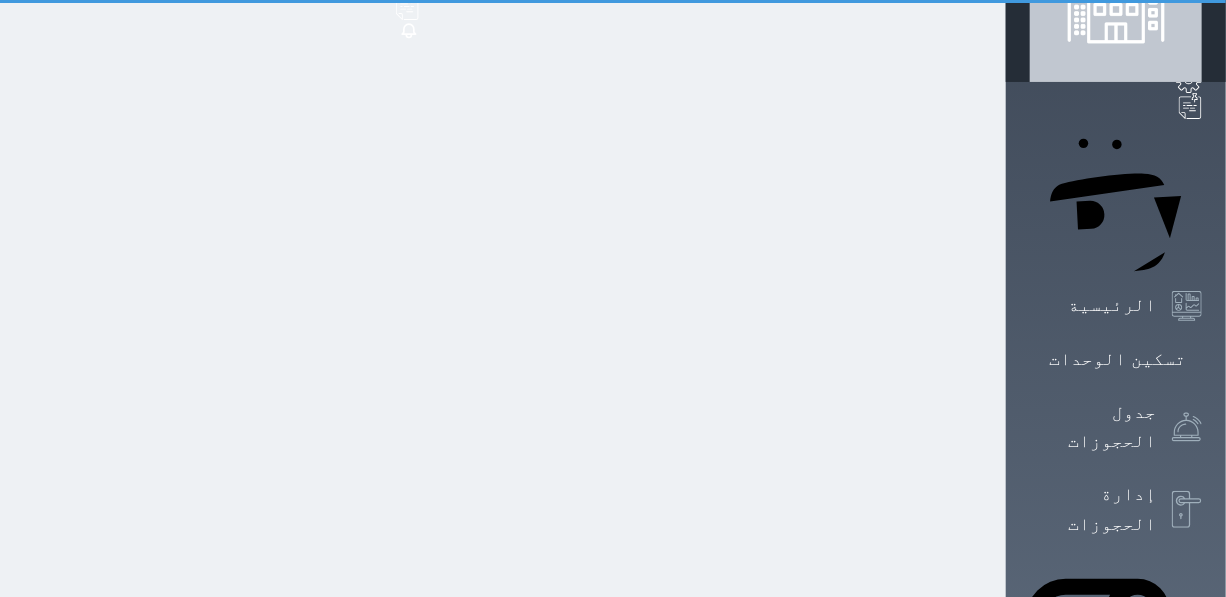 scroll, scrollTop: 26, scrollLeft: 0, axis: vertical 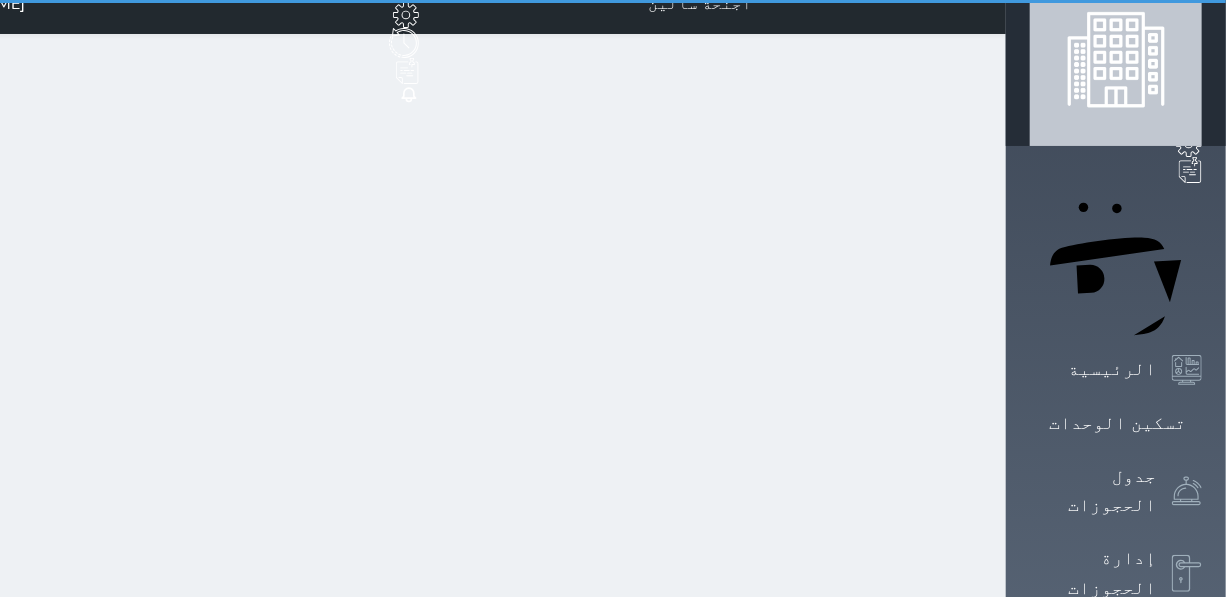 select on "1" 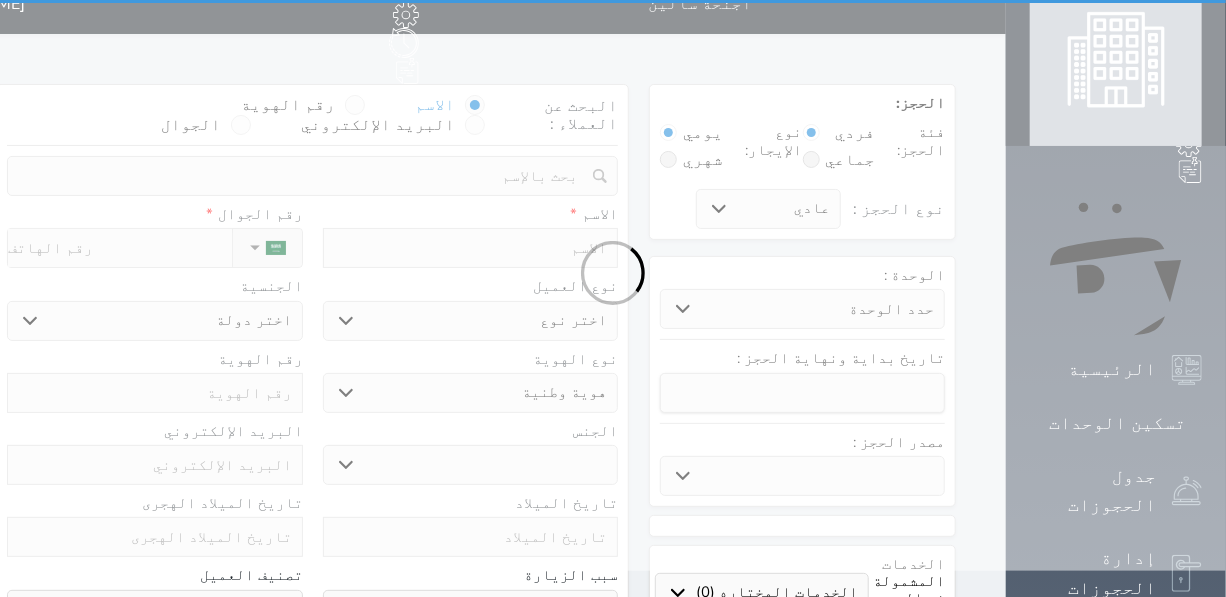 scroll, scrollTop: 0, scrollLeft: 0, axis: both 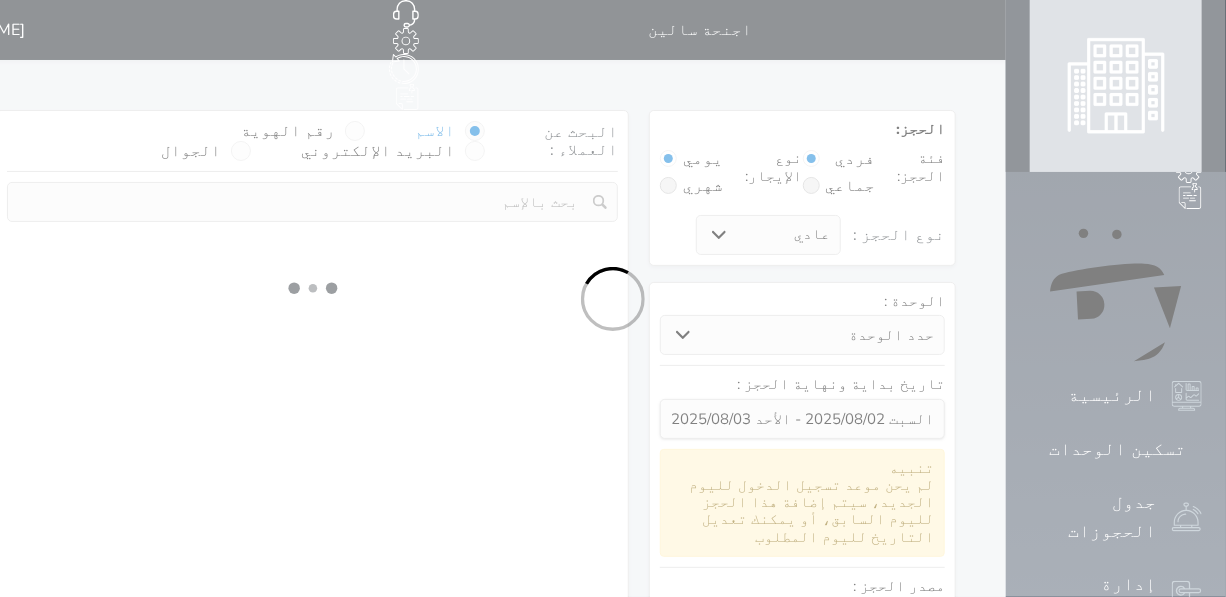 select 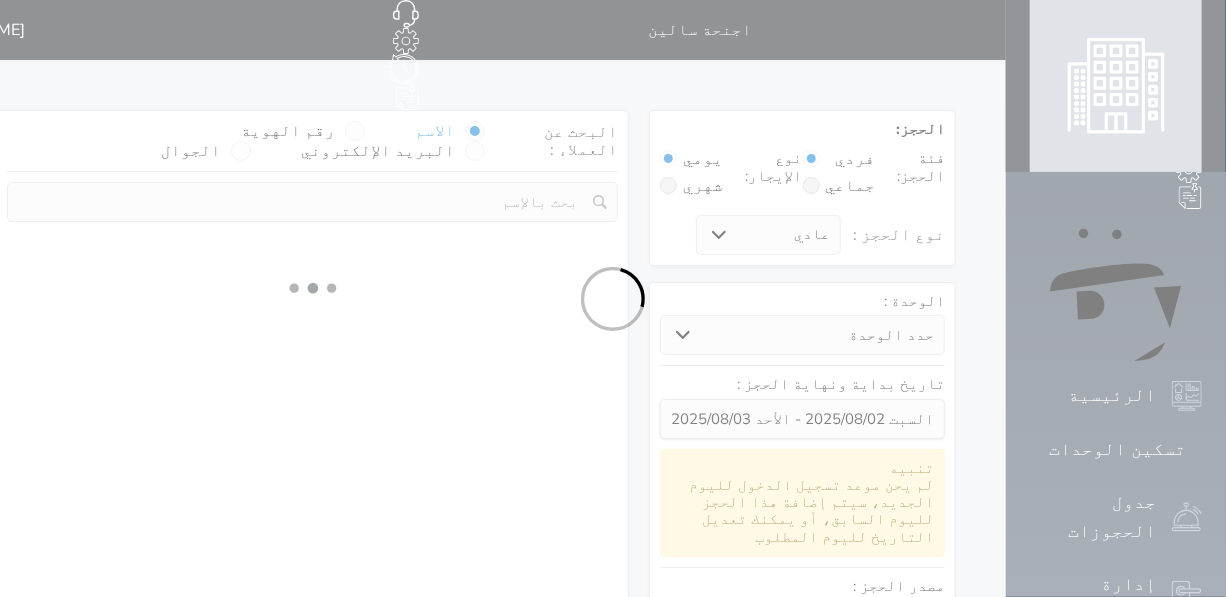 select on "1" 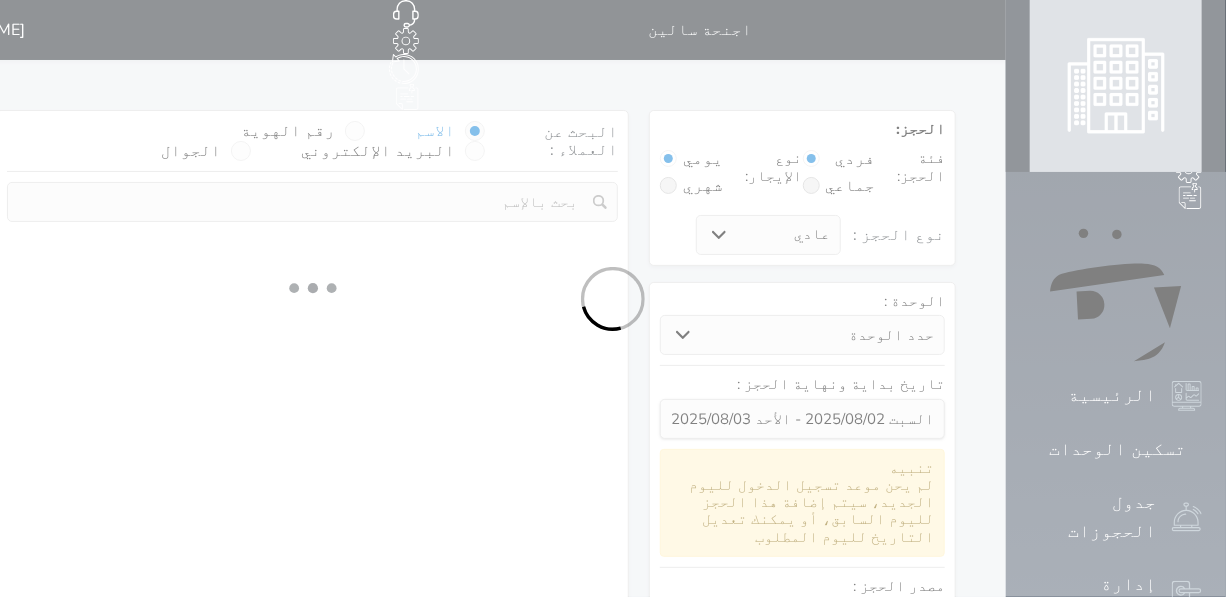 select on "113" 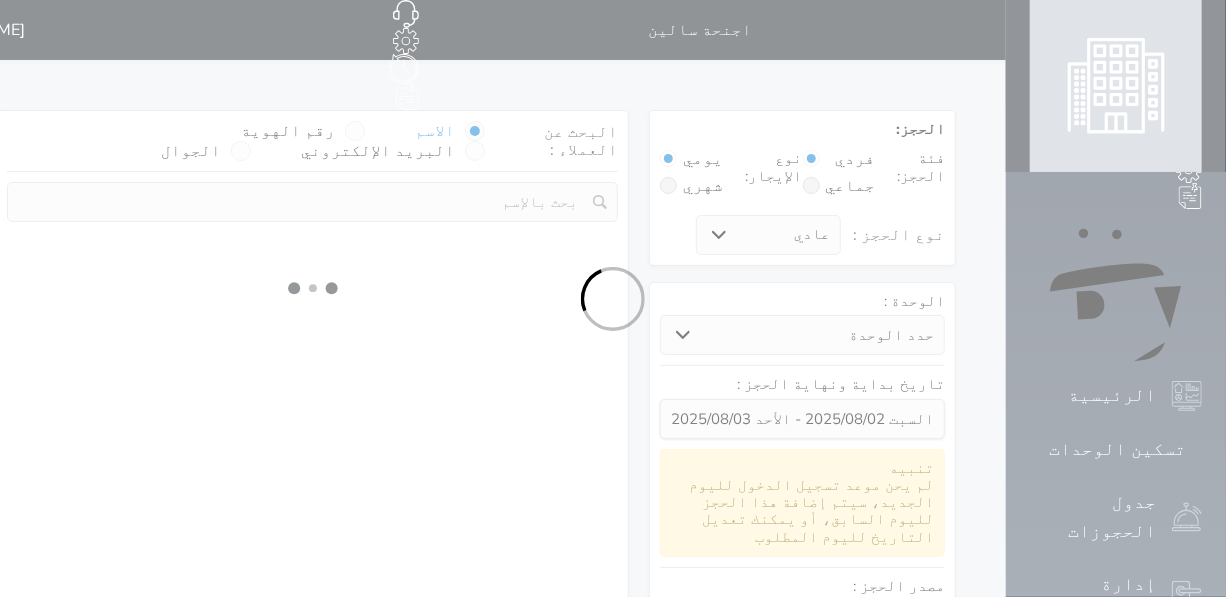 select on "1" 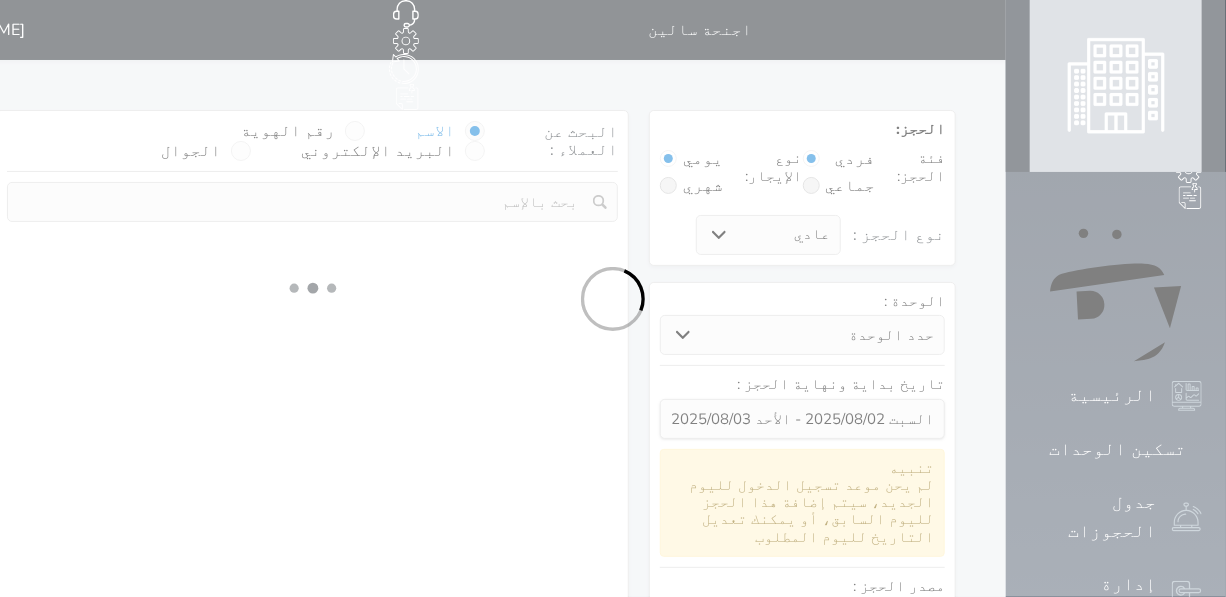 select 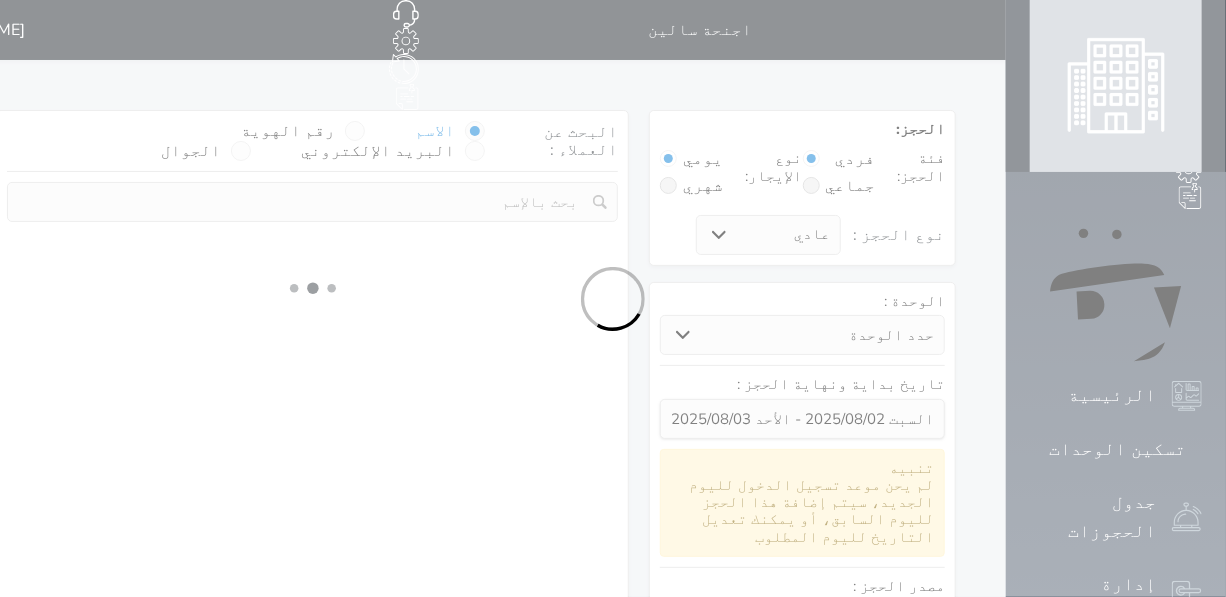 select on "7" 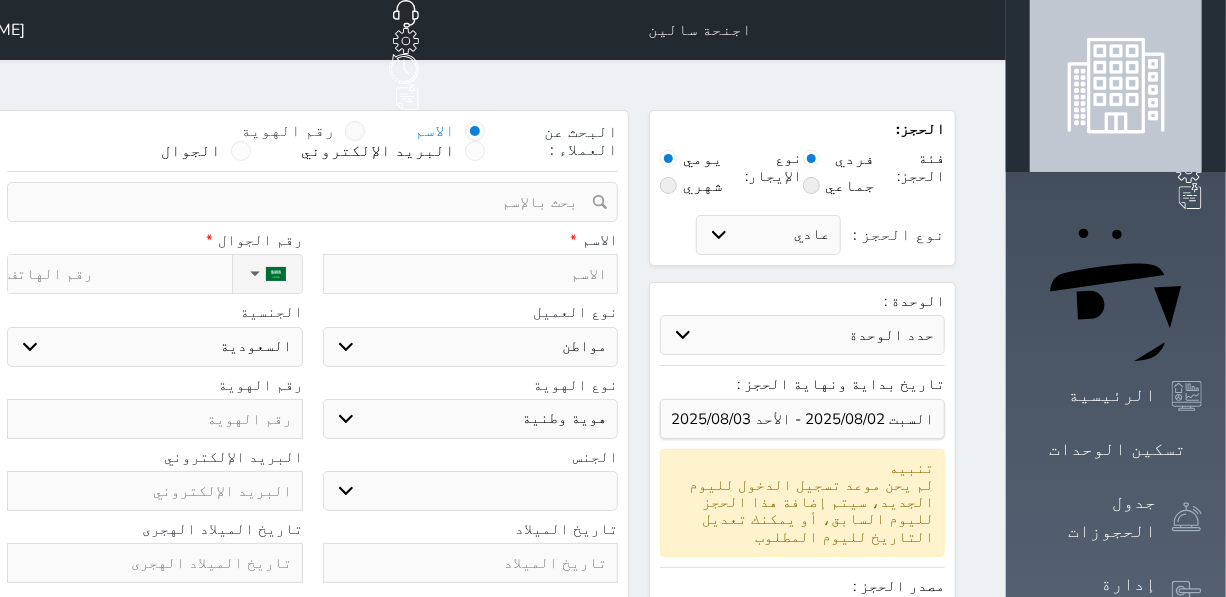 click on "رقم الهوية" at bounding box center (288, 131) 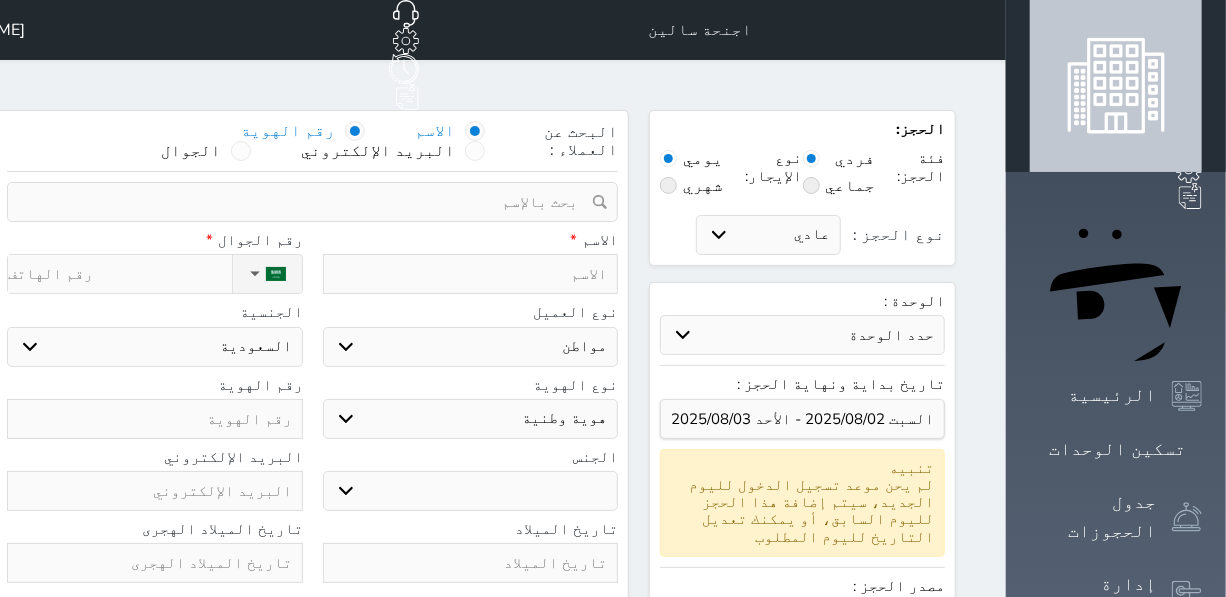 select 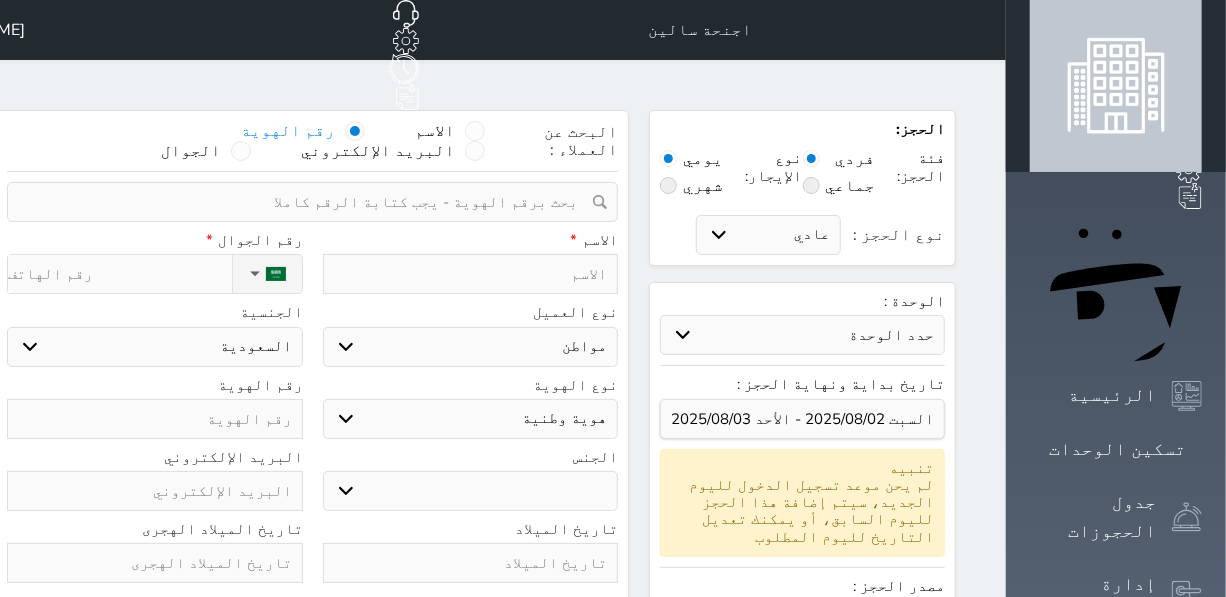 click at bounding box center [305, 202] 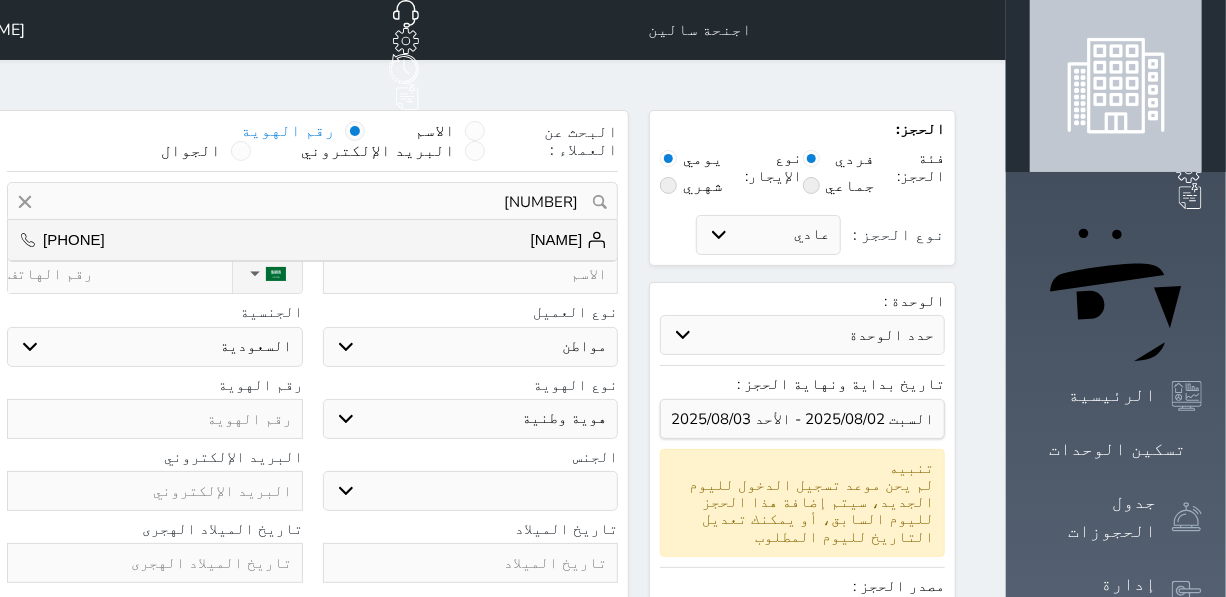 drag, startPoint x: 574, startPoint y: 189, endPoint x: 578, endPoint y: 231, distance: 42.190044 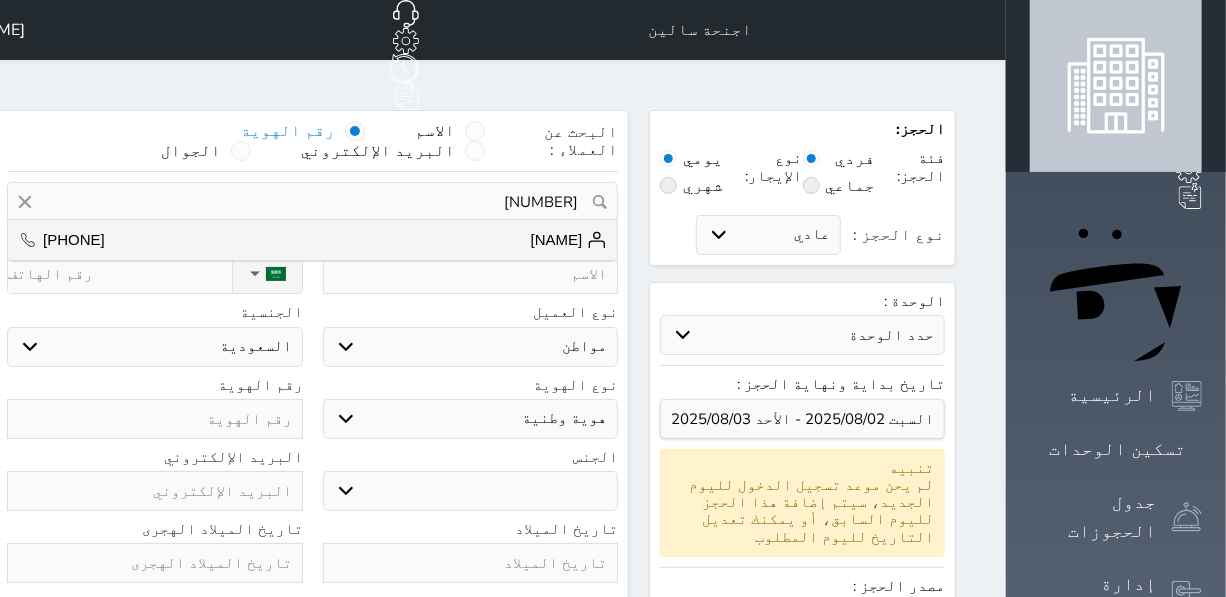 click on "[NAME]   [PHONE]" at bounding box center [312, 240] 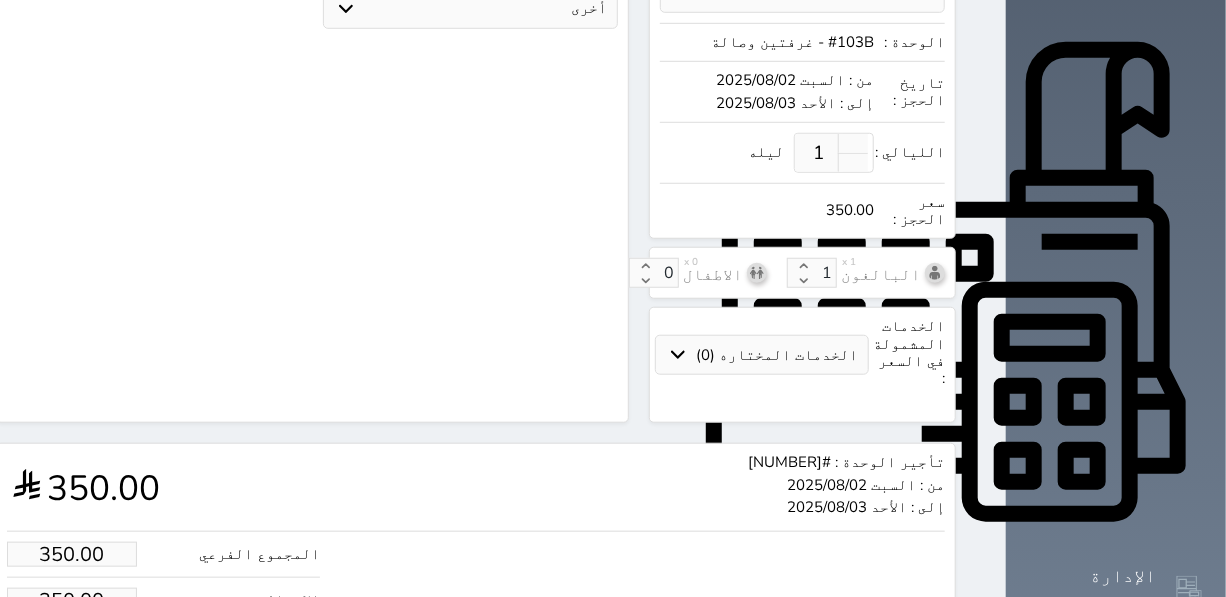 scroll, scrollTop: 640, scrollLeft: 0, axis: vertical 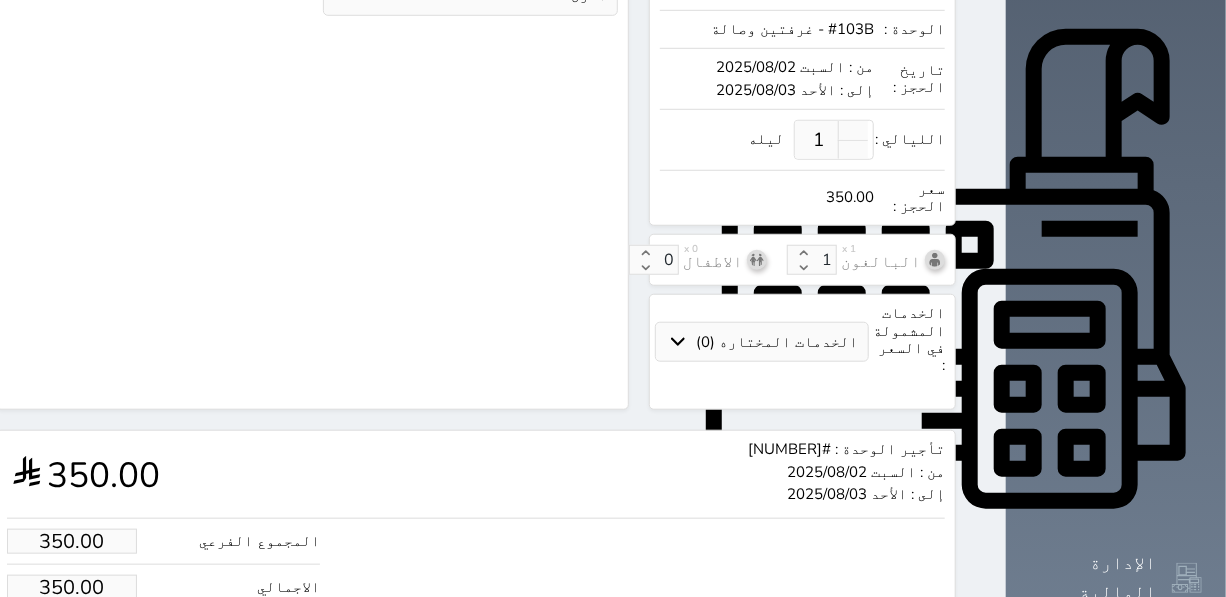 click on "350.00" at bounding box center [72, 587] 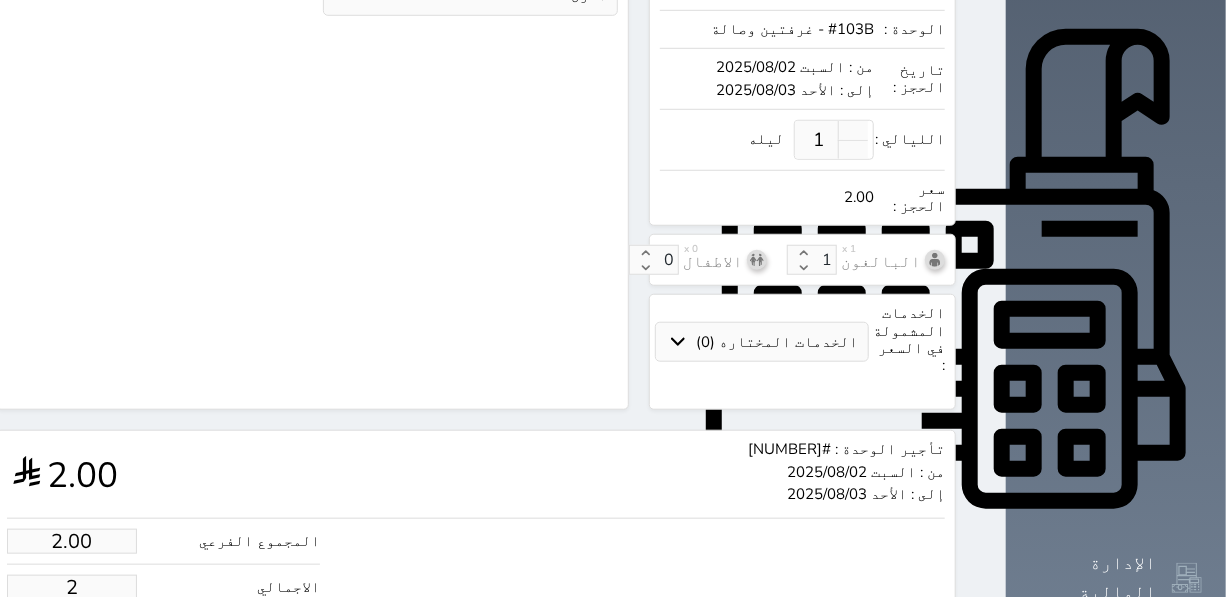 type on "25.00" 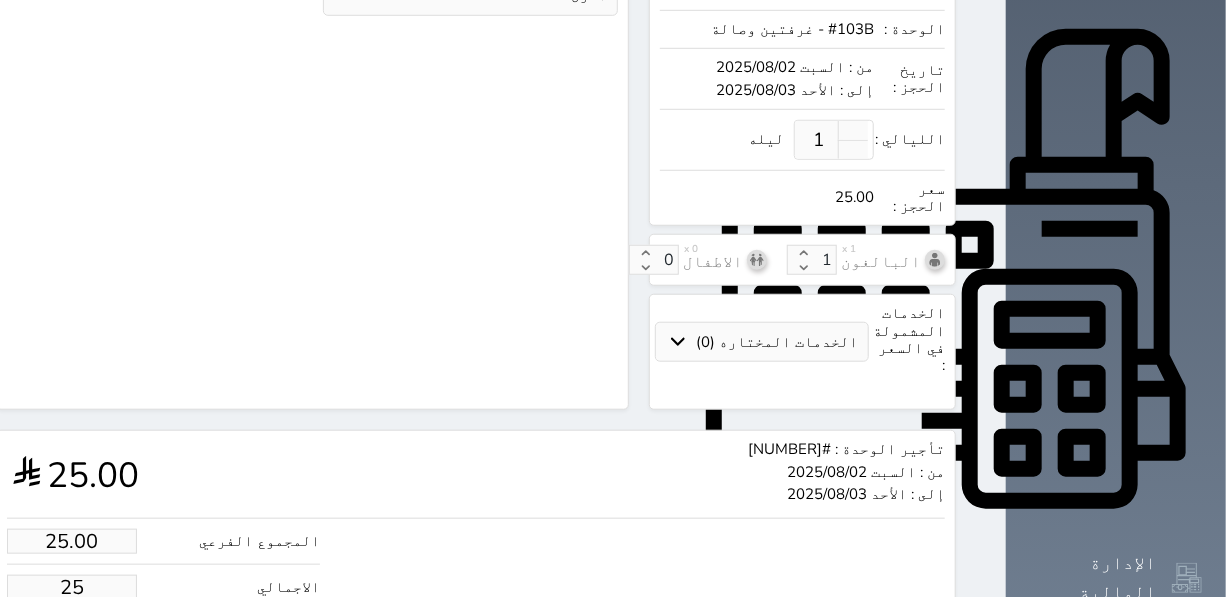type on "250.00" 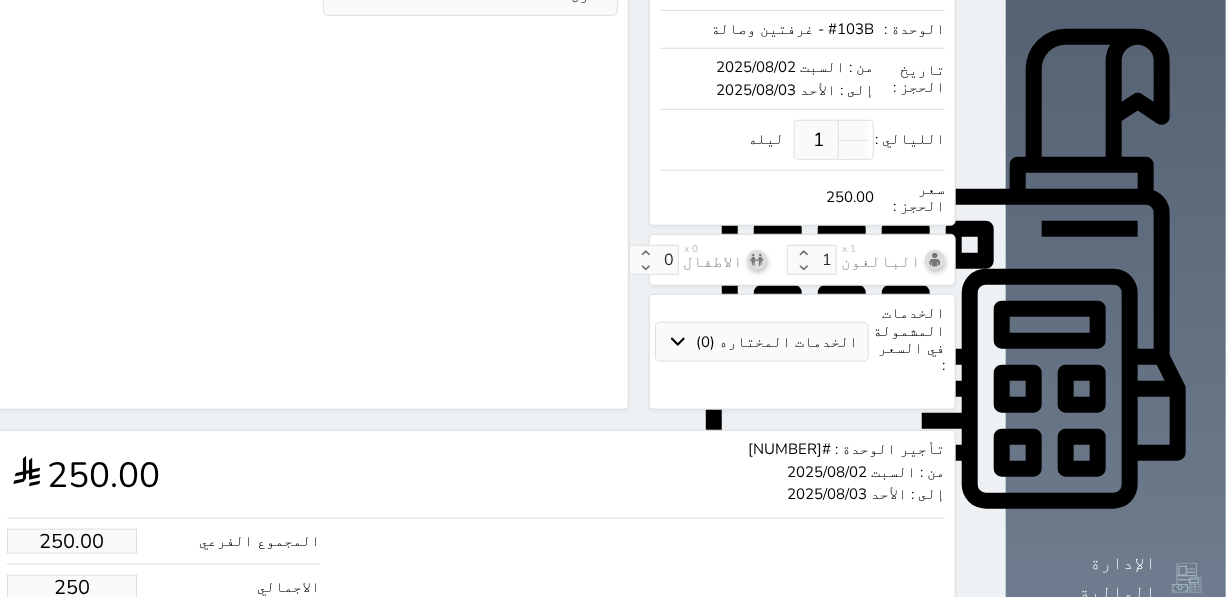 type on "250.00" 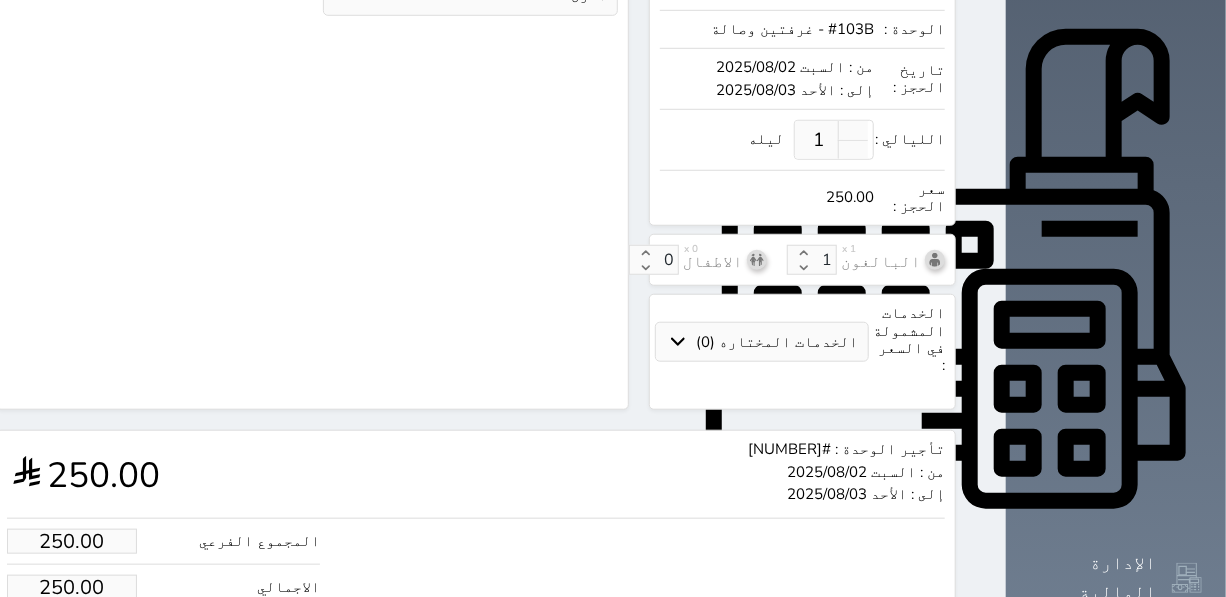click on "حجز" at bounding box center (89, 648) 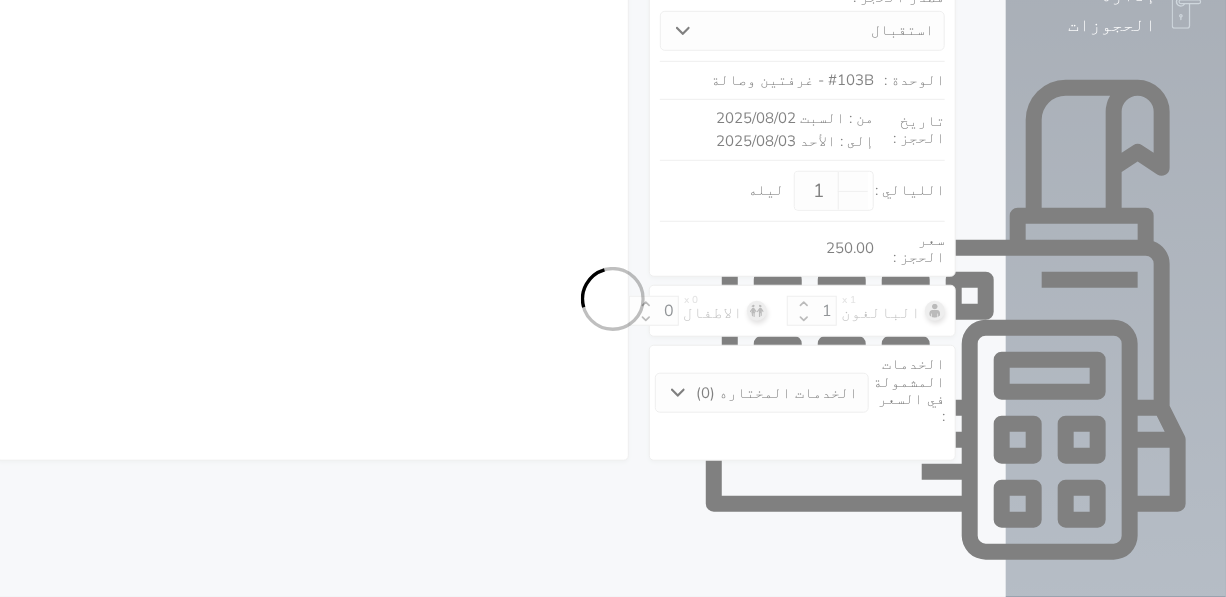 select on "1" 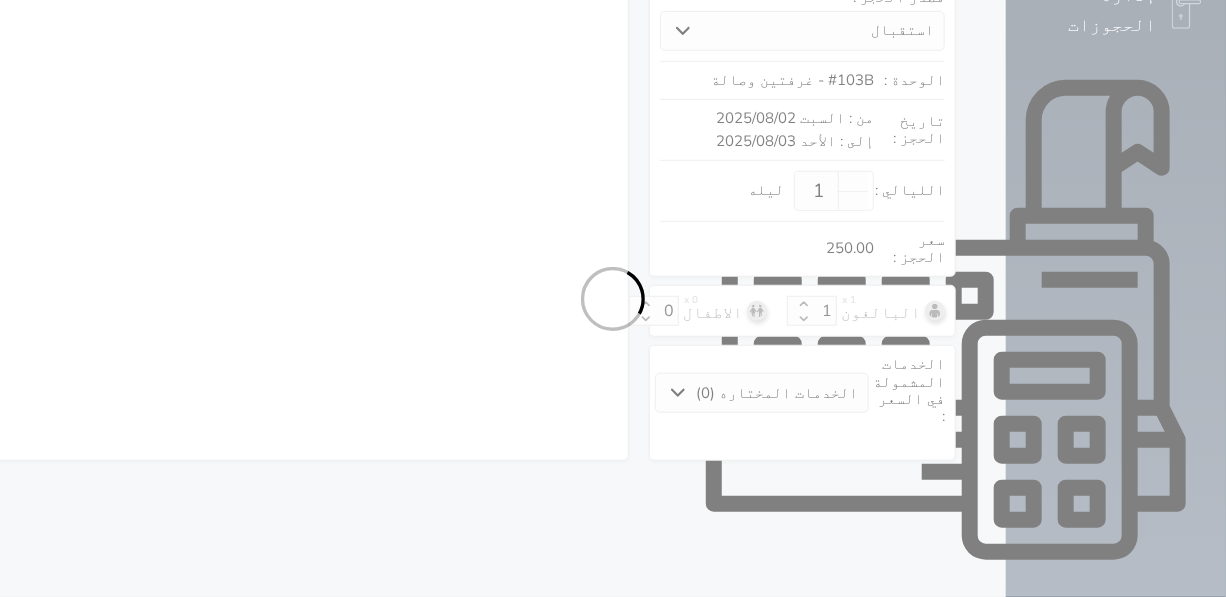 select on "113" 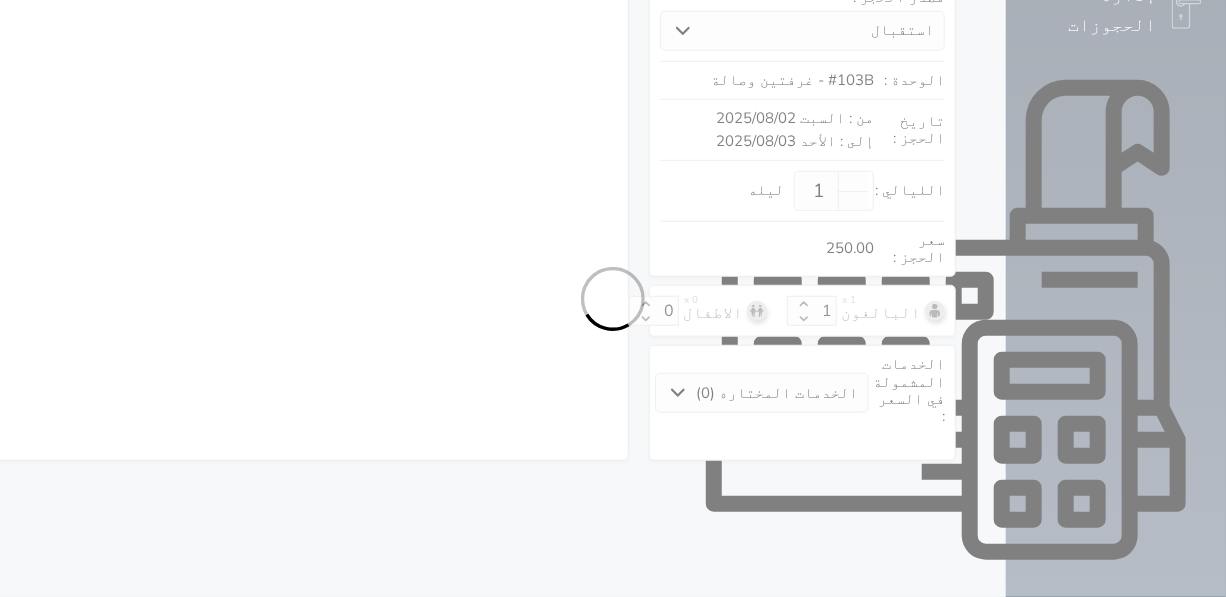 select on "1" 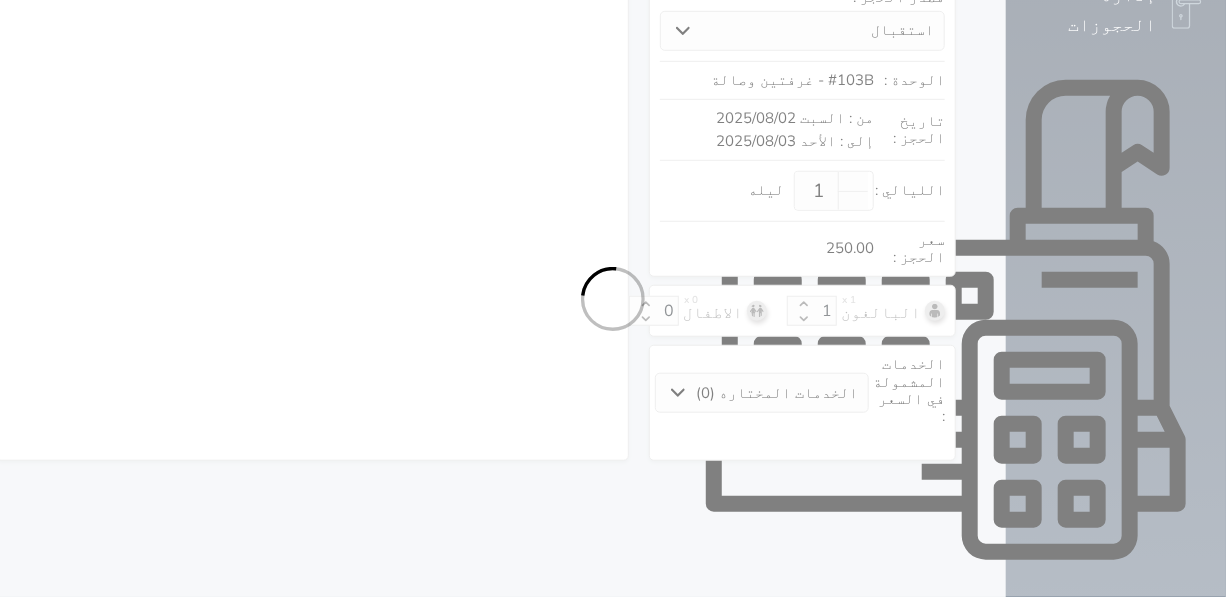 select on "7" 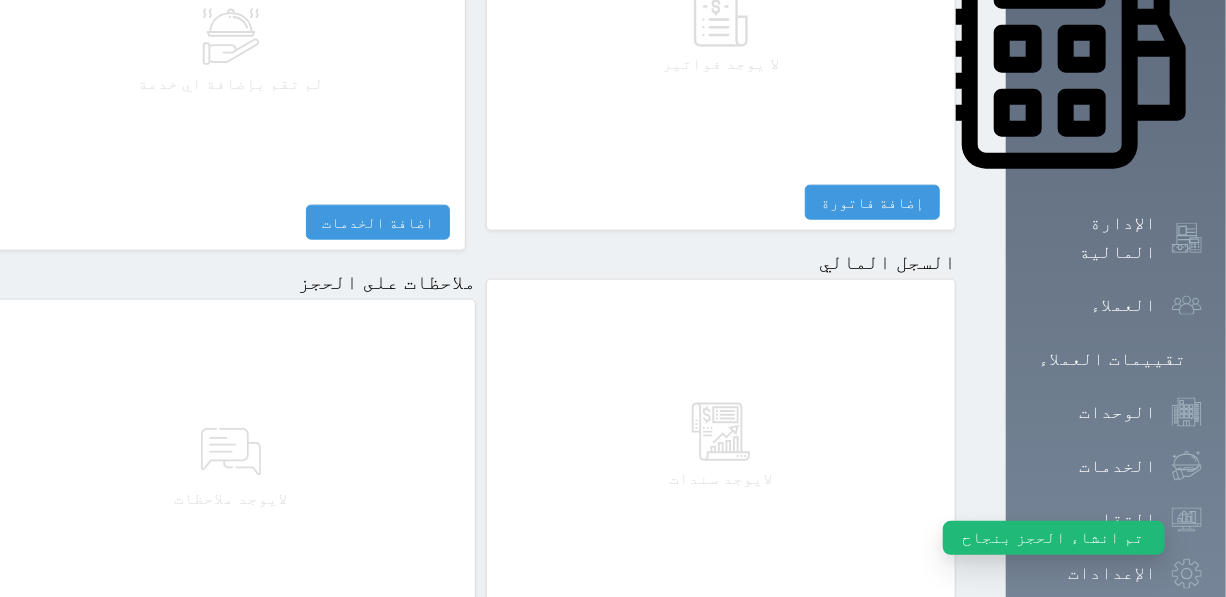scroll, scrollTop: 1049, scrollLeft: 0, axis: vertical 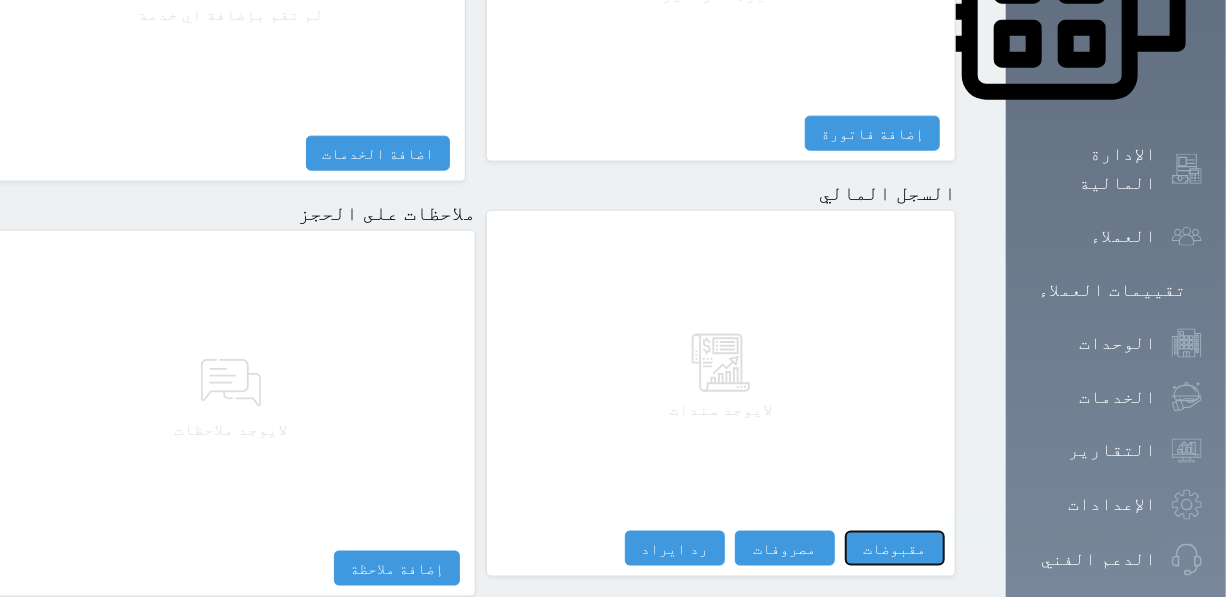 drag, startPoint x: 1039, startPoint y: 423, endPoint x: 1011, endPoint y: 401, distance: 35.608986 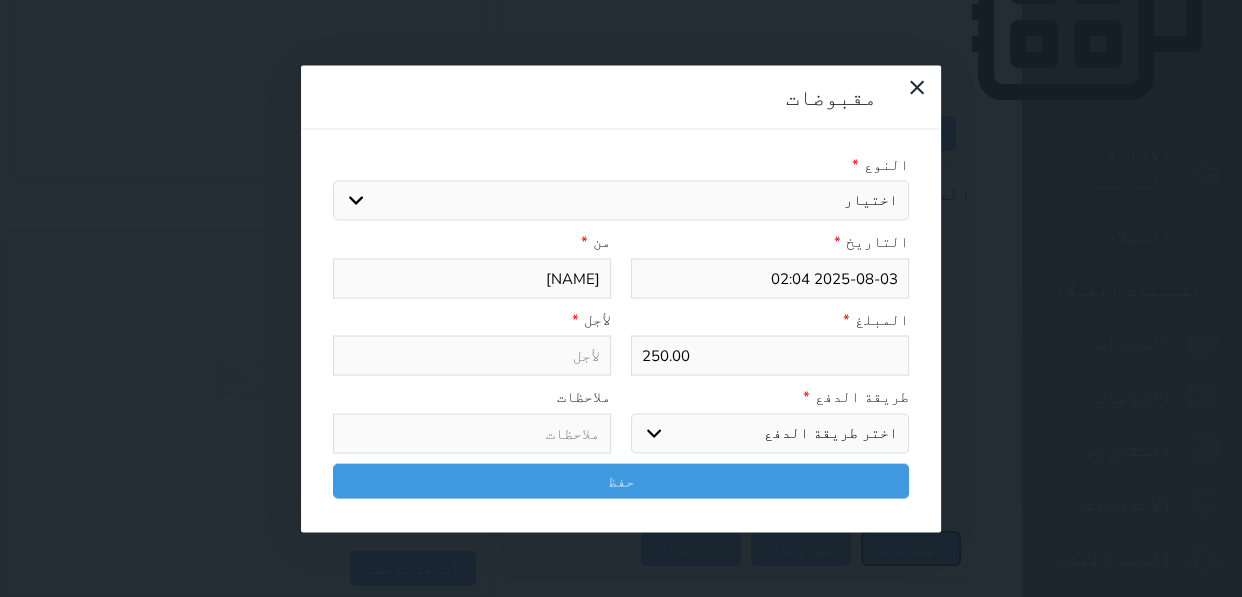 select 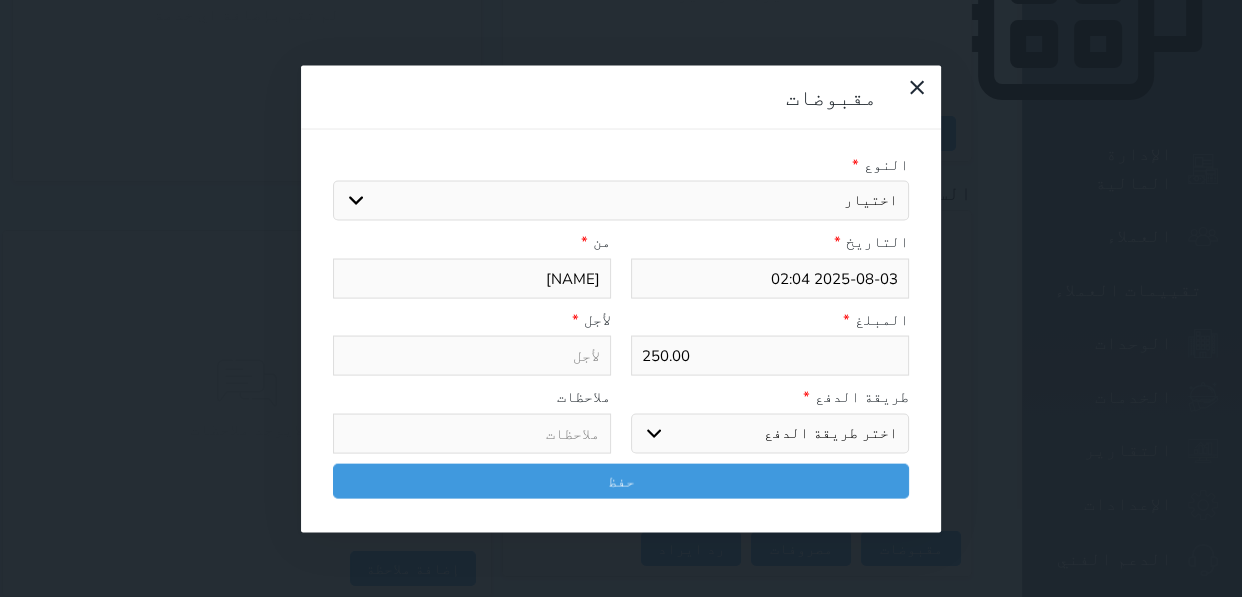 click on "اختيار   مقبوضات عامة قيمة إيجار فواتير تامين عربون لا ينطبق آخر مغسلة واي فاي - الإنترنت مواقف السيارات طعام الأغذية والمشروبات مشروبات المشروبات الباردة المشروبات الساخنة الإفطار غداء عشاء مخبز و كعك حمام سباحة الصالة الرياضية سبا و خدمات الجمال اختيار وإسقاط (خدمات النقل) ميني بار كابل - تلفزيون سرير إضافي تصفيف الشعر التسوق خدمات الجولات السياحية المنظمة خدمات الدليل السياحي" at bounding box center [621, 201] 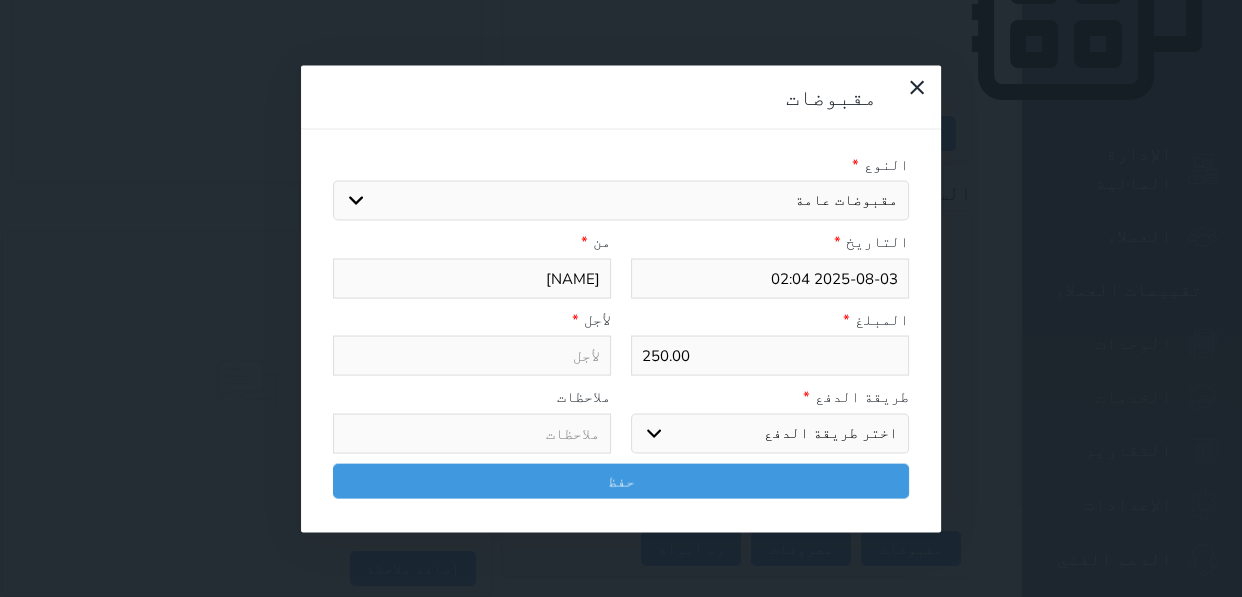 click on "اختيار   مقبوضات عامة قيمة إيجار فواتير تامين عربون لا ينطبق آخر مغسلة واي فاي - الإنترنت مواقف السيارات طعام الأغذية والمشروبات مشروبات المشروبات الباردة المشروبات الساخنة الإفطار غداء عشاء مخبز و كعك حمام سباحة الصالة الرياضية سبا و خدمات الجمال اختيار وإسقاط (خدمات النقل) ميني بار كابل - تلفزيون سرير إضافي تصفيف الشعر التسوق خدمات الجولات السياحية المنظمة خدمات الدليل السياحي" at bounding box center (621, 201) 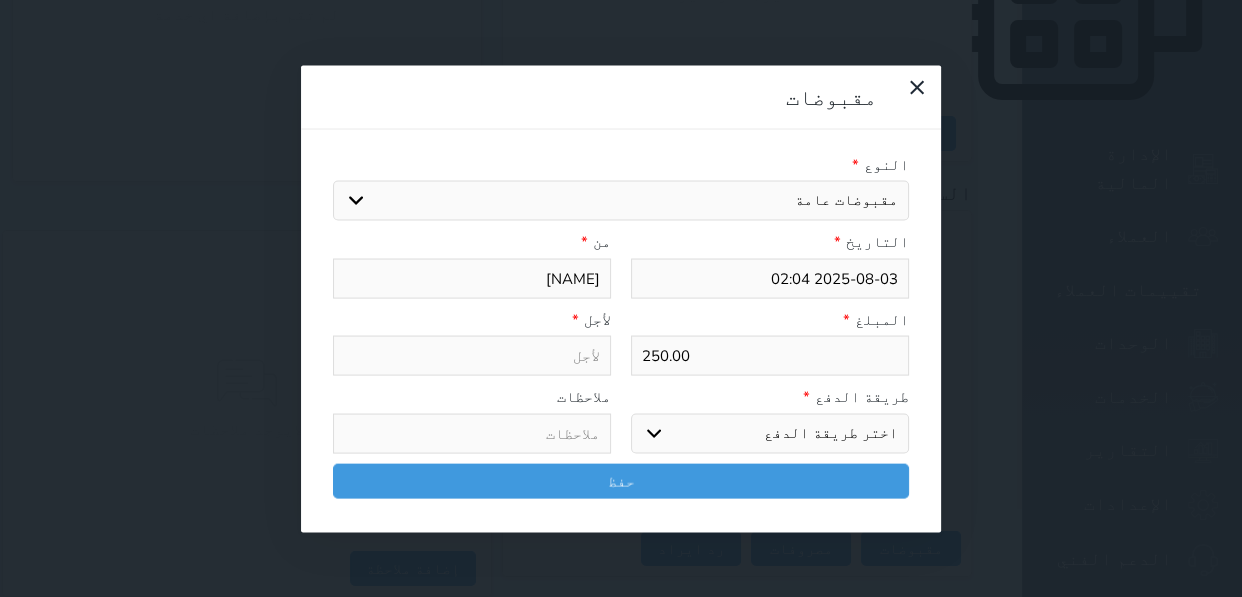type on "مقبوضات عامة - الوحدة - 103B" 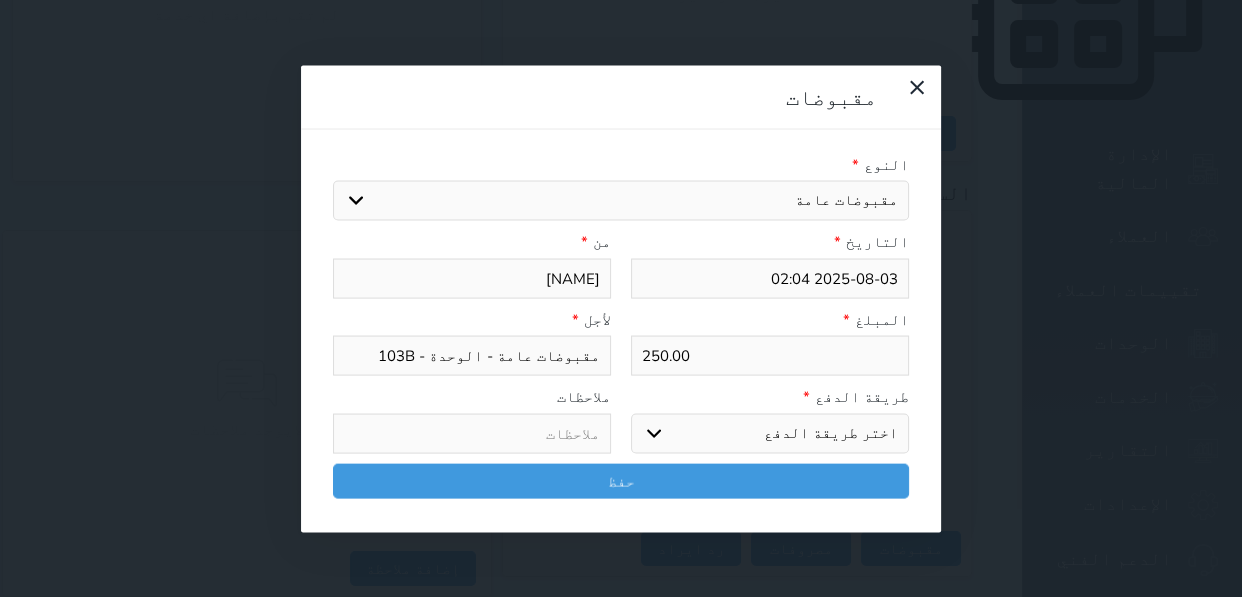 click on "اختر طريقة الدفع   دفع نقدى   تحويل بنكى   مدى   بطاقة ائتمان   آجل" at bounding box center (770, 433) 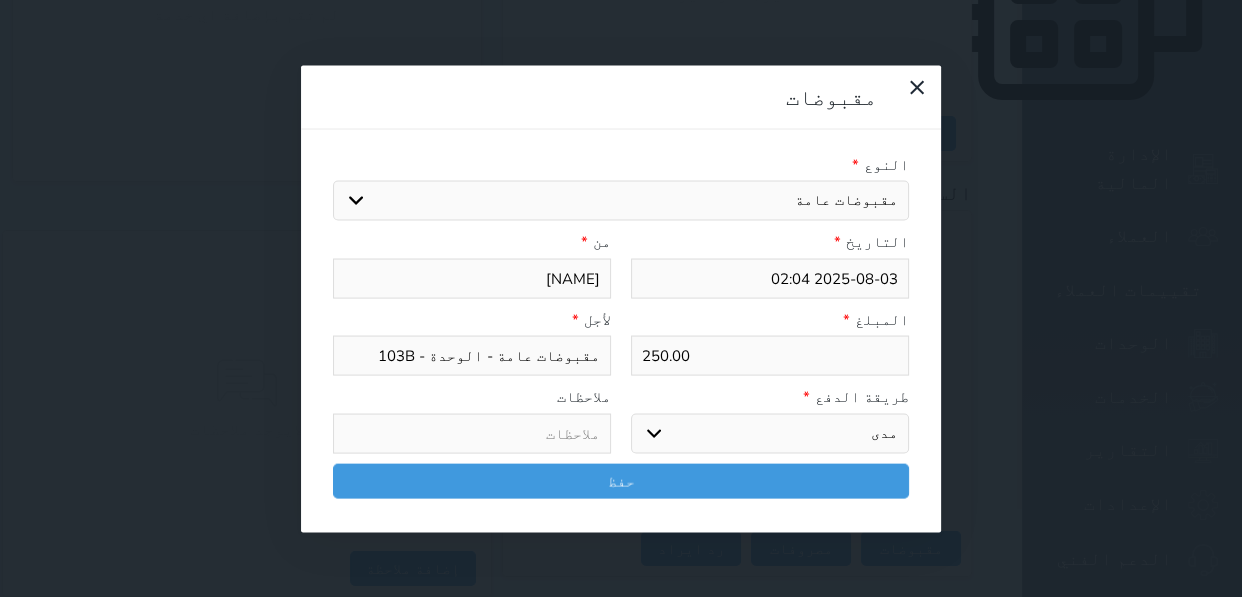 click on "اختر طريقة الدفع   دفع نقدى   تحويل بنكى   مدى   بطاقة ائتمان   آجل" at bounding box center [770, 433] 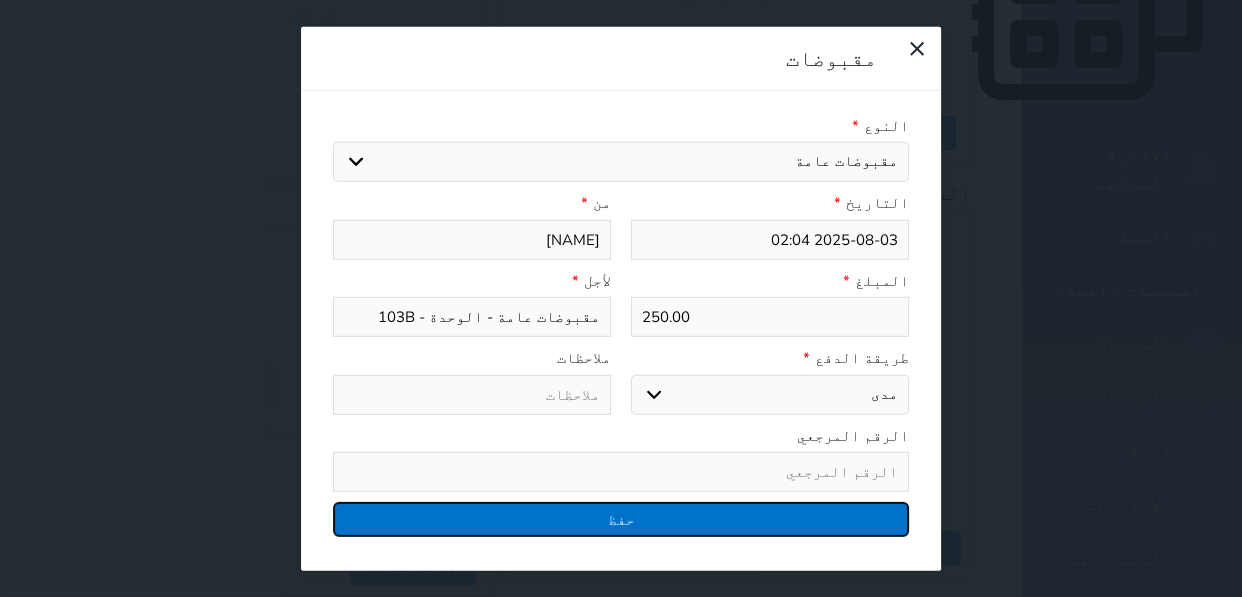 click on "حفظ" at bounding box center (621, 519) 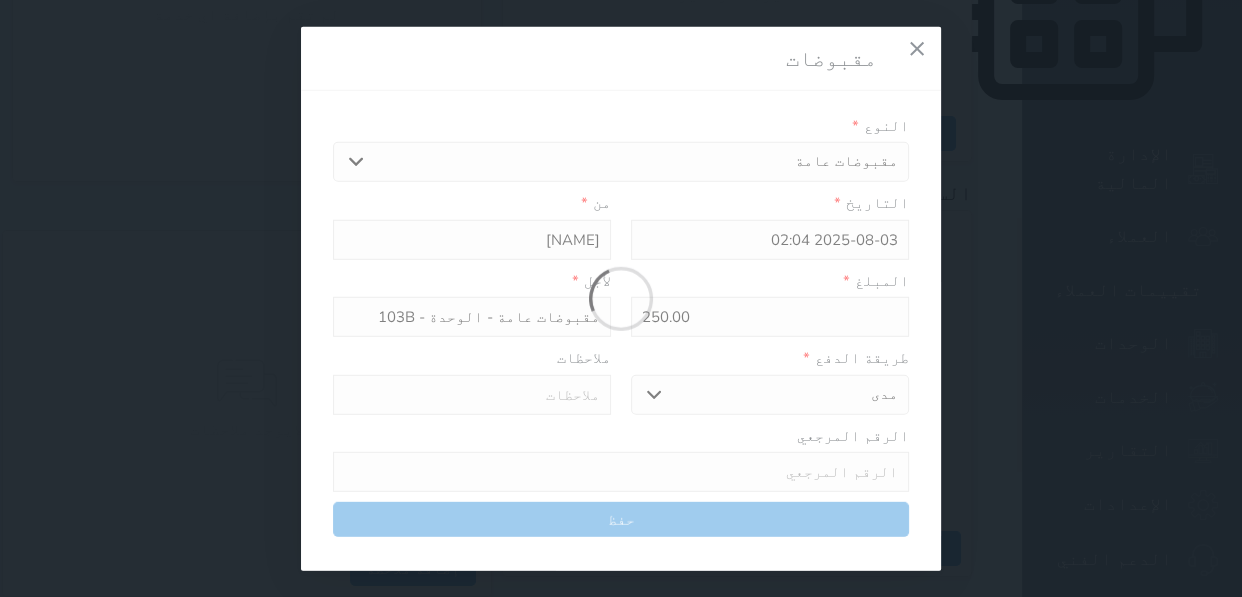 select 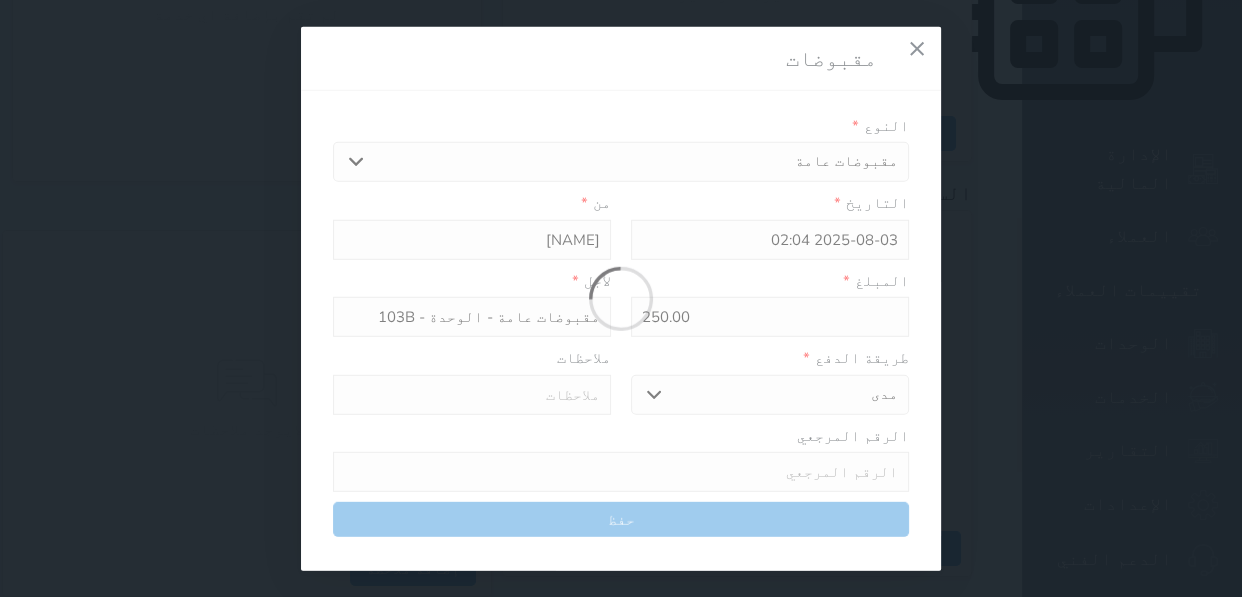 type 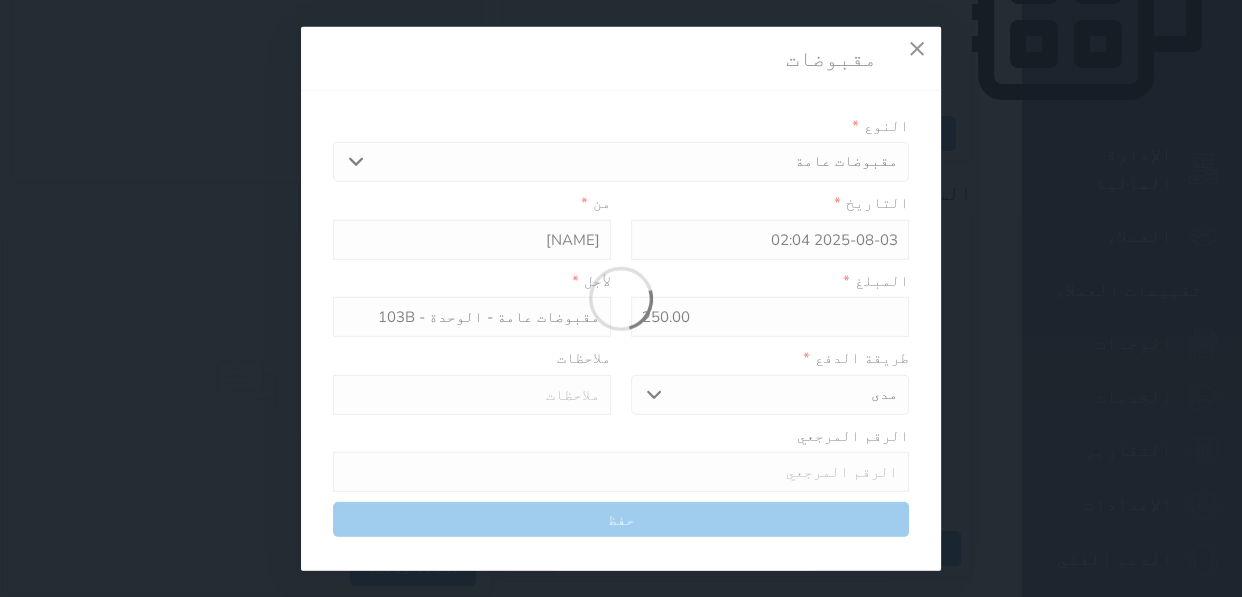 type on "0" 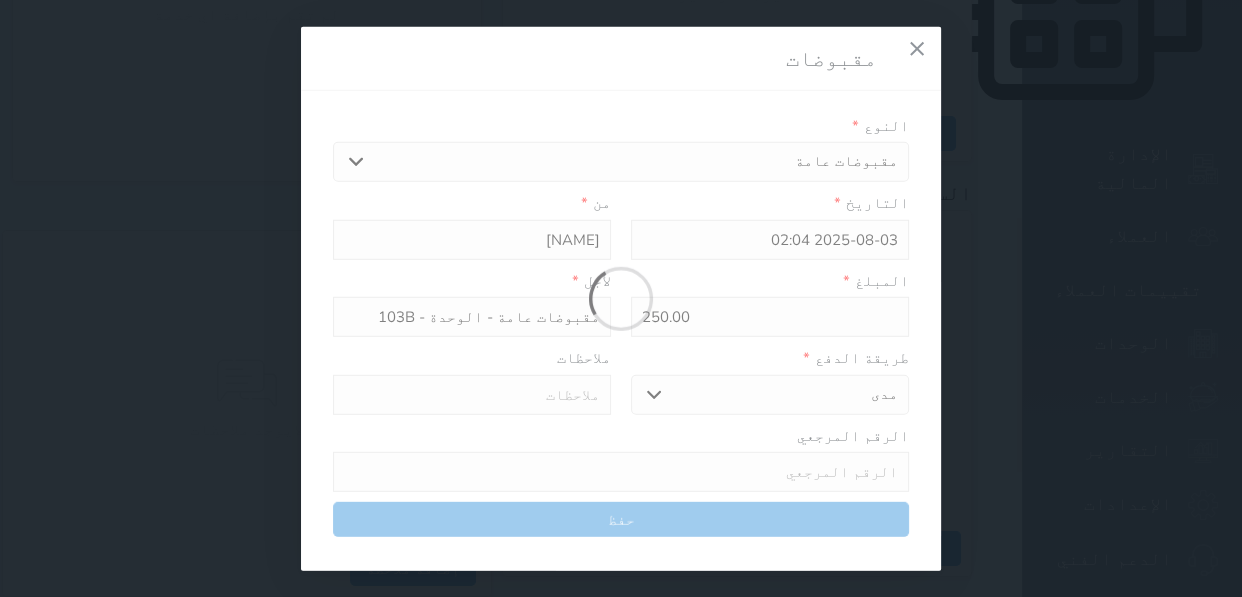 select 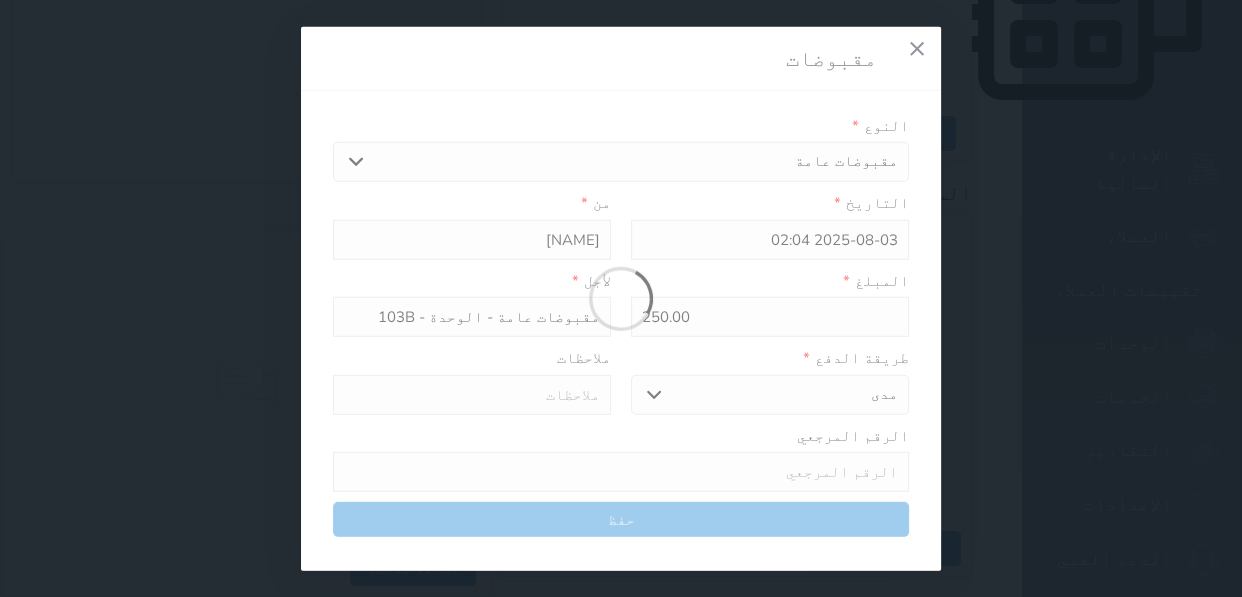 type on "0" 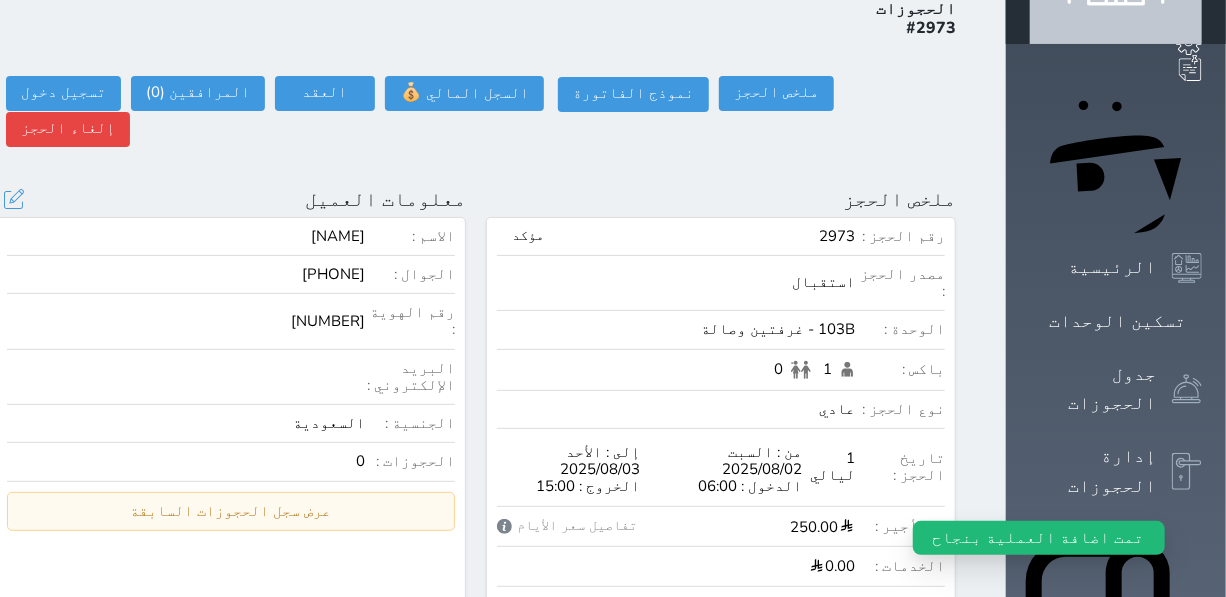 scroll, scrollTop: 0, scrollLeft: 0, axis: both 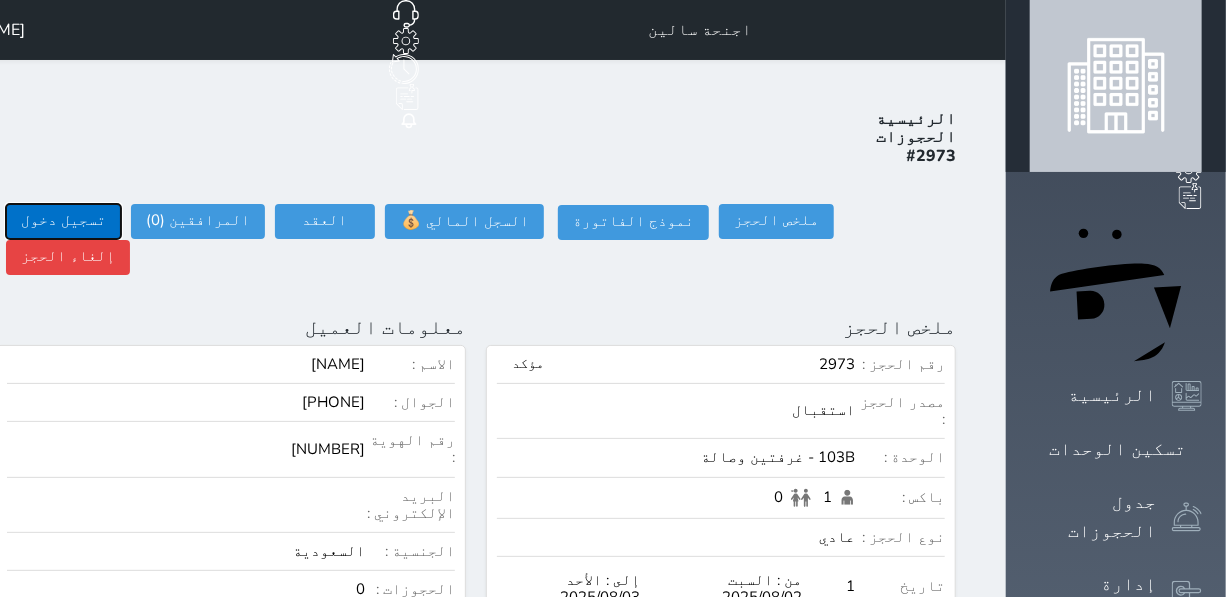 click on "تسجيل دخول" at bounding box center (63, 221) 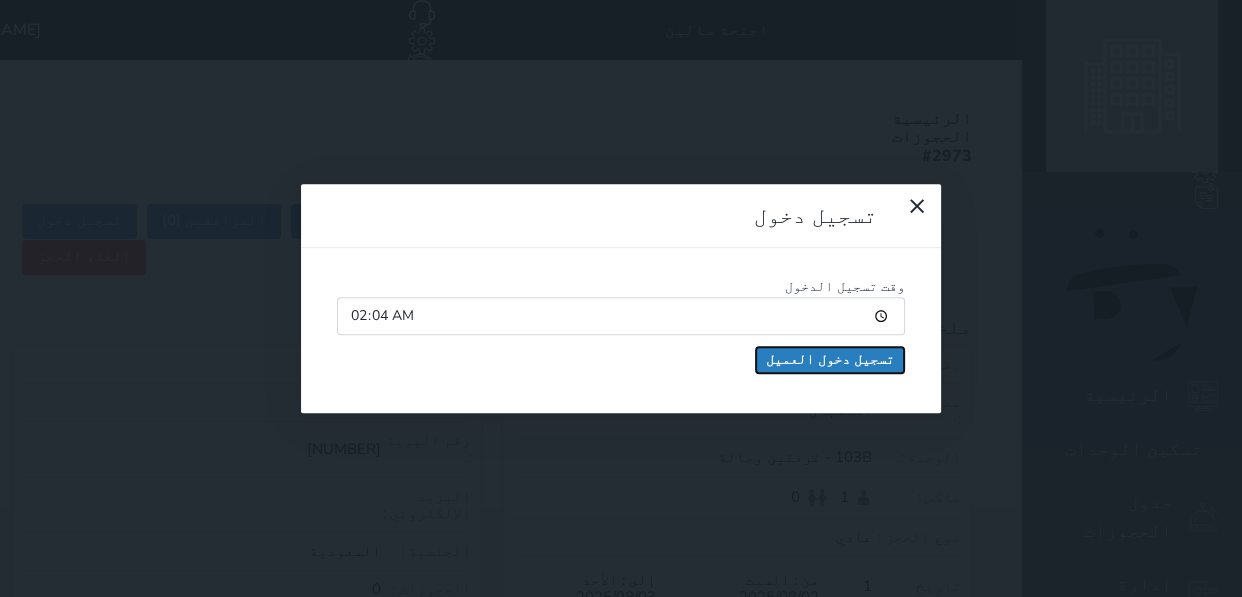 click on "تسجيل دخول العميل" at bounding box center (830, 360) 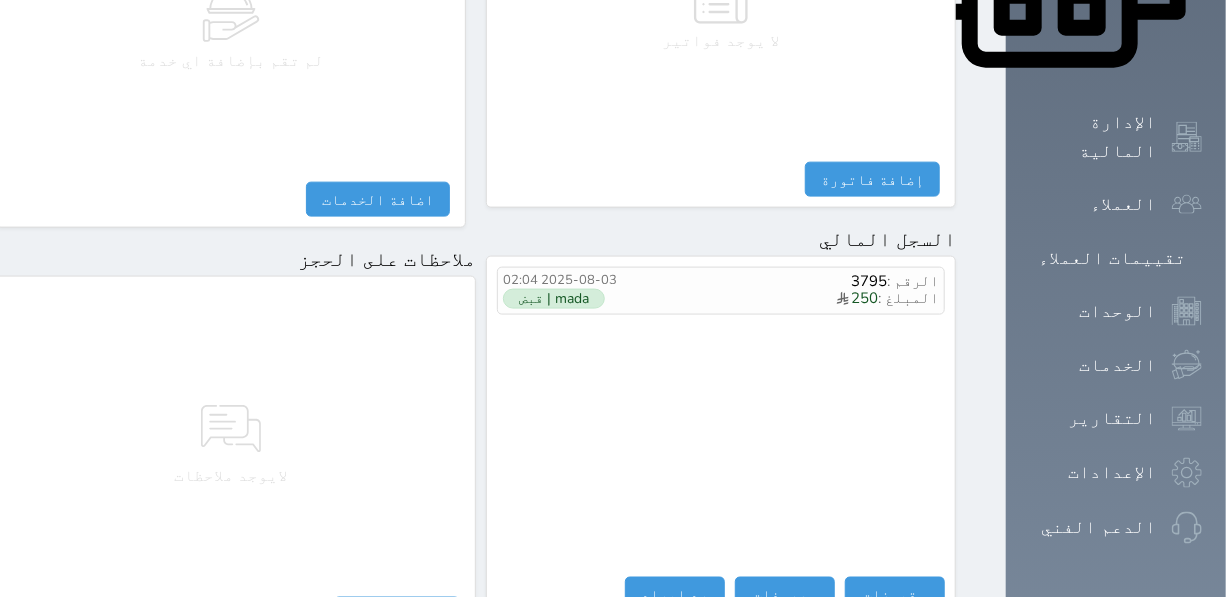 scroll, scrollTop: 1090, scrollLeft: 0, axis: vertical 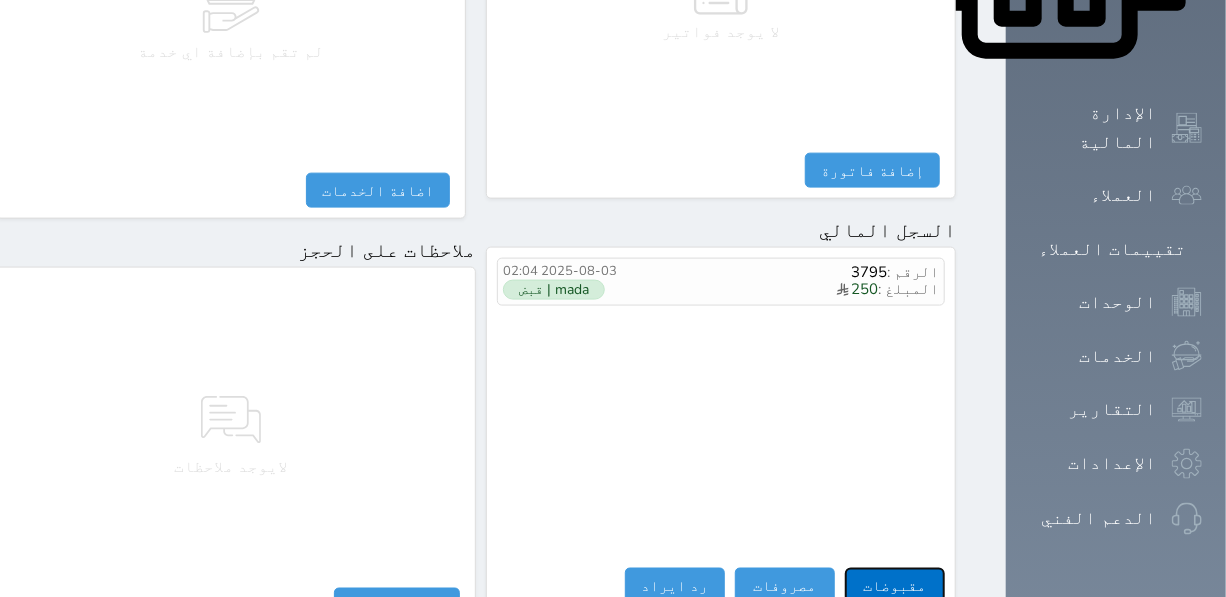 click on "مقبوضات" at bounding box center (895, 585) 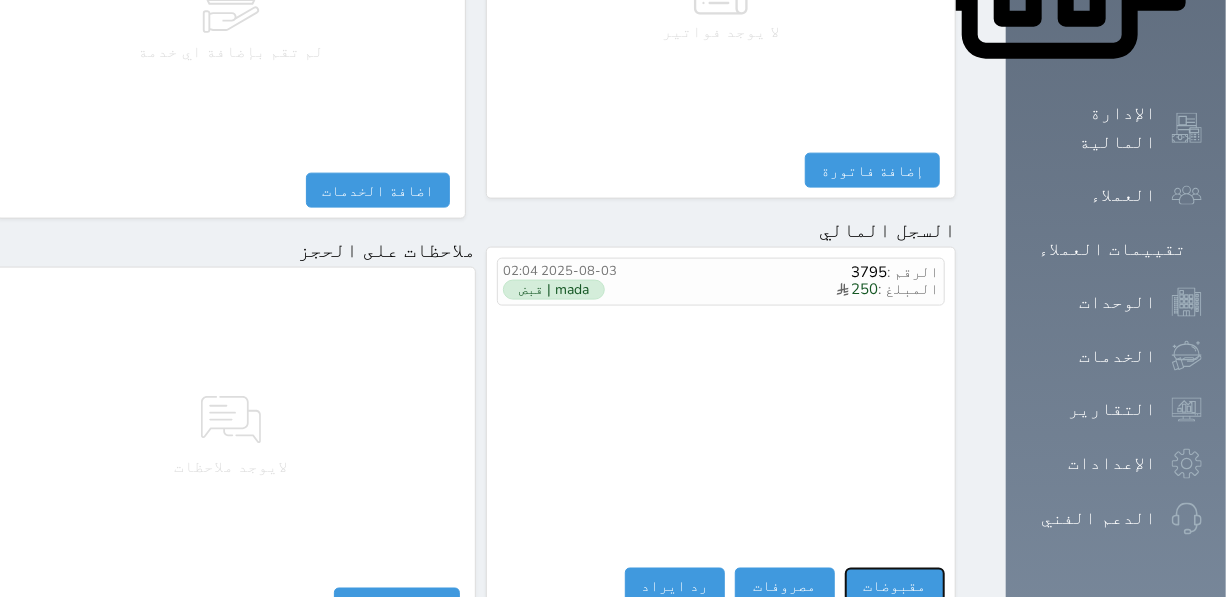 select 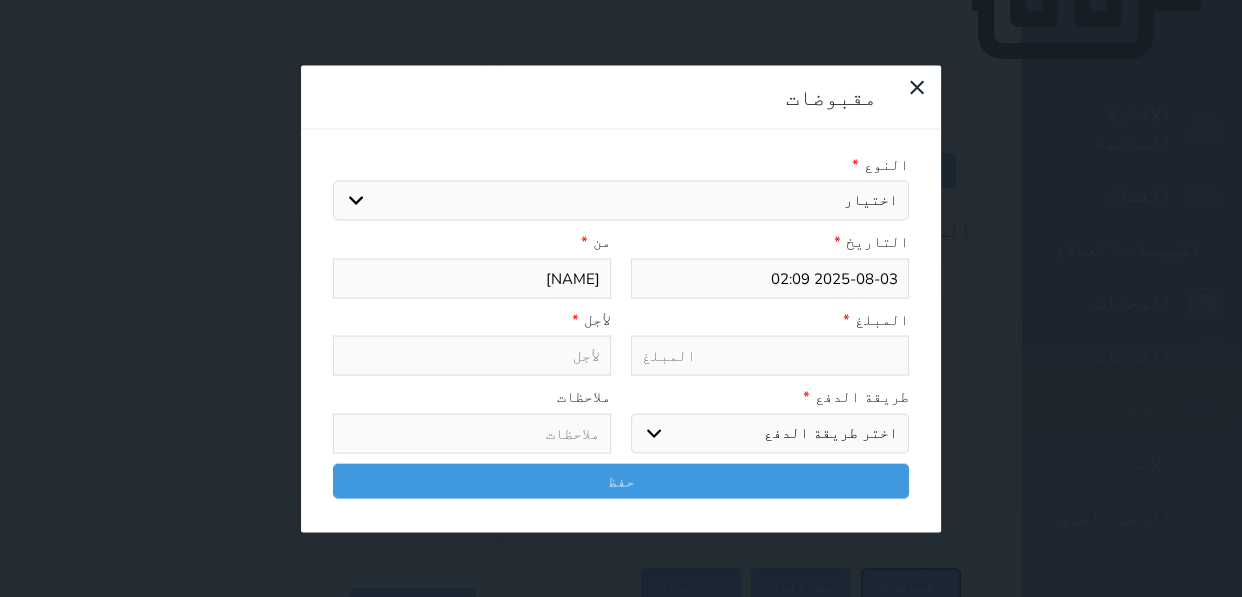 select 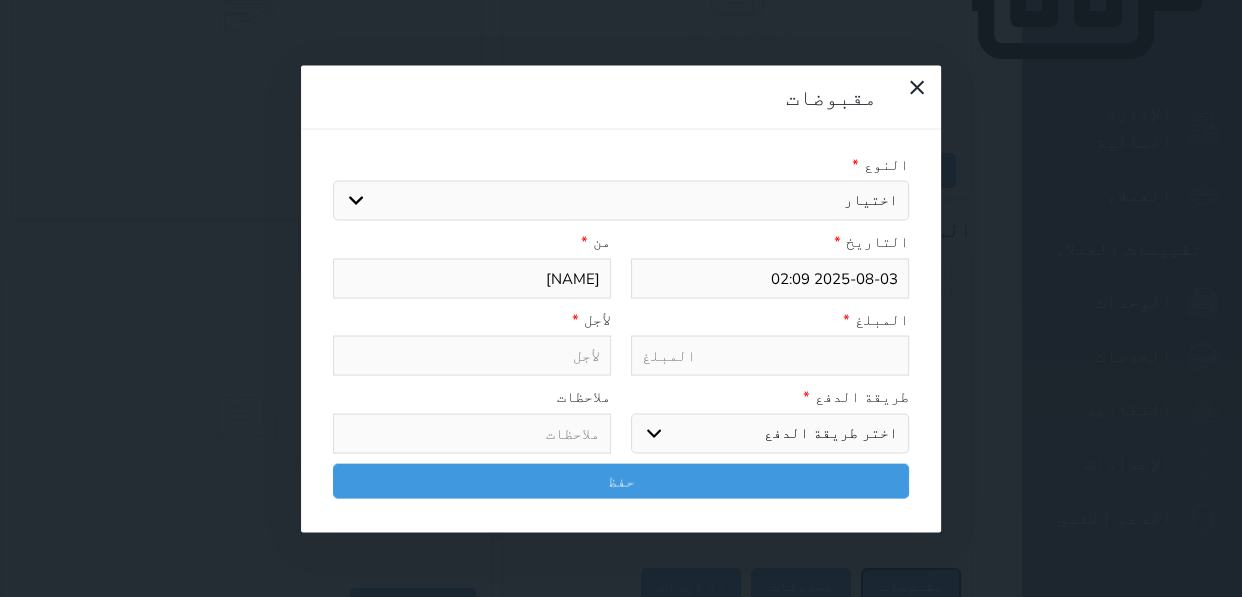 type on "2025-08-03 02:10" 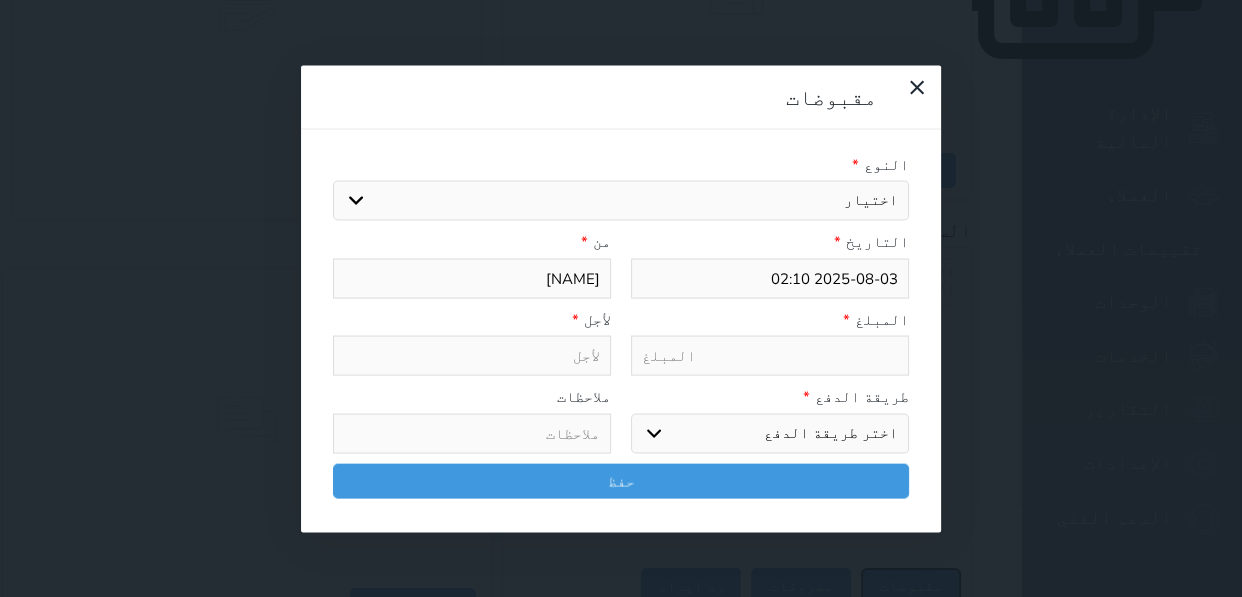 select 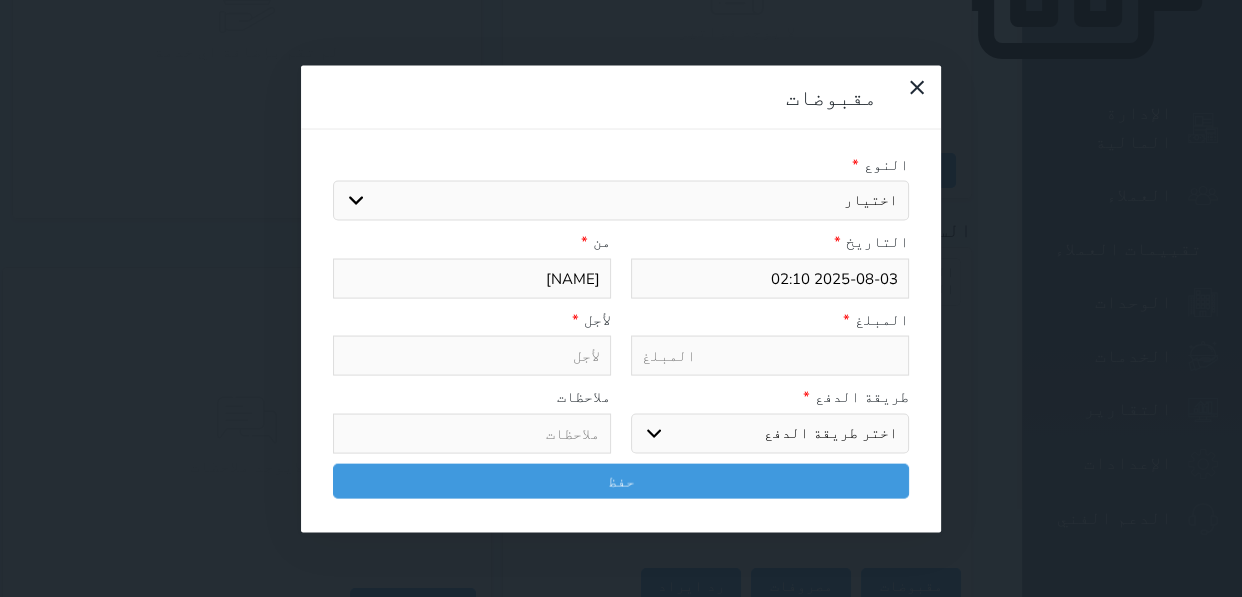 click at bounding box center [770, 356] 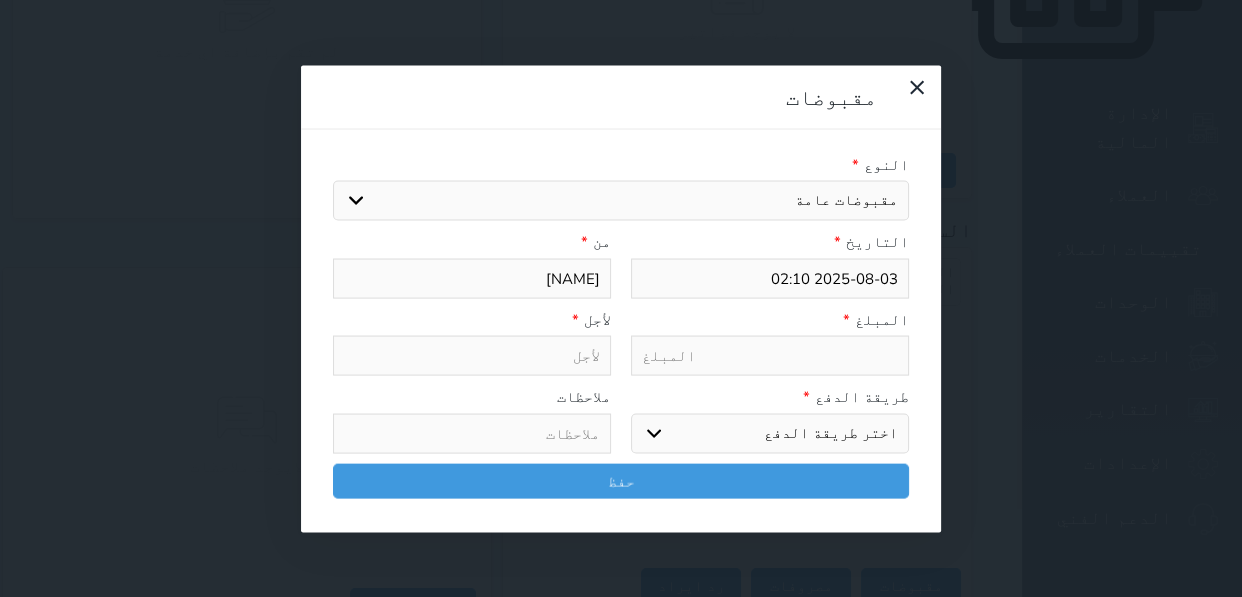 click on "اختيار   مقبوضات عامة قيمة إيجار فواتير تامين عربون لا ينطبق آخر مغسلة واي فاي - الإنترنت مواقف السيارات طعام الأغذية والمشروبات مشروبات المشروبات الباردة المشروبات الساخنة الإفطار غداء عشاء مخبز و كعك حمام سباحة الصالة الرياضية سبا و خدمات الجمال اختيار وإسقاط (خدمات النقل) ميني بار كابل - تلفزيون سرير إضافي تصفيف الشعر التسوق خدمات الجولات السياحية المنظمة خدمات الدليل السياحي" at bounding box center (621, 201) 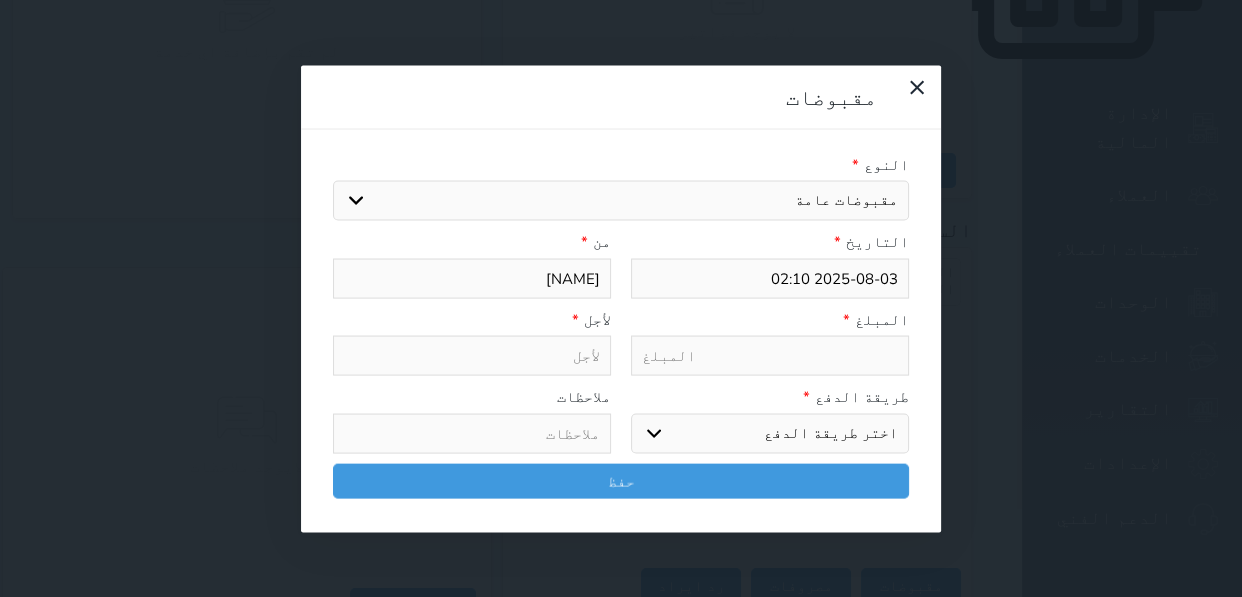 select 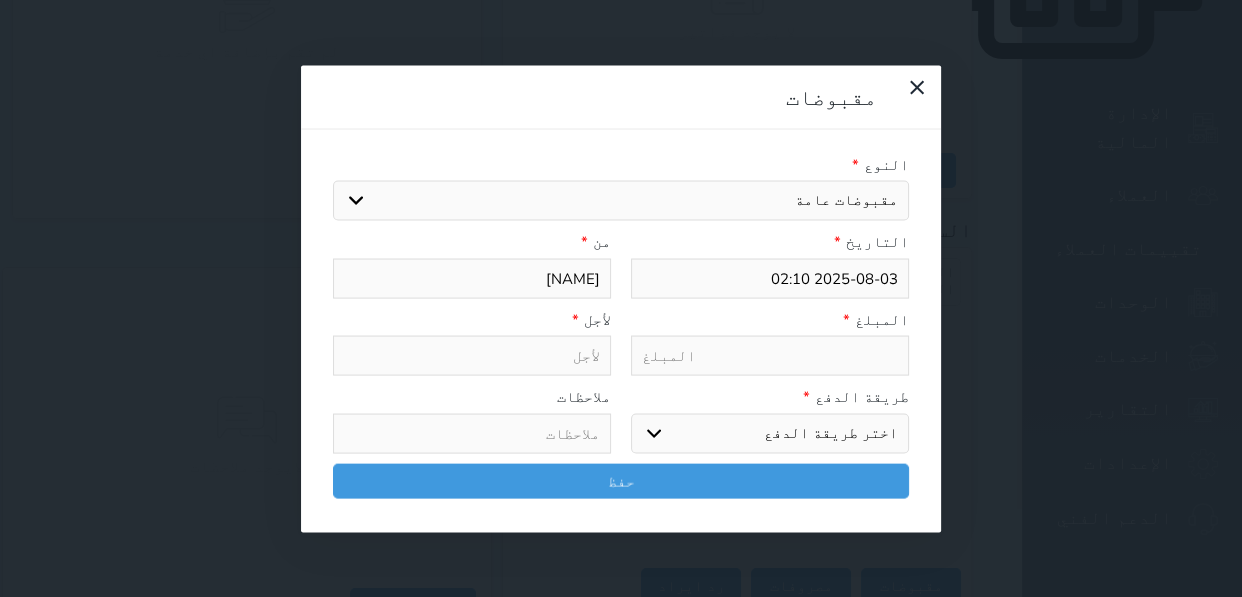 type on "مقبوضات عامة - الوحدة - 103B" 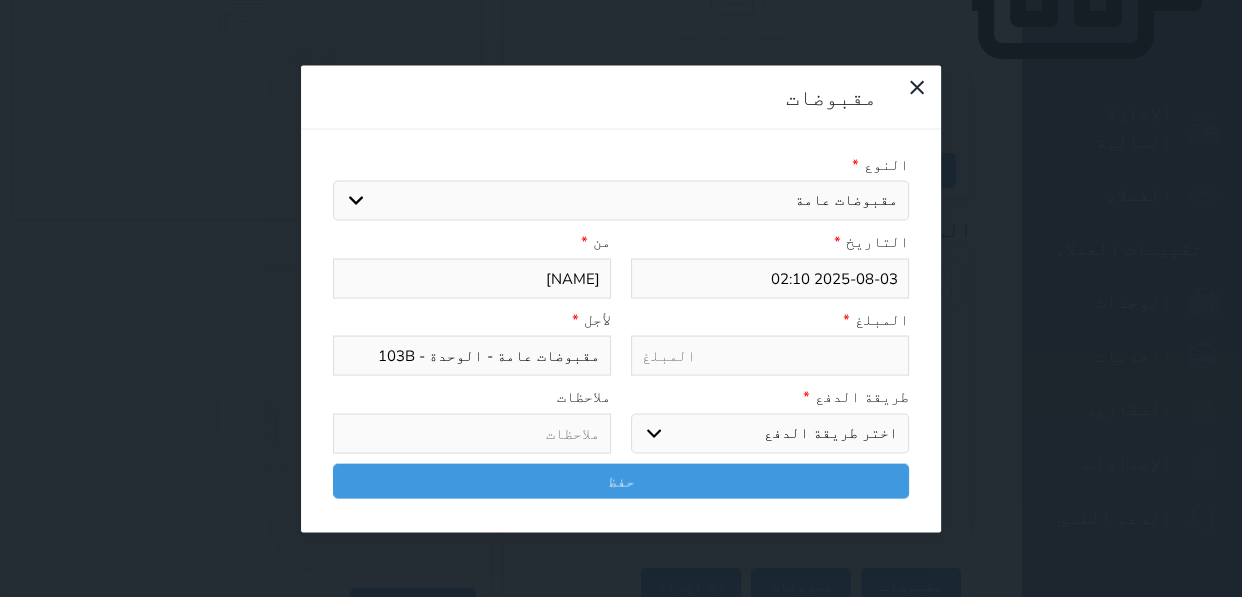 click on "اختر طريقة الدفع   دفع نقدى   تحويل بنكى   مدى   بطاقة ائتمان   آجل" at bounding box center (770, 433) 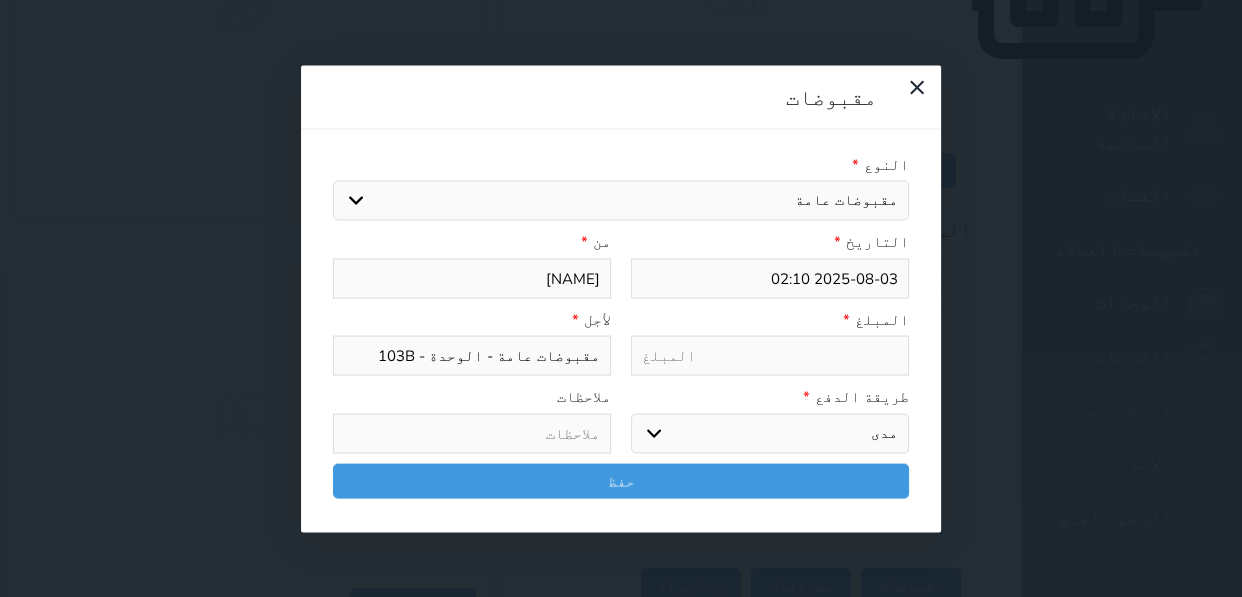 click on "اختر طريقة الدفع   دفع نقدى   تحويل بنكى   مدى   بطاقة ائتمان   آجل" at bounding box center [770, 433] 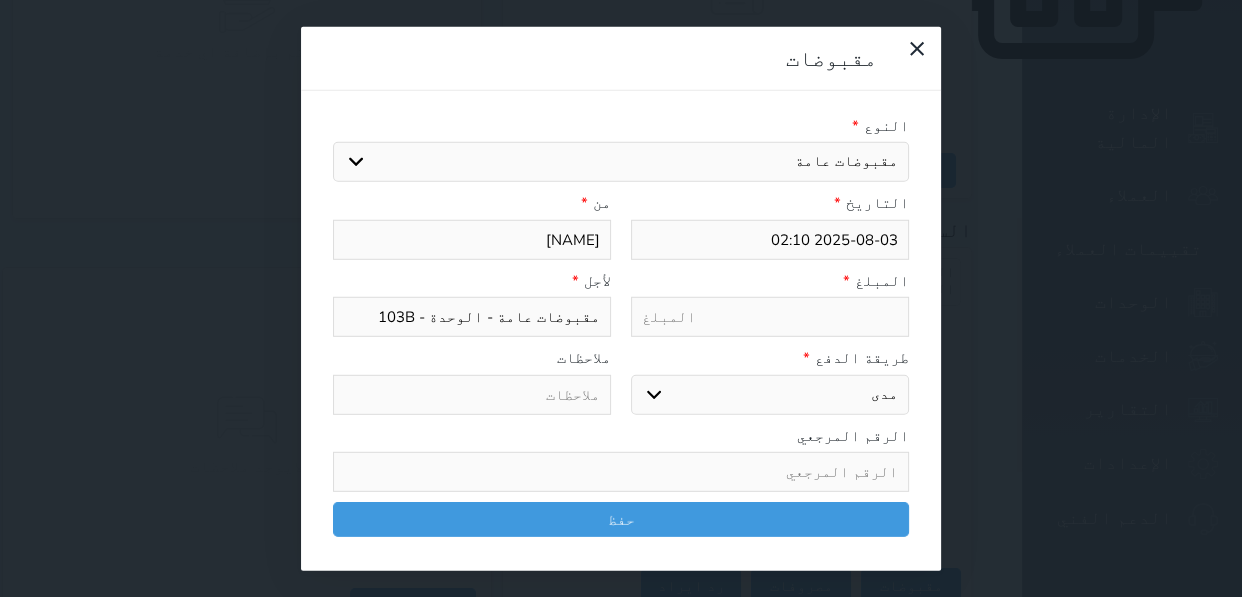 click at bounding box center [770, 317] 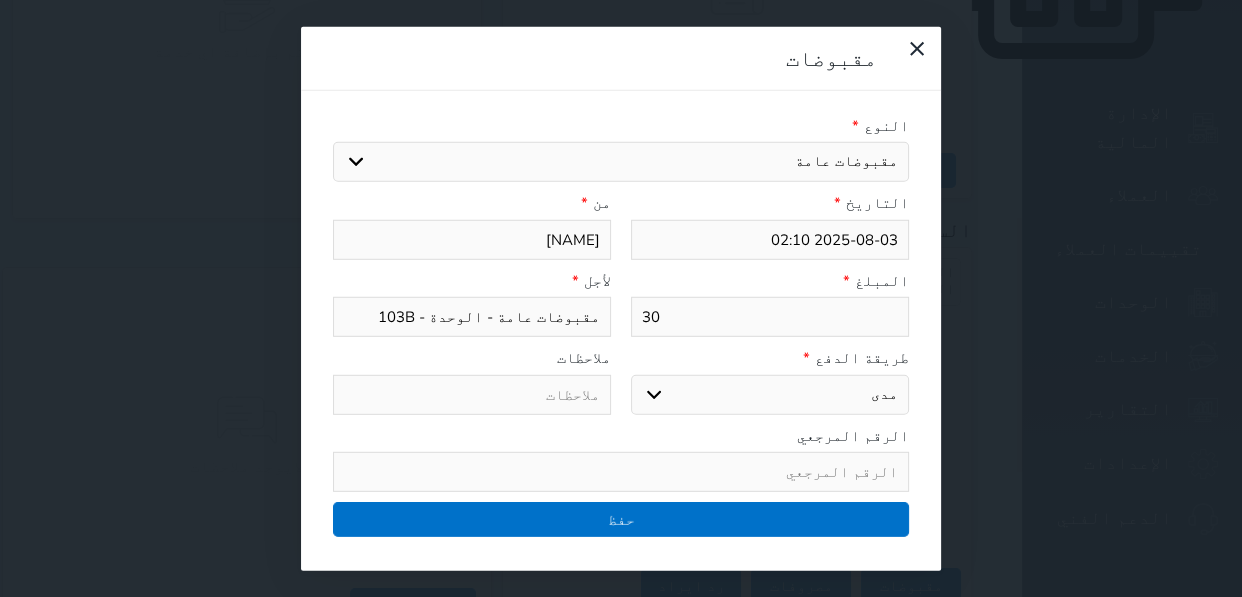 type on "30" 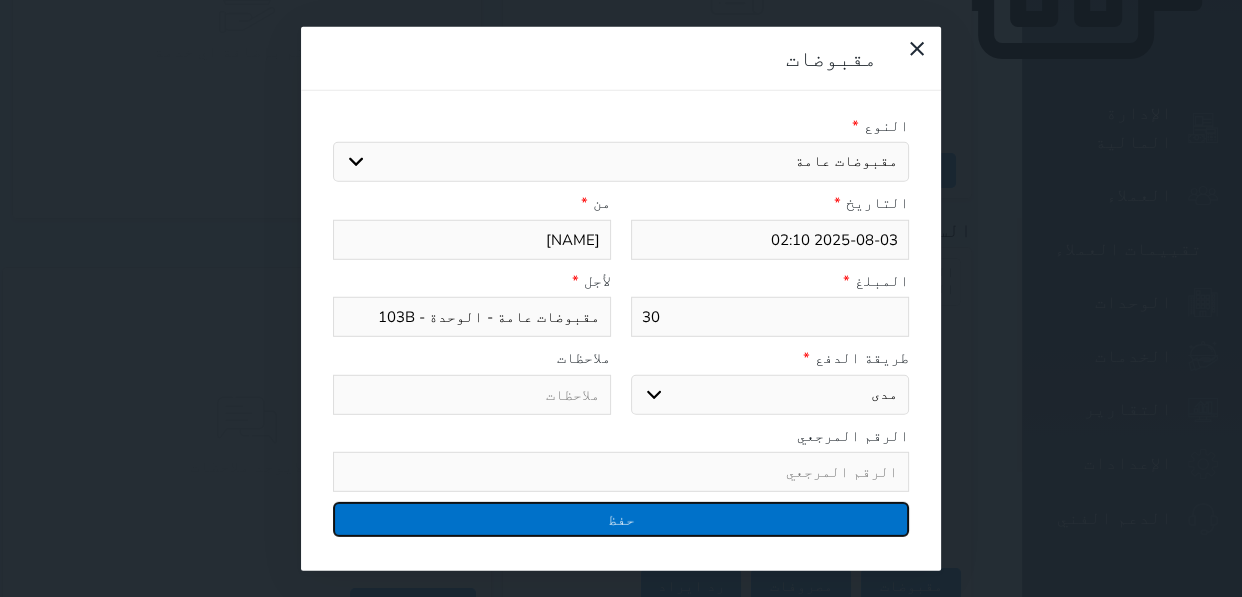 click on "حفظ" at bounding box center [621, 519] 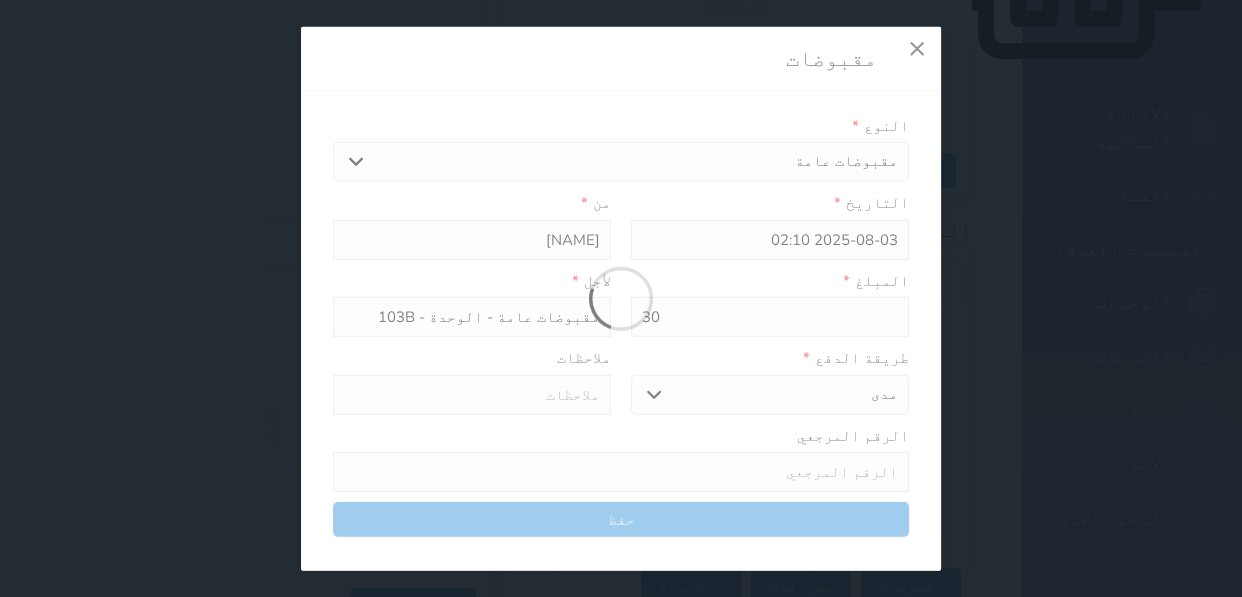 select 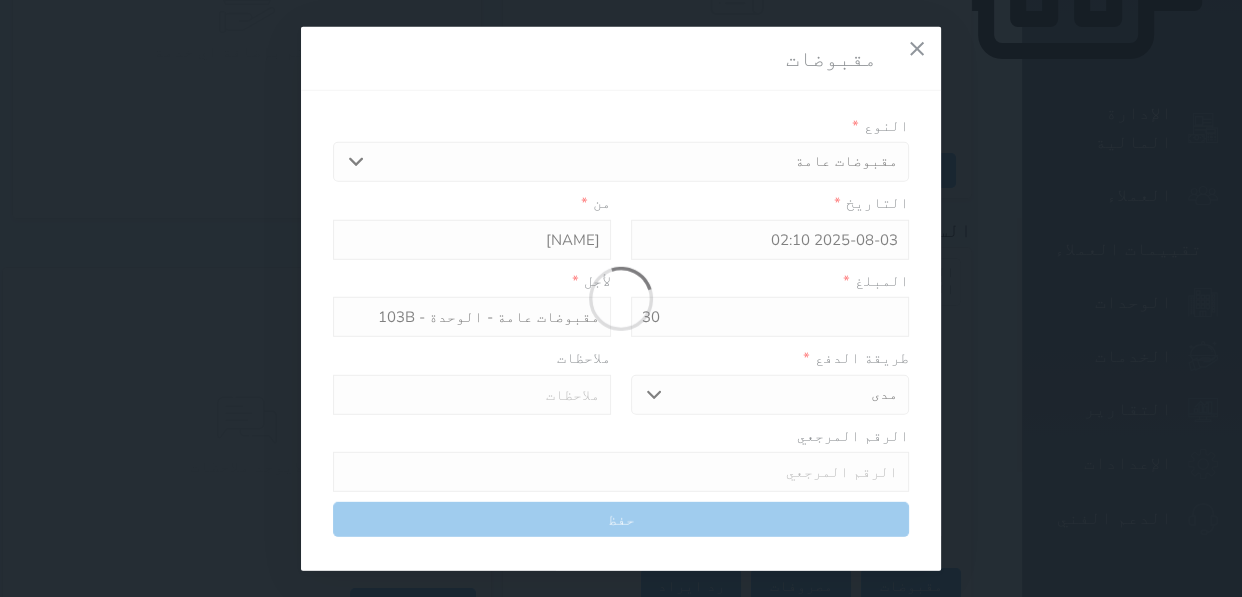 type 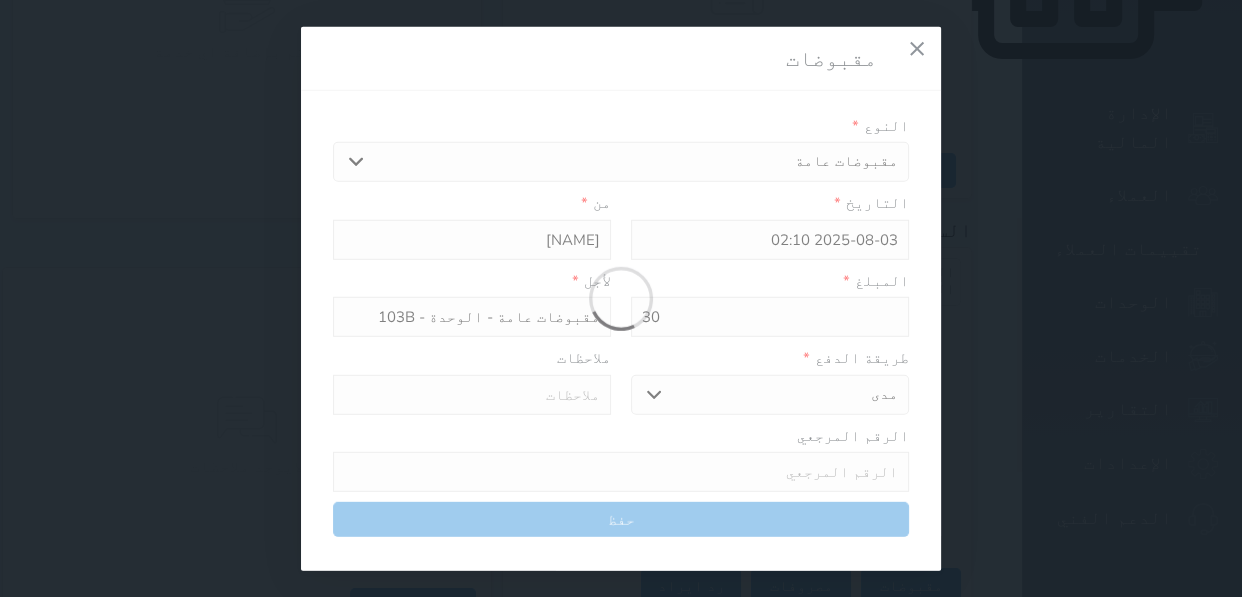 type on "0" 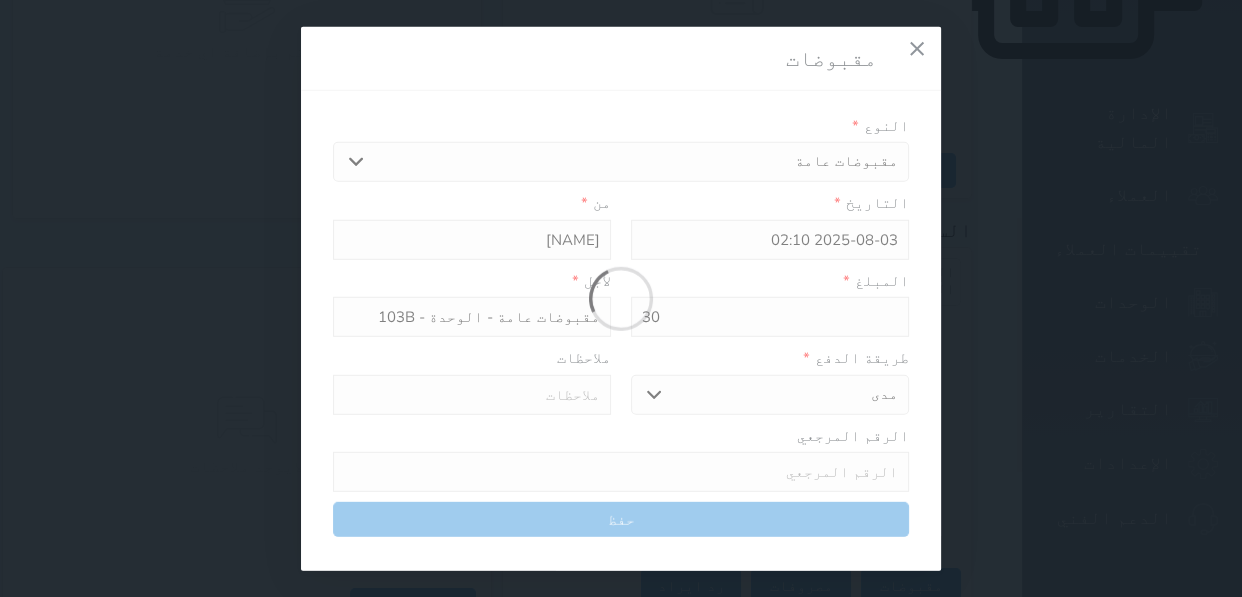 select 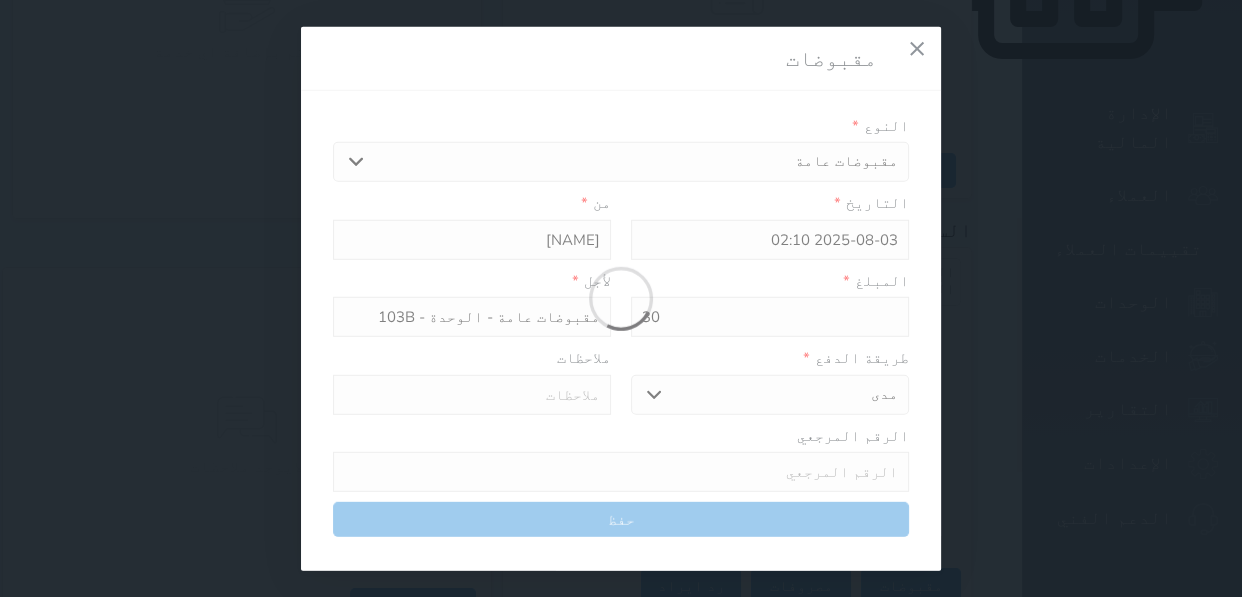 type on "0" 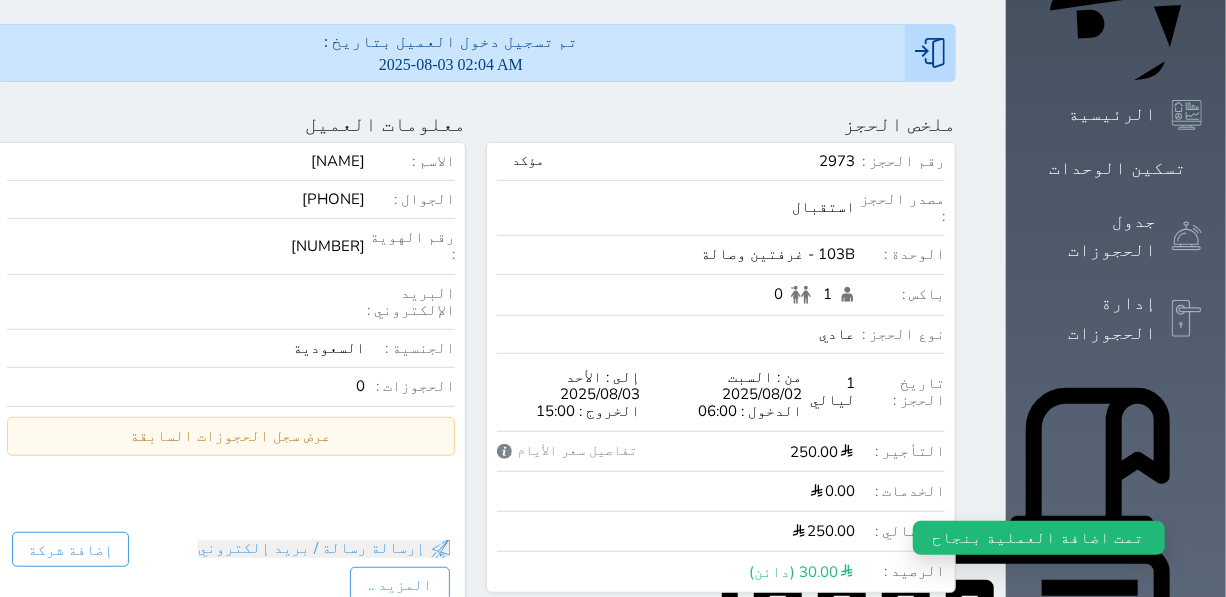scroll, scrollTop: 272, scrollLeft: 0, axis: vertical 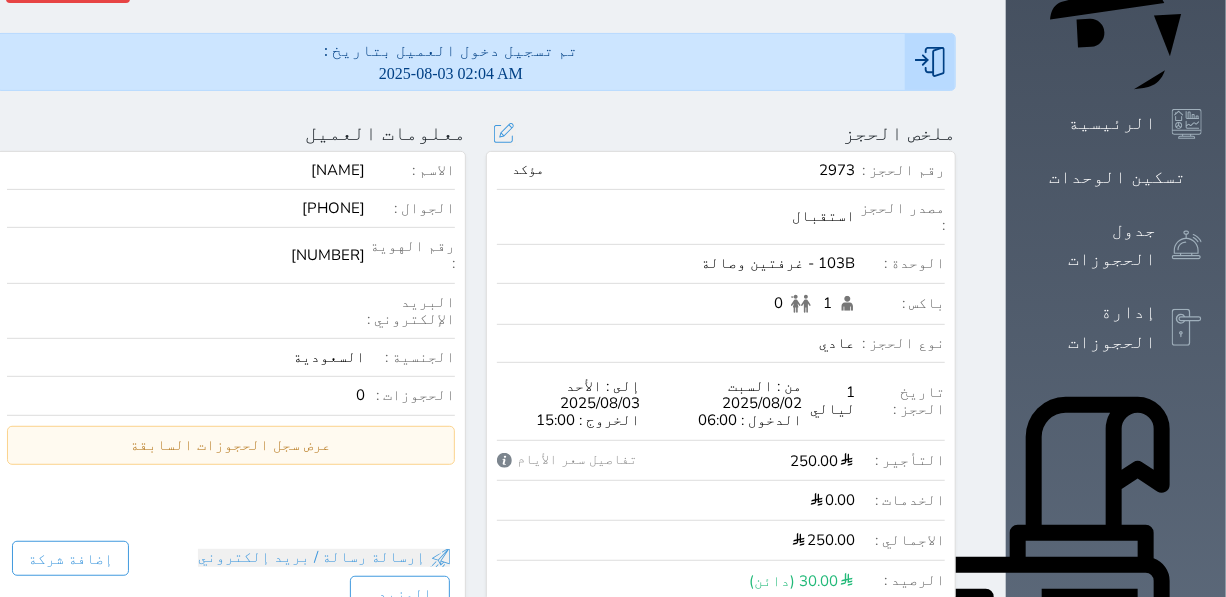 click on "250.00" at bounding box center [822, 460] 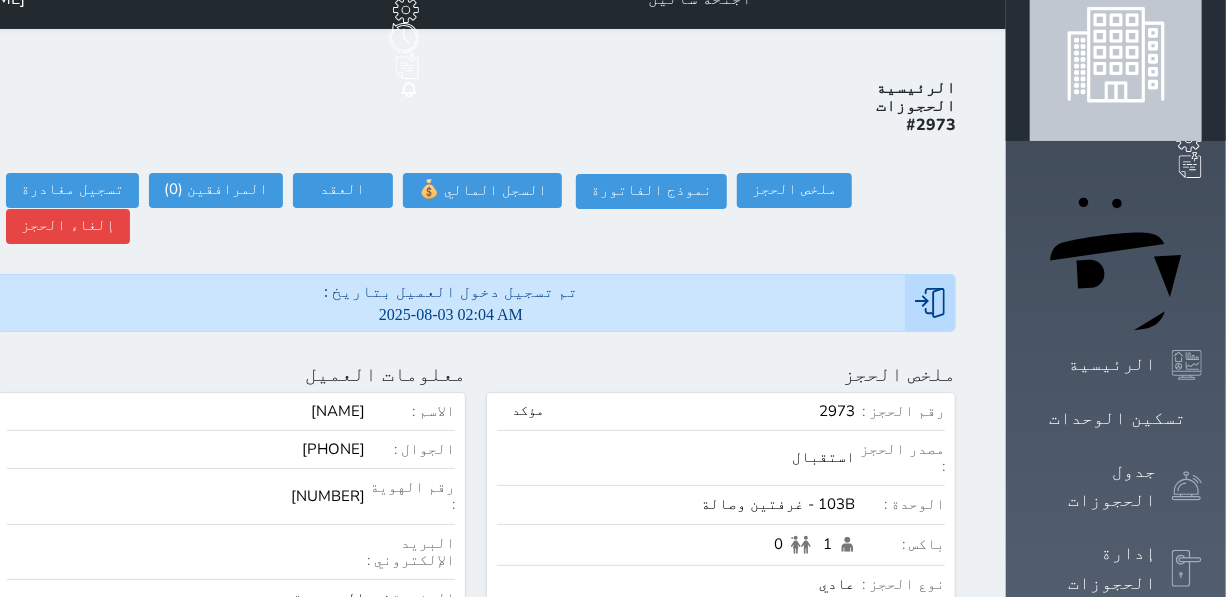 scroll, scrollTop: 0, scrollLeft: 0, axis: both 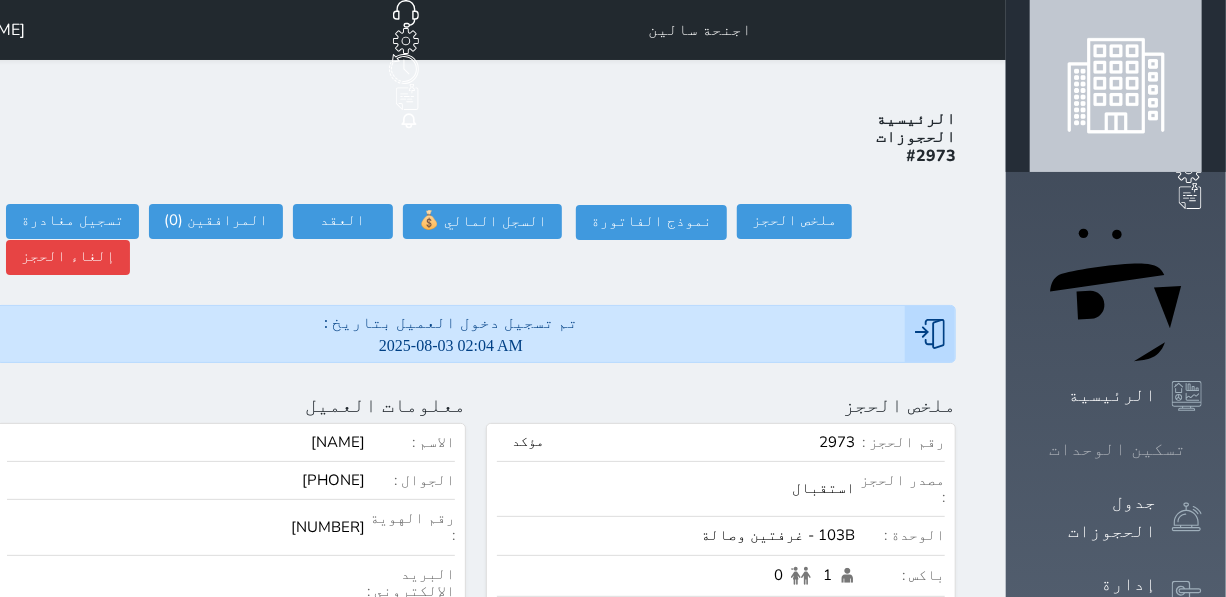 click 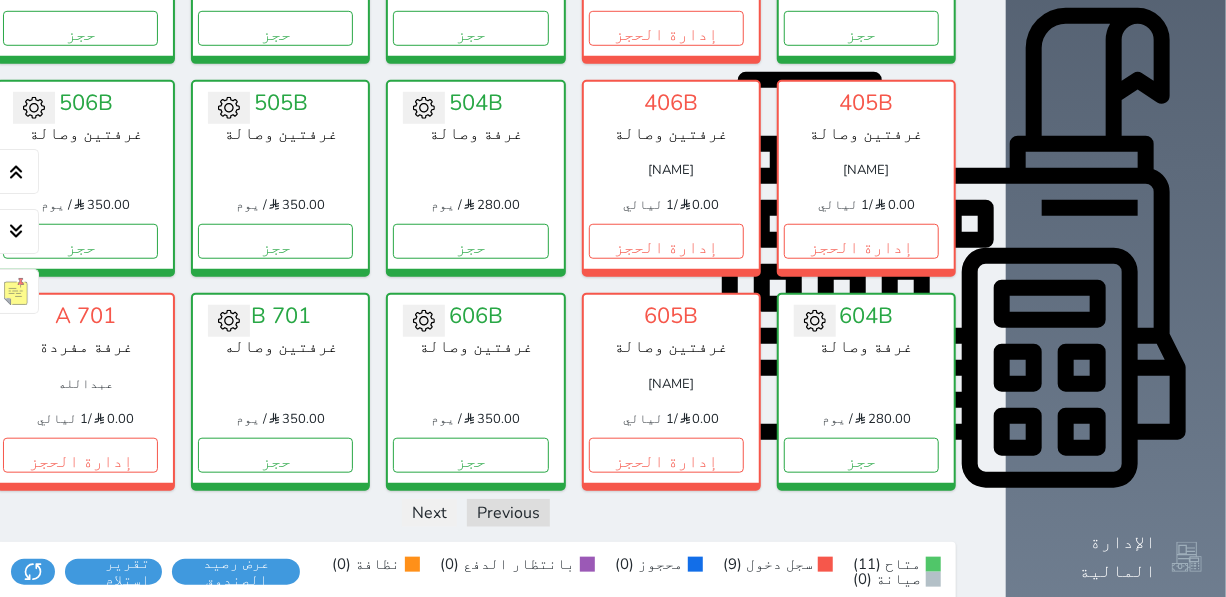 scroll, scrollTop: 713, scrollLeft: 0, axis: vertical 